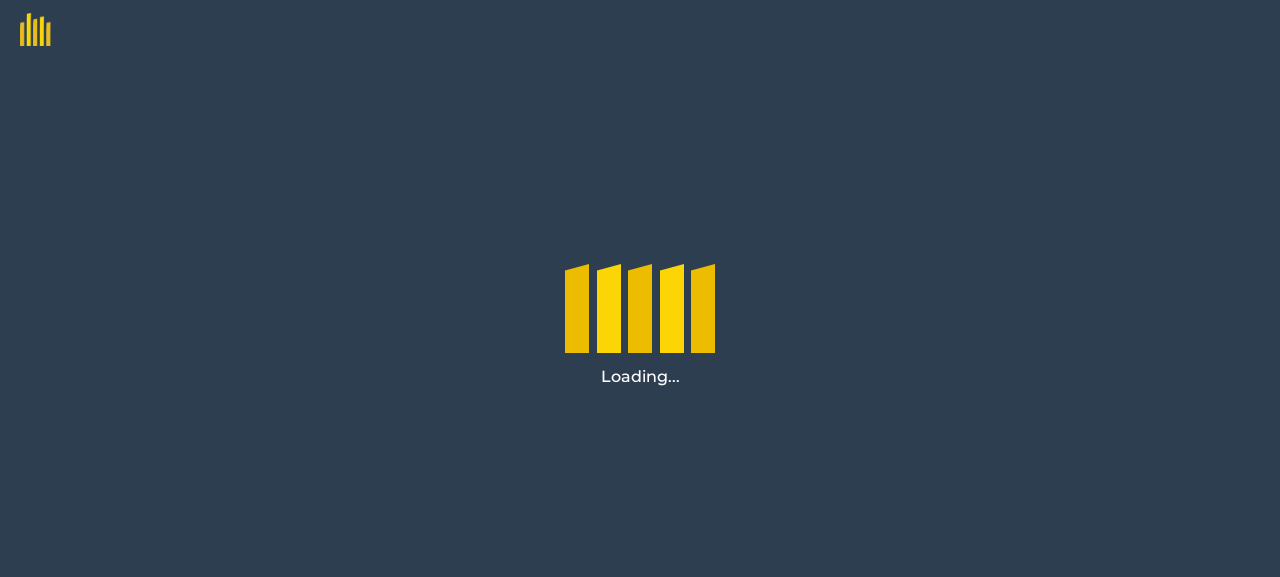 scroll, scrollTop: 0, scrollLeft: 0, axis: both 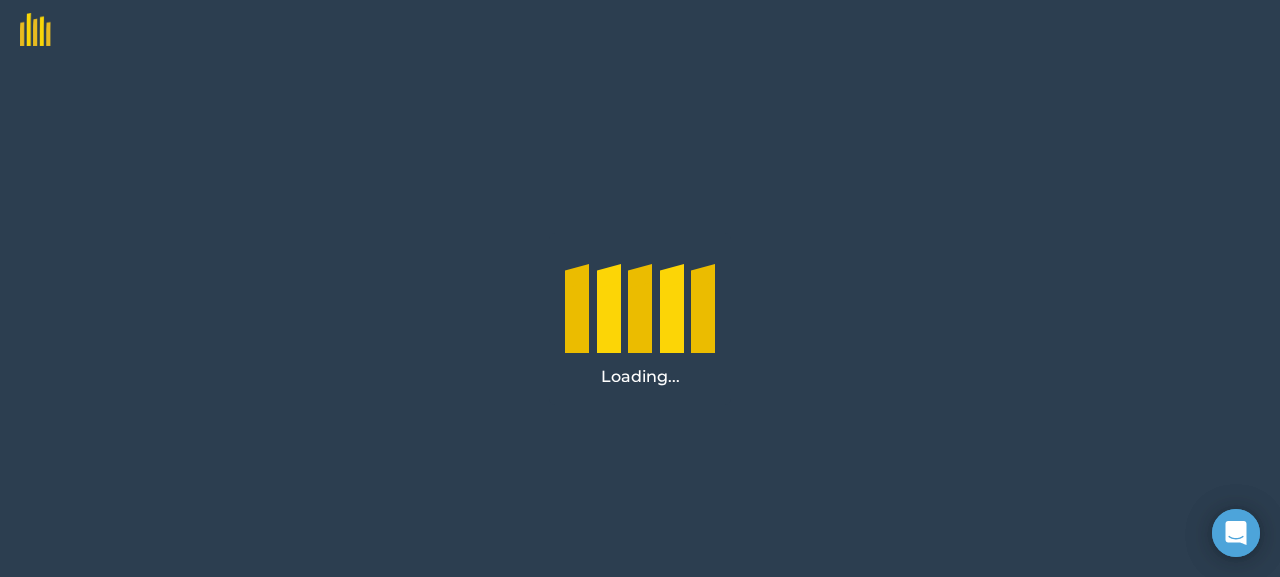 click on "Loading..." at bounding box center [640, 319] 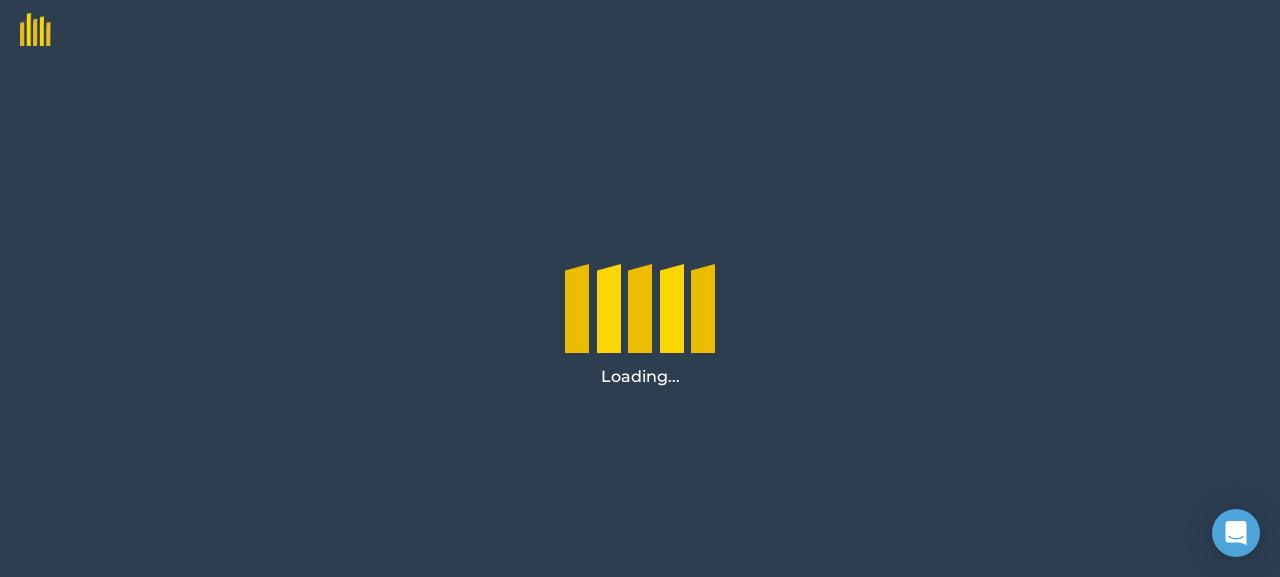 scroll, scrollTop: 0, scrollLeft: 0, axis: both 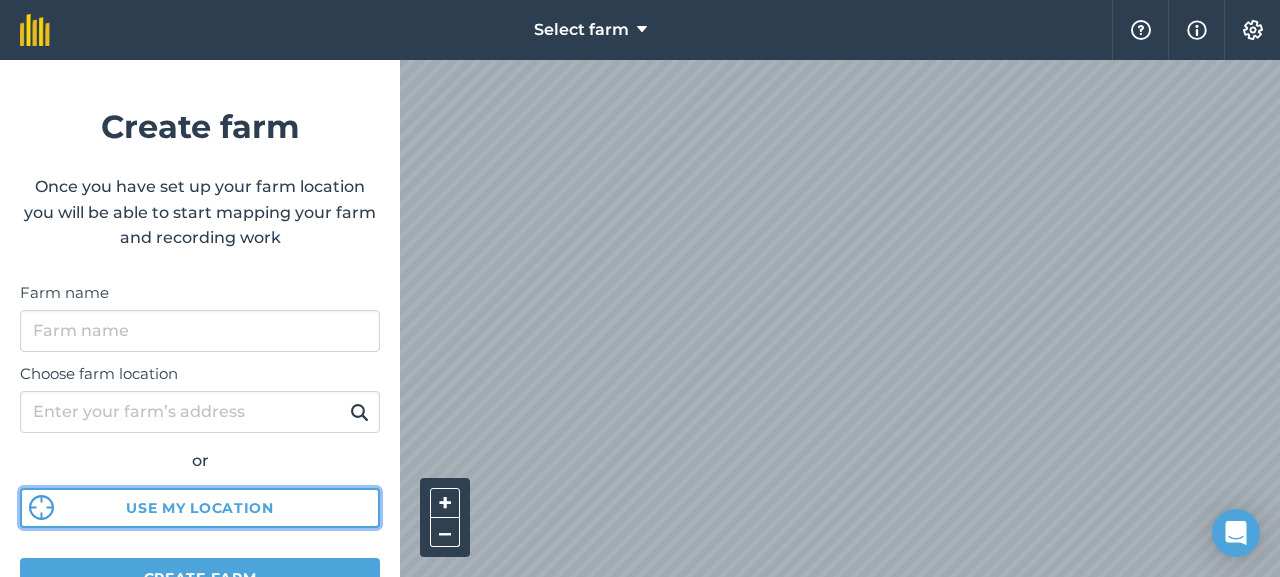 click on "Use my location" at bounding box center [200, 508] 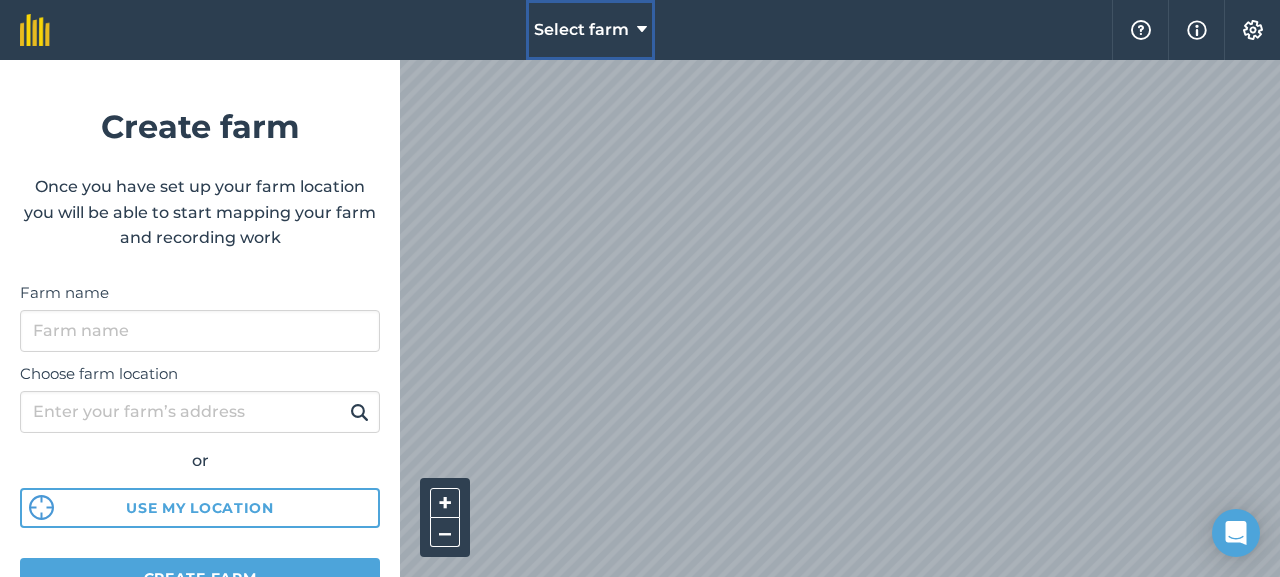 click at bounding box center [642, 30] 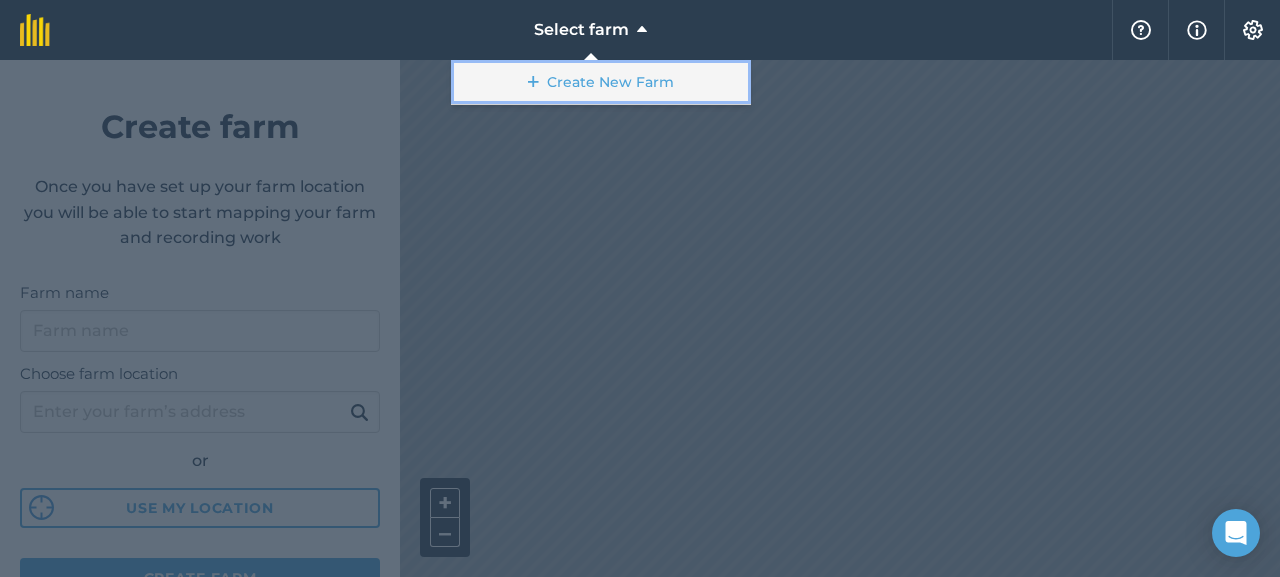 click on "Create New Farm" at bounding box center (601, 82) 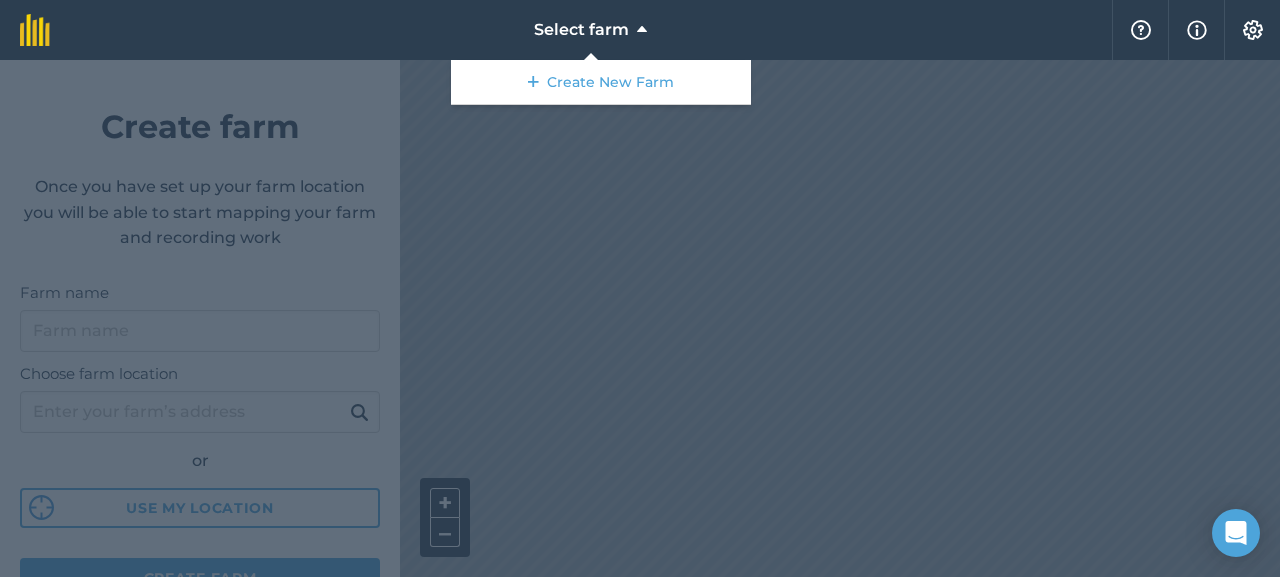 click at bounding box center (640, 318) 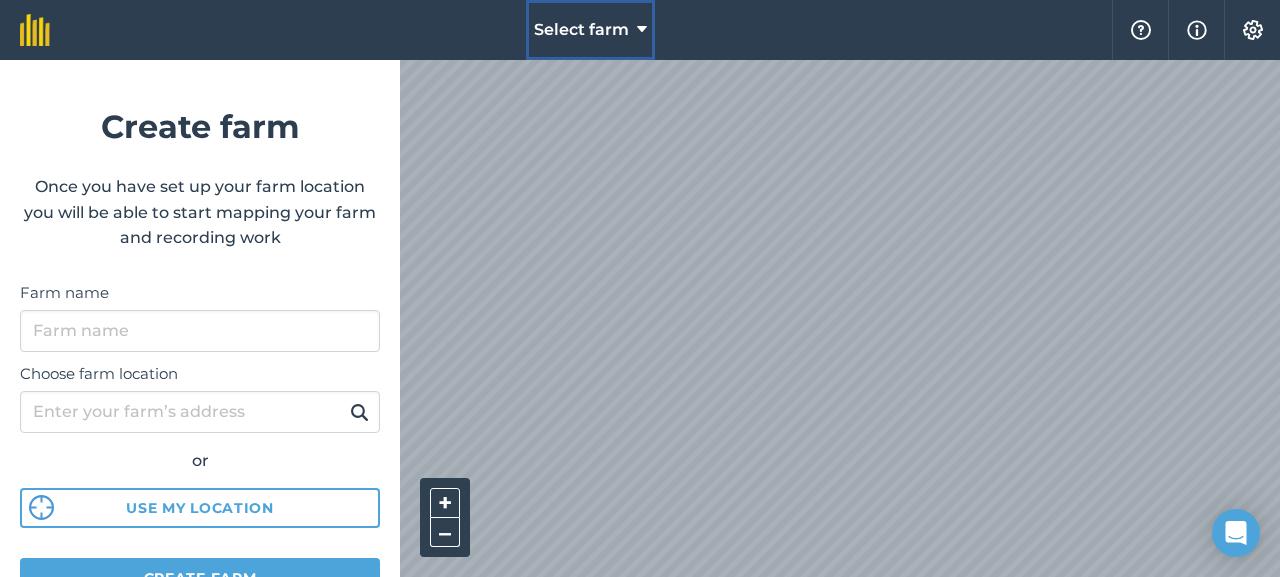 click at bounding box center [642, 30] 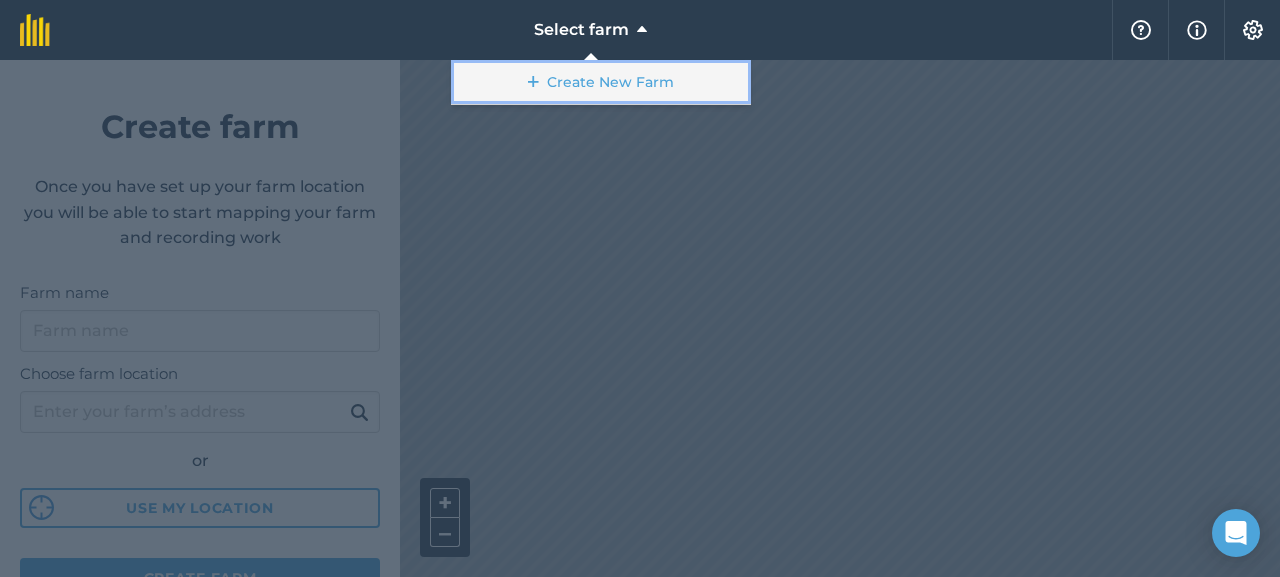 click at bounding box center (533, 82) 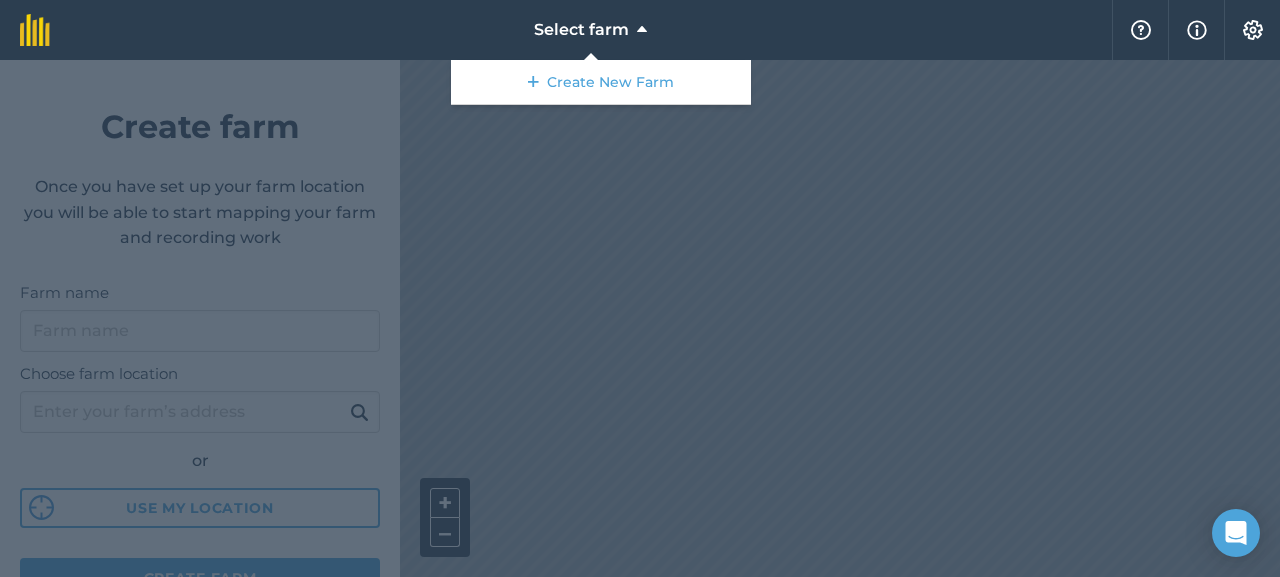 drag, startPoint x: 580, startPoint y: 88, endPoint x: 519, endPoint y: 152, distance: 88.4138 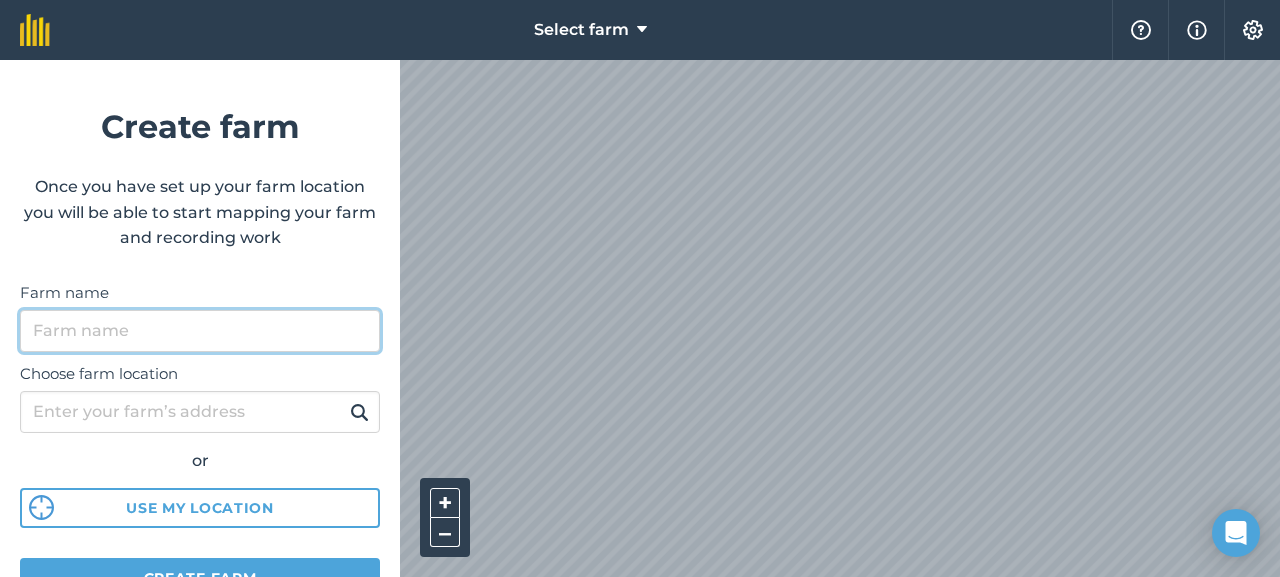 click on "Farm name" at bounding box center [200, 331] 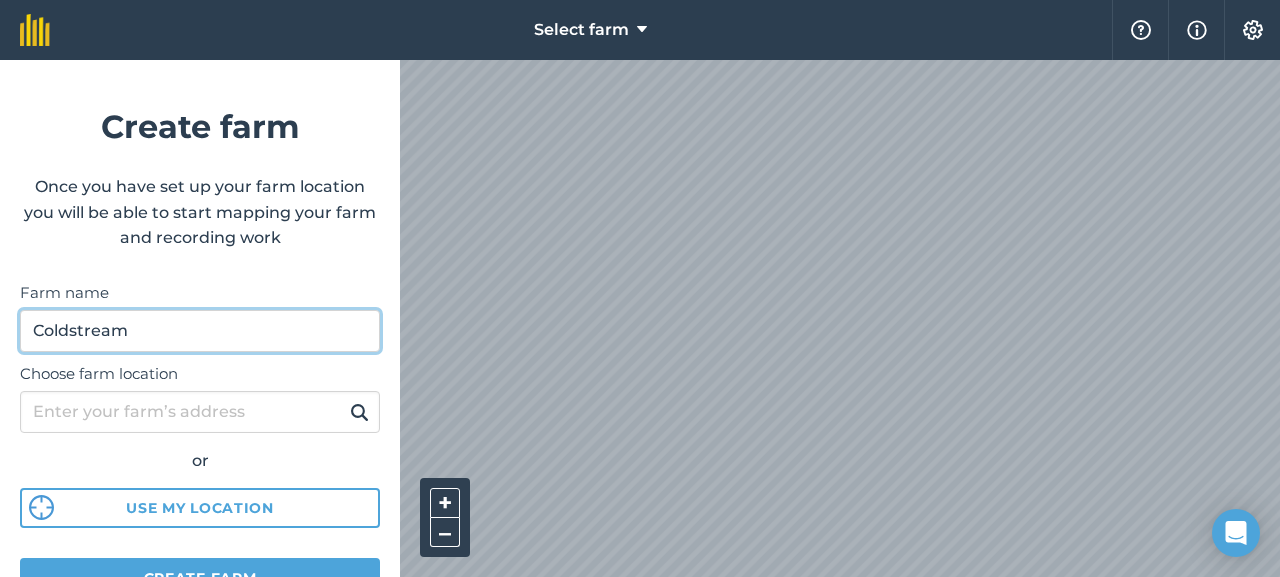 type on "Coldstream" 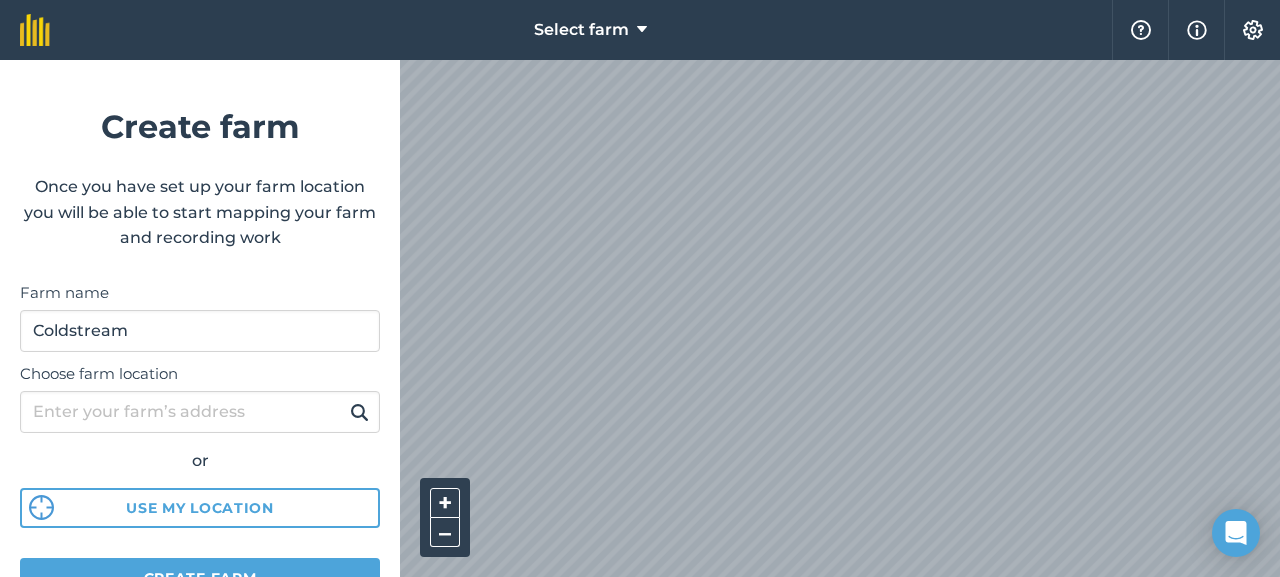 click on "Select farm Help Info Settings Create farm Once you have set up your farm location you will be able to start mapping your farm and recording work Farm name Coldstream Choose farm location or   Use my location Create farm Tip After you set up location you can upload your farm boundaries Just go to  Settings > Connections + – Satellite (Azure)" at bounding box center (640, 30) 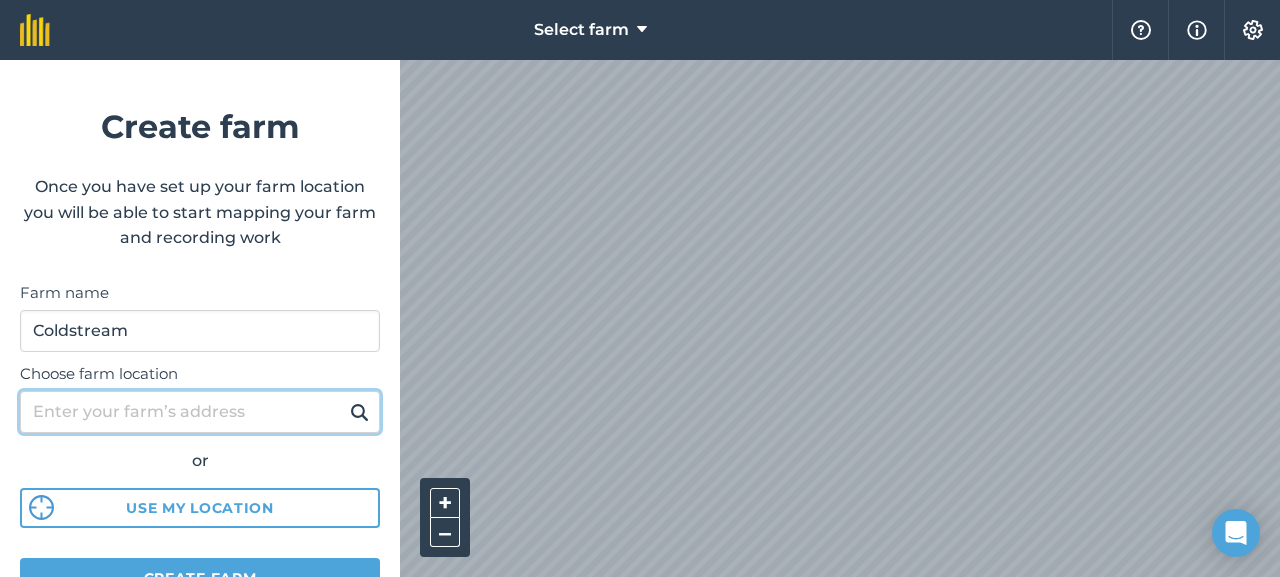 click on "Choose farm location" at bounding box center (200, 412) 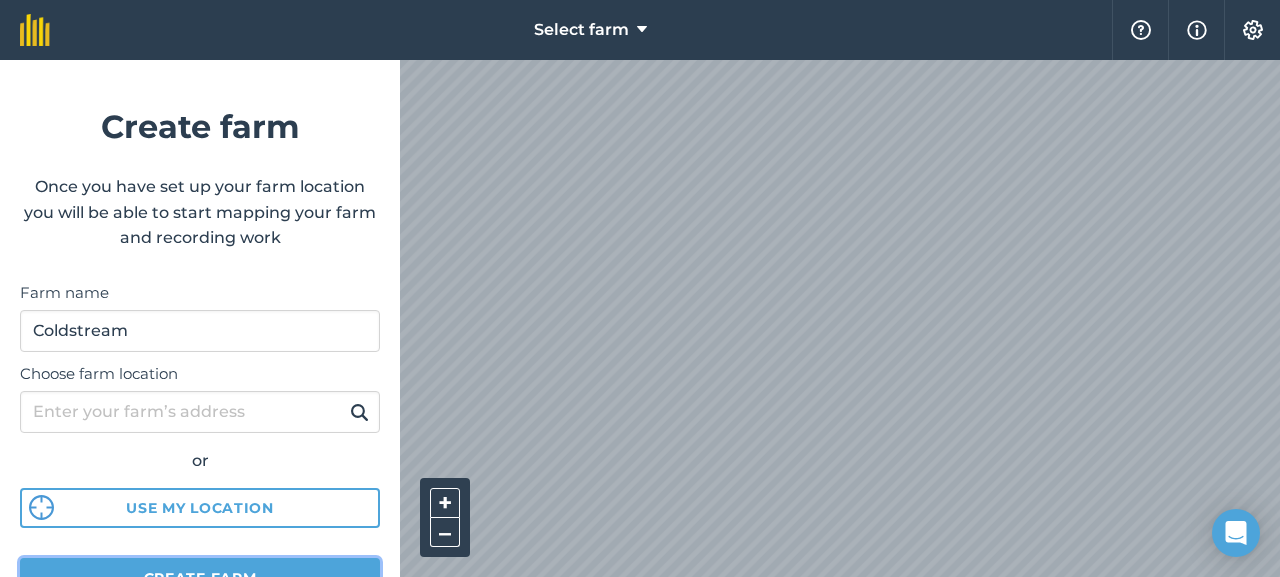 click on "Create farm" at bounding box center (200, 578) 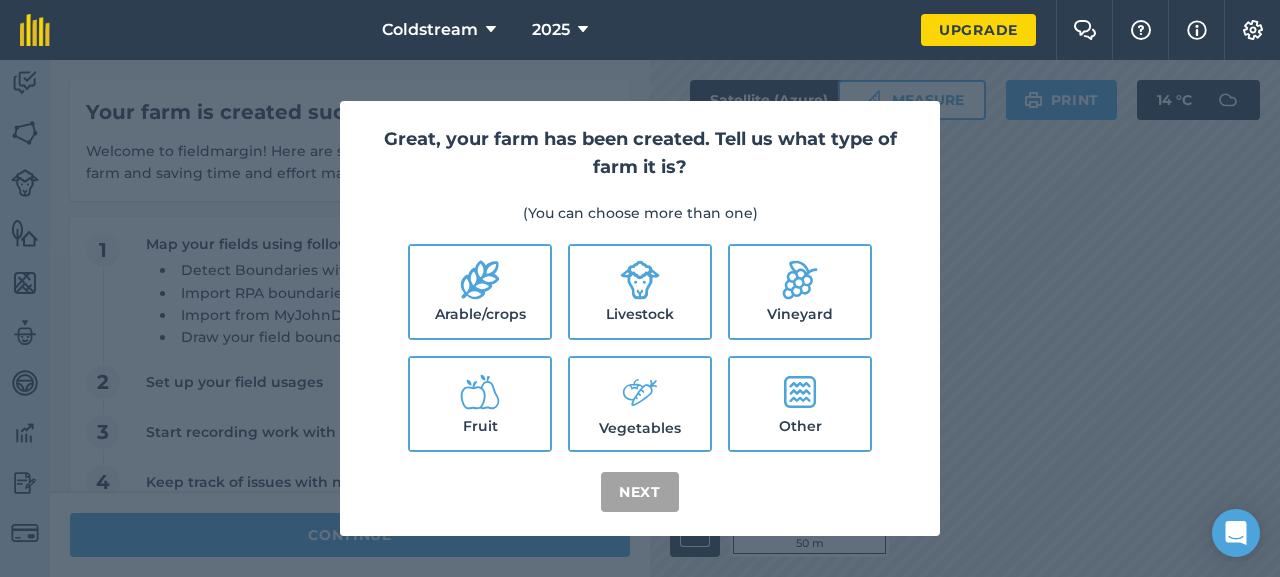 click on "Arable/crops" at bounding box center (480, 292) 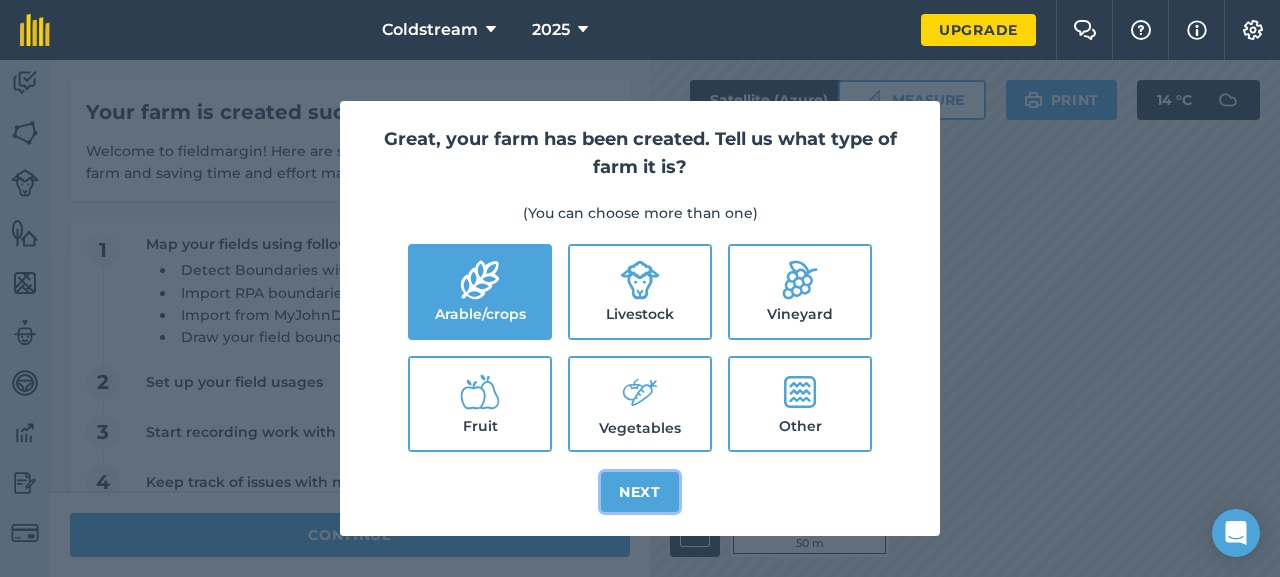 click on "Next" at bounding box center [640, 492] 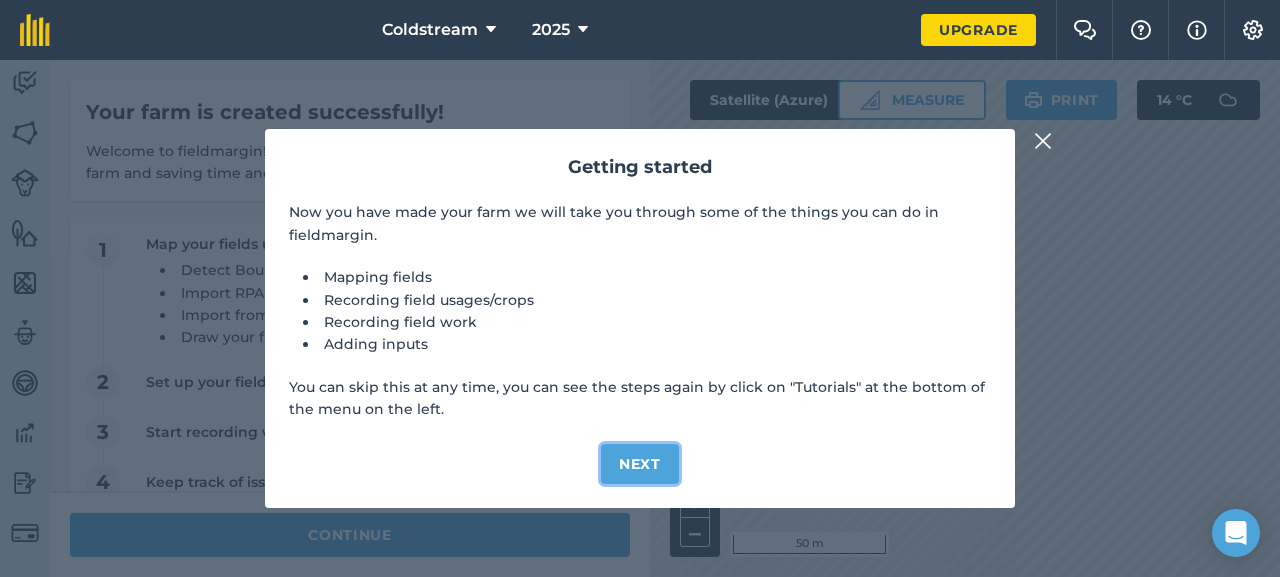 click on "Next" at bounding box center (640, 464) 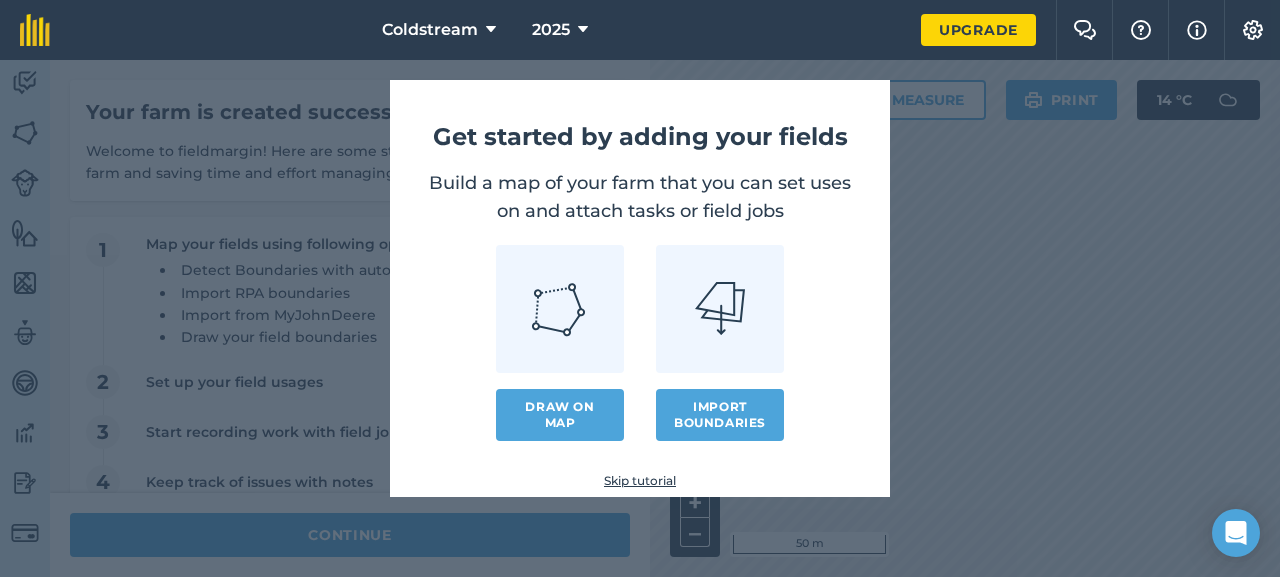 click at bounding box center [560, 309] 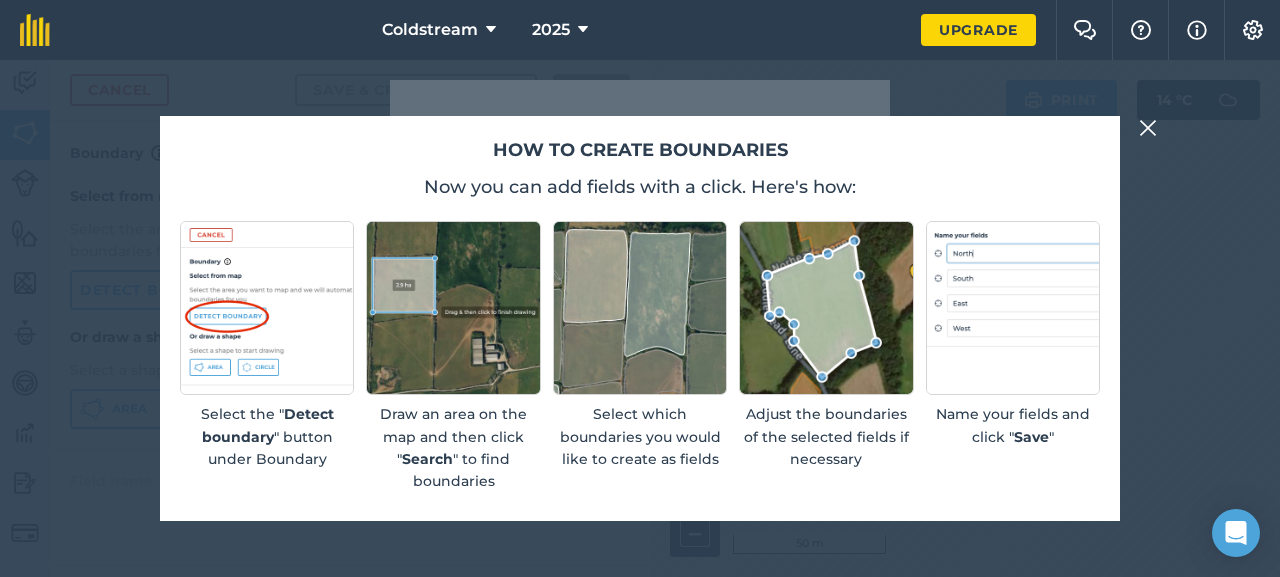 click at bounding box center [453, 308] 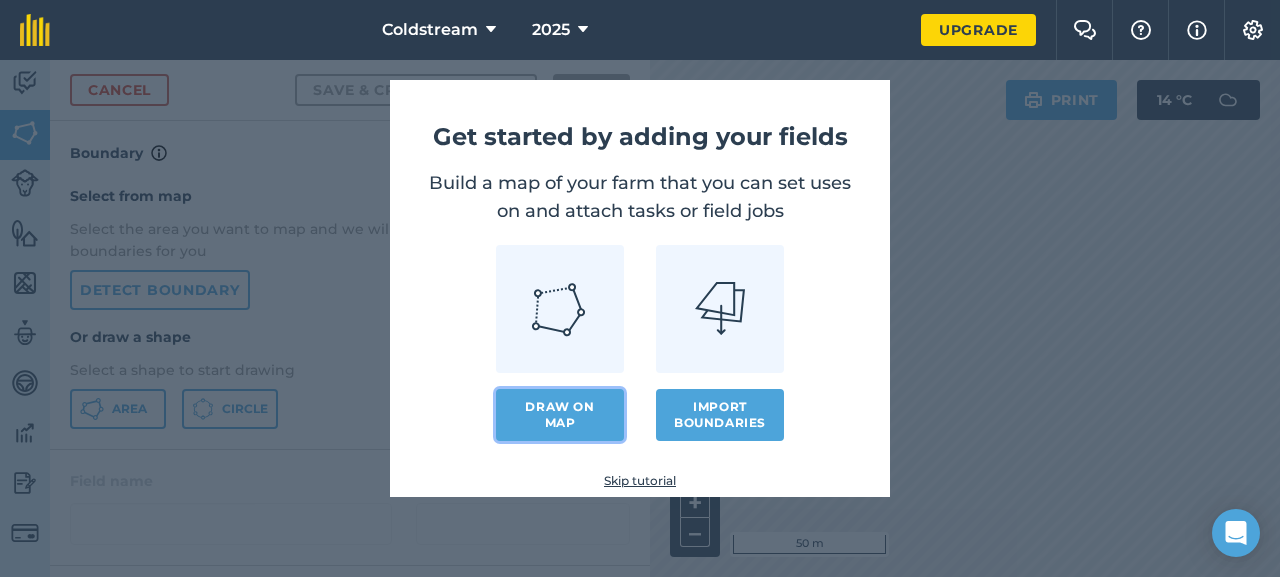 click on "Draw on map" at bounding box center [560, 415] 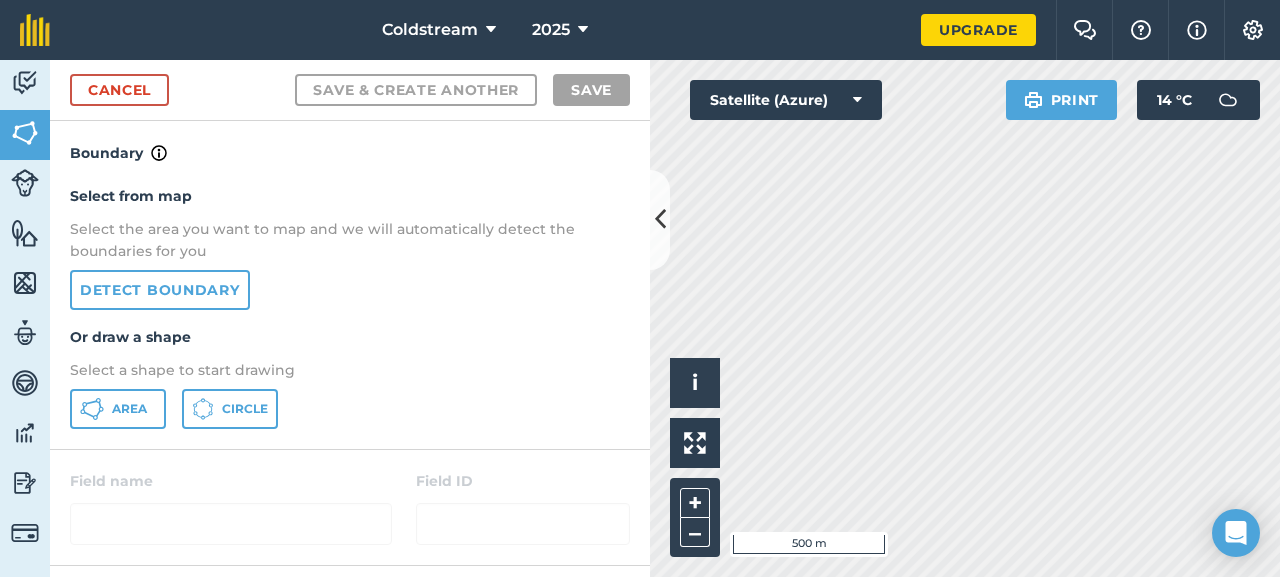 click on "Activity Fields Livestock Features Maps Team Vehicles Data Reporting Billing Tutorials Tutorials Cancel Save & Create Another Save Boundary   Select from map Select the area you want to map and we will automatically detect the boundaries for you Detect boundary Or draw a shape Select a shape to start drawing Area Circle Field name Field ID Field usage   Create new -- Not set -- You don't have any usages yet Click on  CREATE NEW  to set your usages (e.g. Barley, Oats, Wheat, Pasture) Hello i © 2025 TomTom, Microsoft 500 m + – Satellite (Azure) Print 14   ° C" at bounding box center [640, 318] 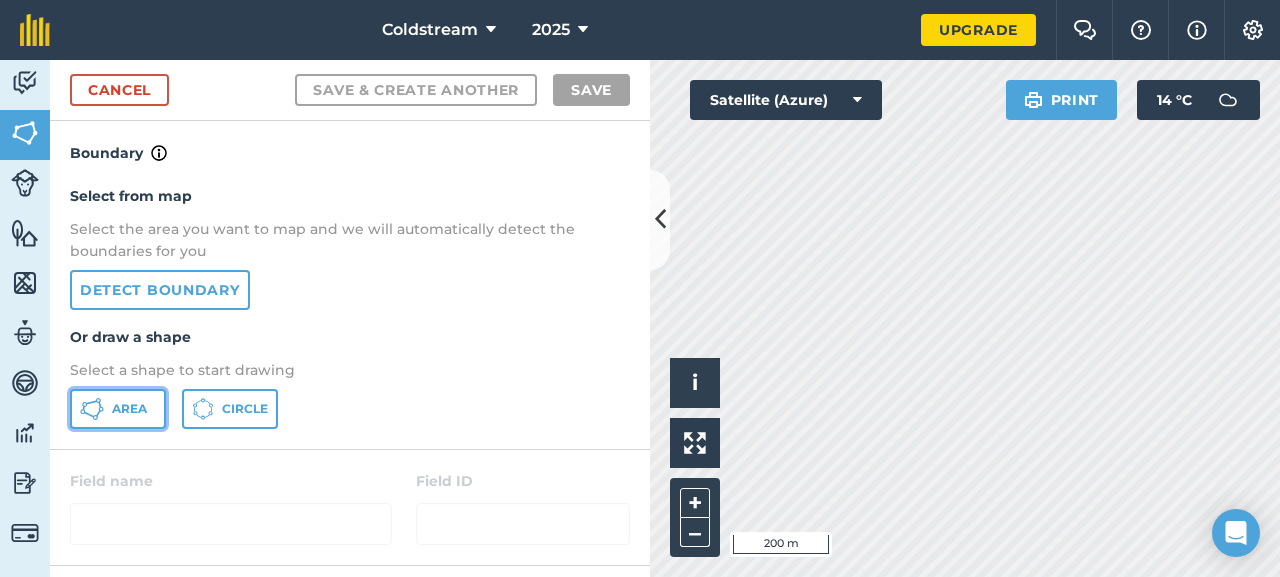 click on "Area" at bounding box center (129, 409) 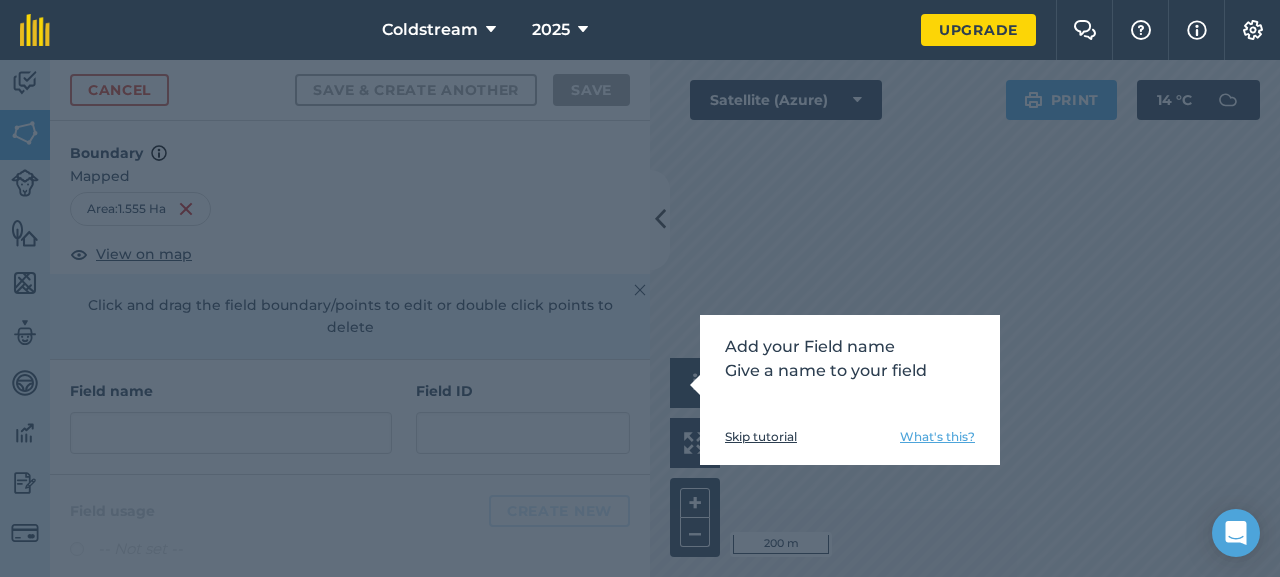 click on "Add your Field name Give a name to your field Skip tutorial What's this?" at bounding box center (640, 318) 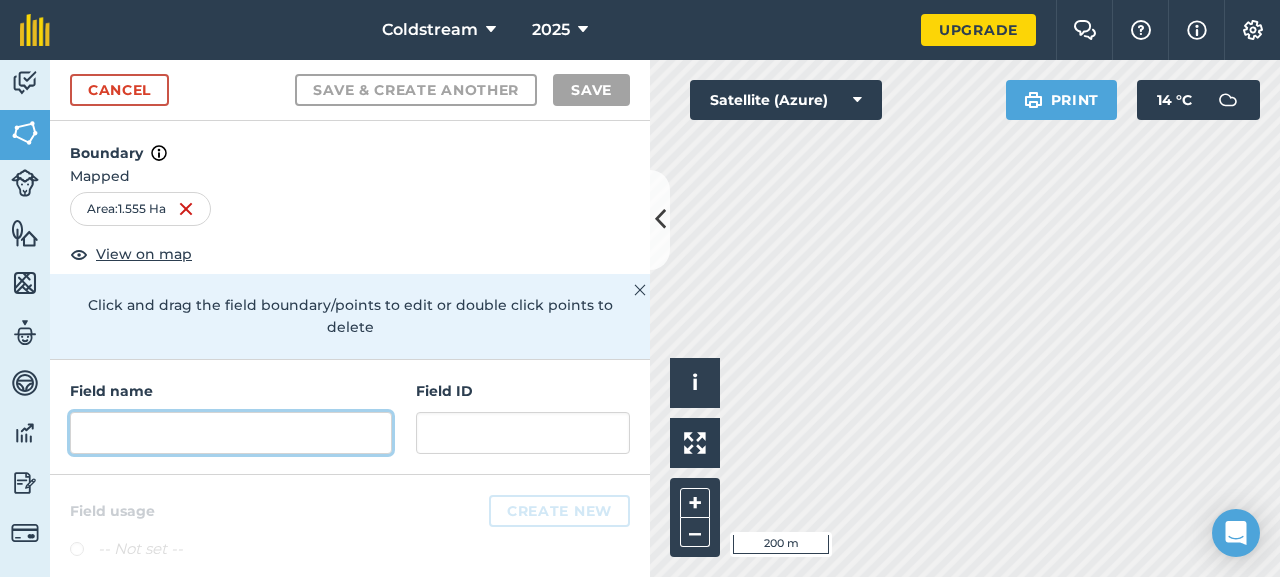 click at bounding box center [231, 433] 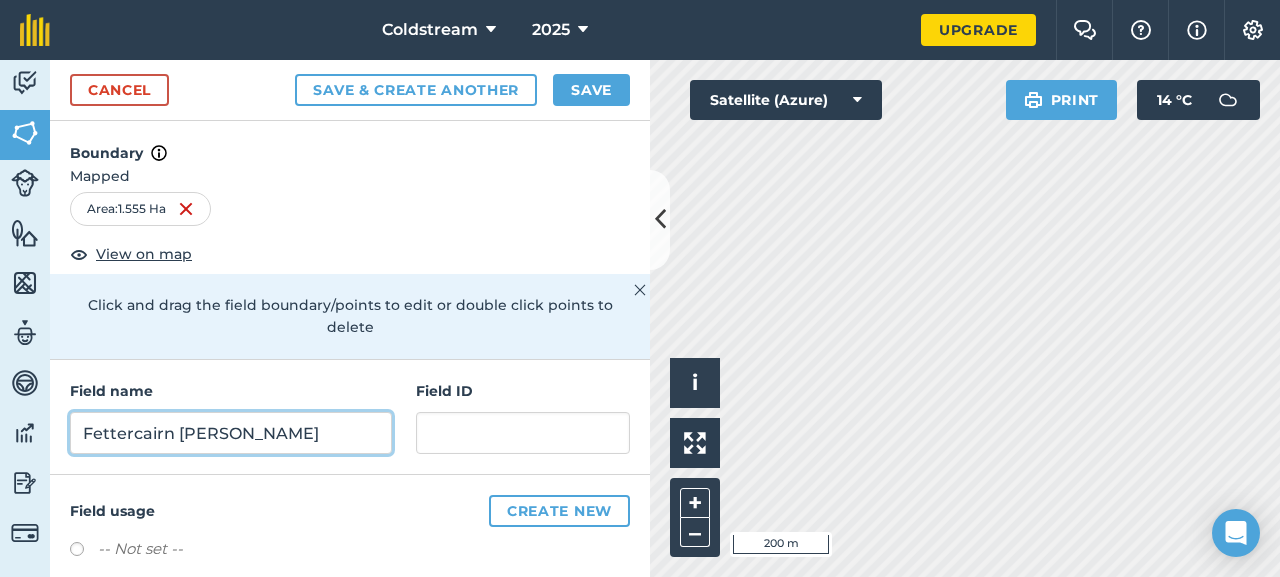 scroll, scrollTop: 0, scrollLeft: 0, axis: both 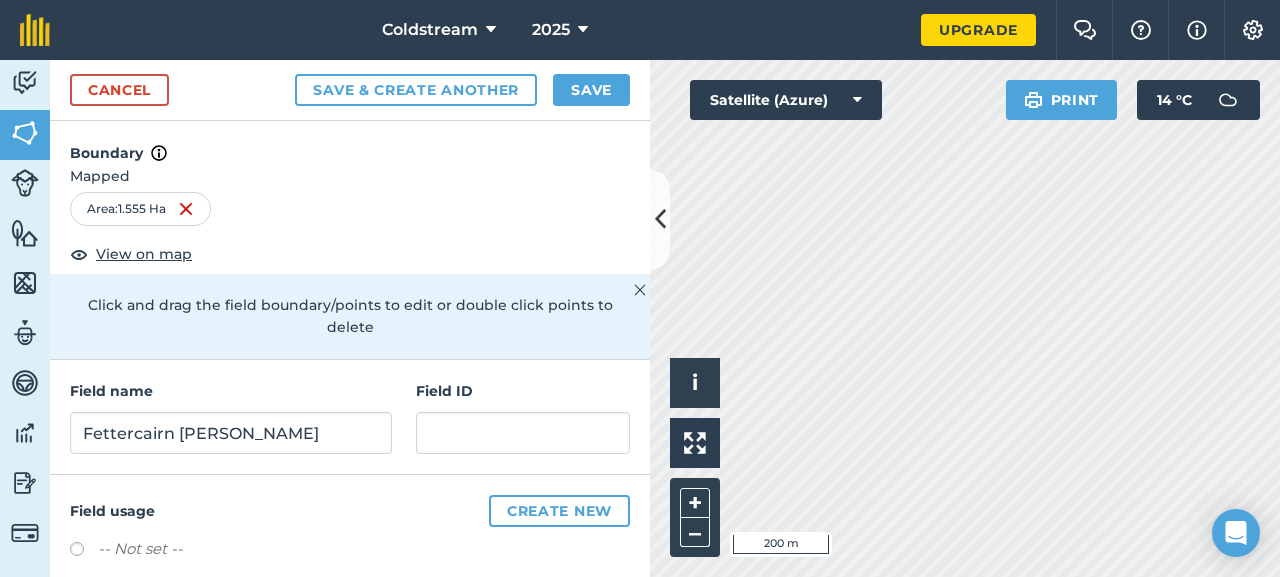click on "Area :  1.555   Ha" at bounding box center [140, 209] 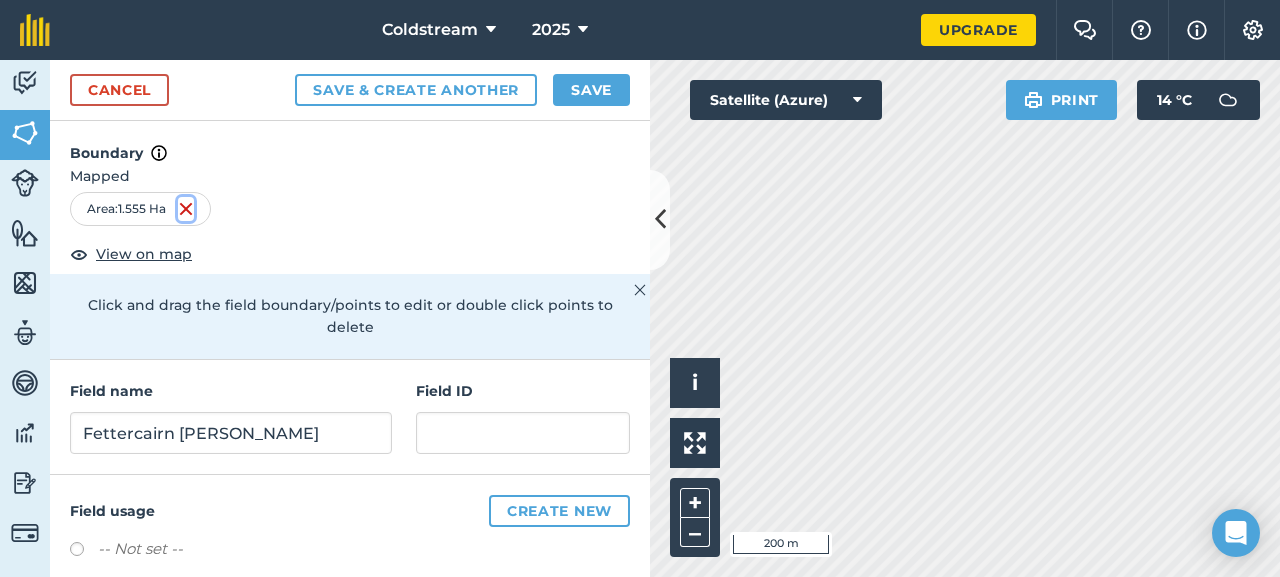 click at bounding box center [186, 209] 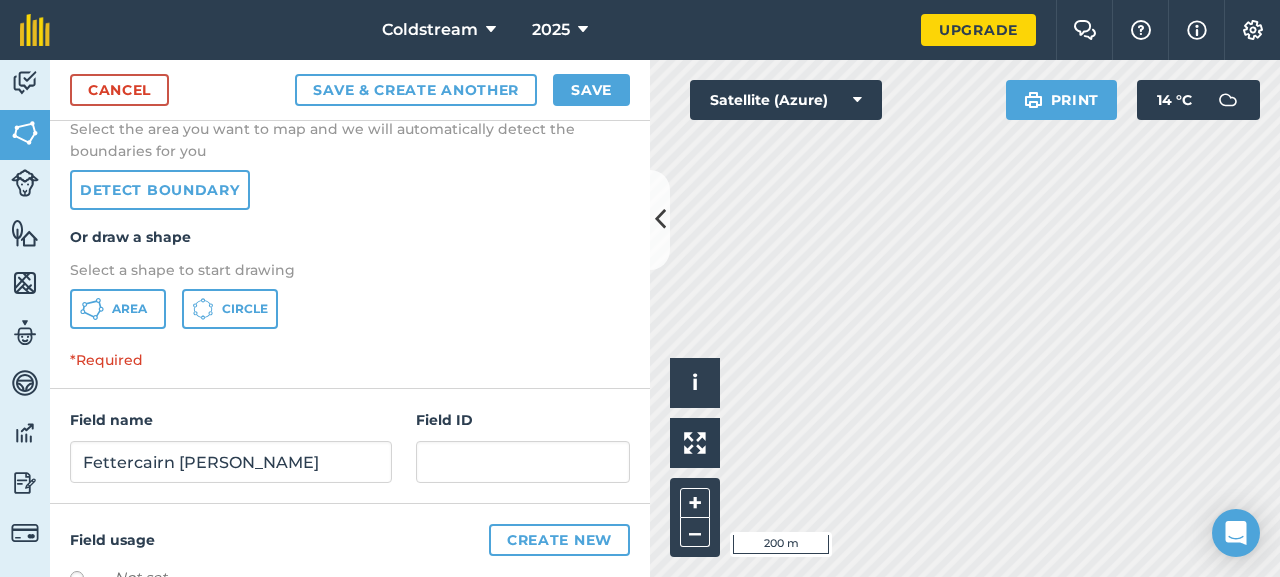 scroll, scrollTop: 0, scrollLeft: 0, axis: both 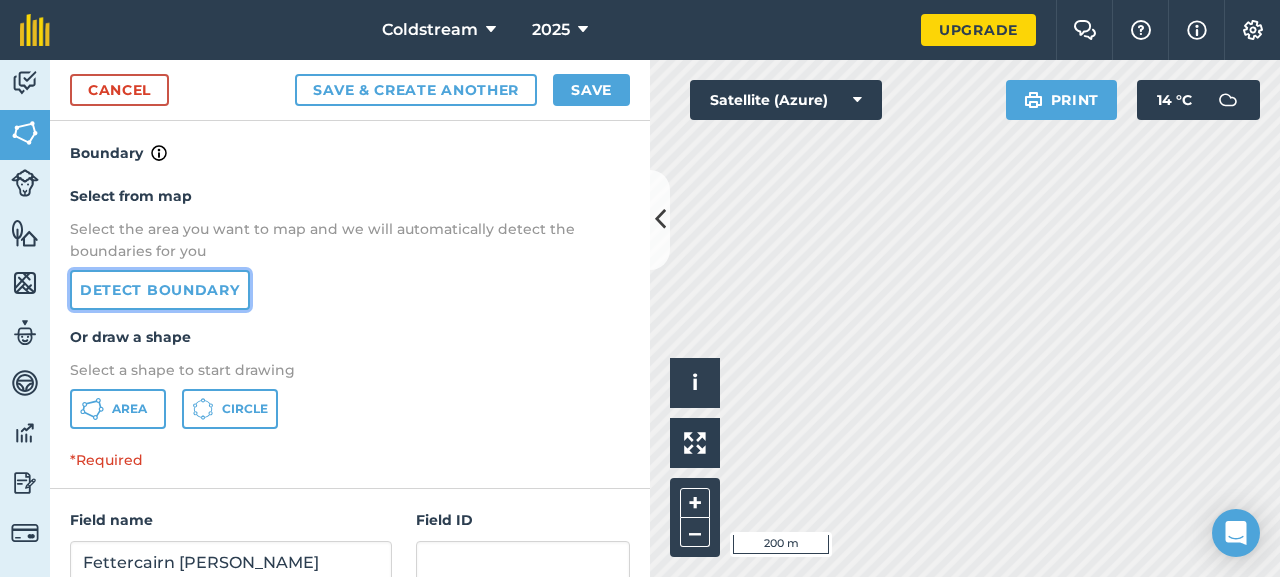 click on "Detect boundary" at bounding box center [160, 290] 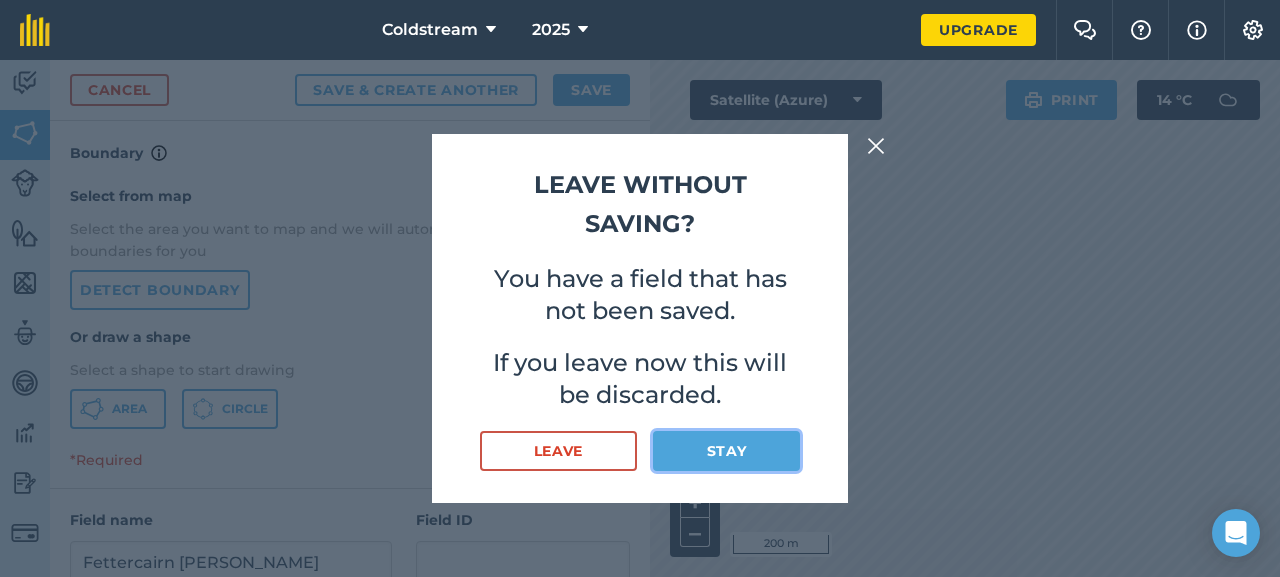 click on "Stay" at bounding box center [726, 451] 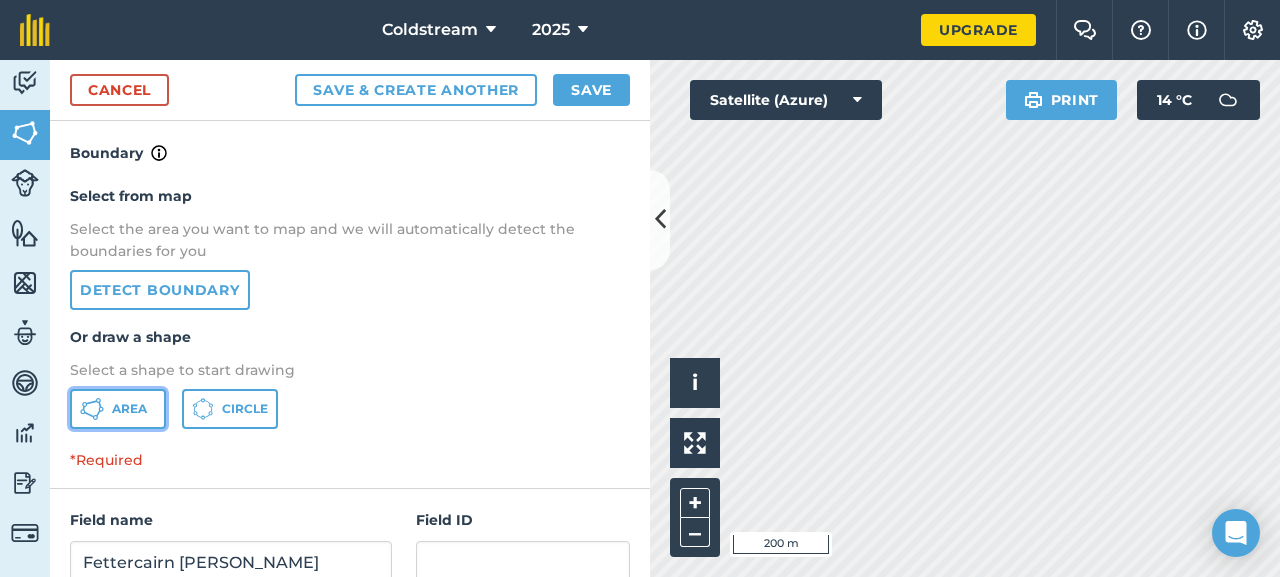 click on "Area" at bounding box center (129, 409) 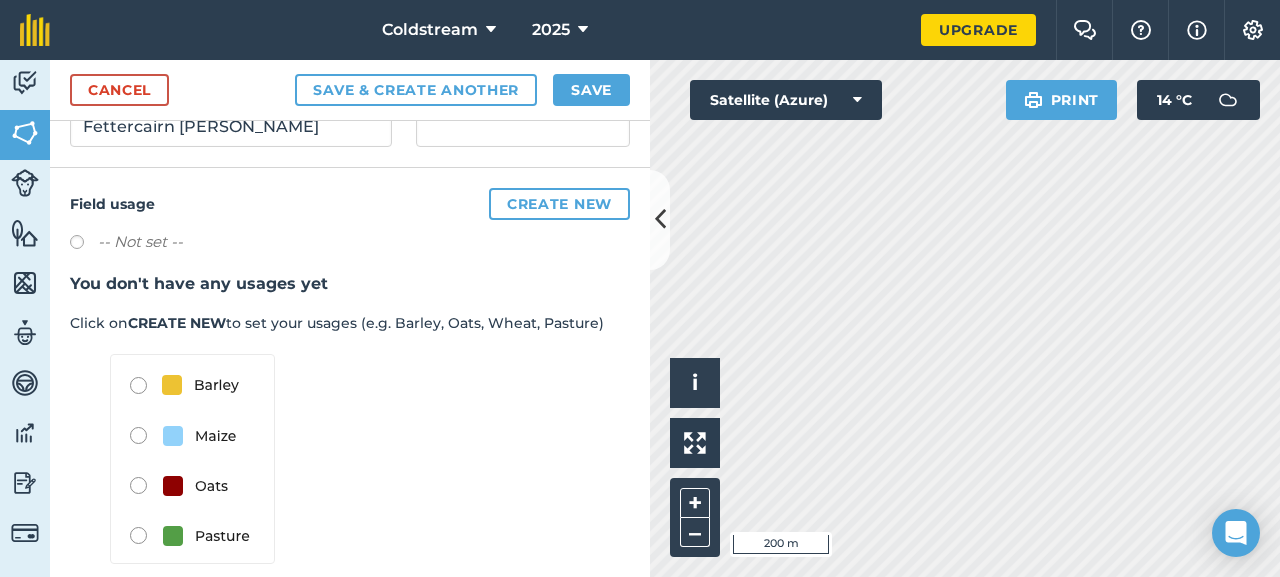 scroll, scrollTop: 331, scrollLeft: 0, axis: vertical 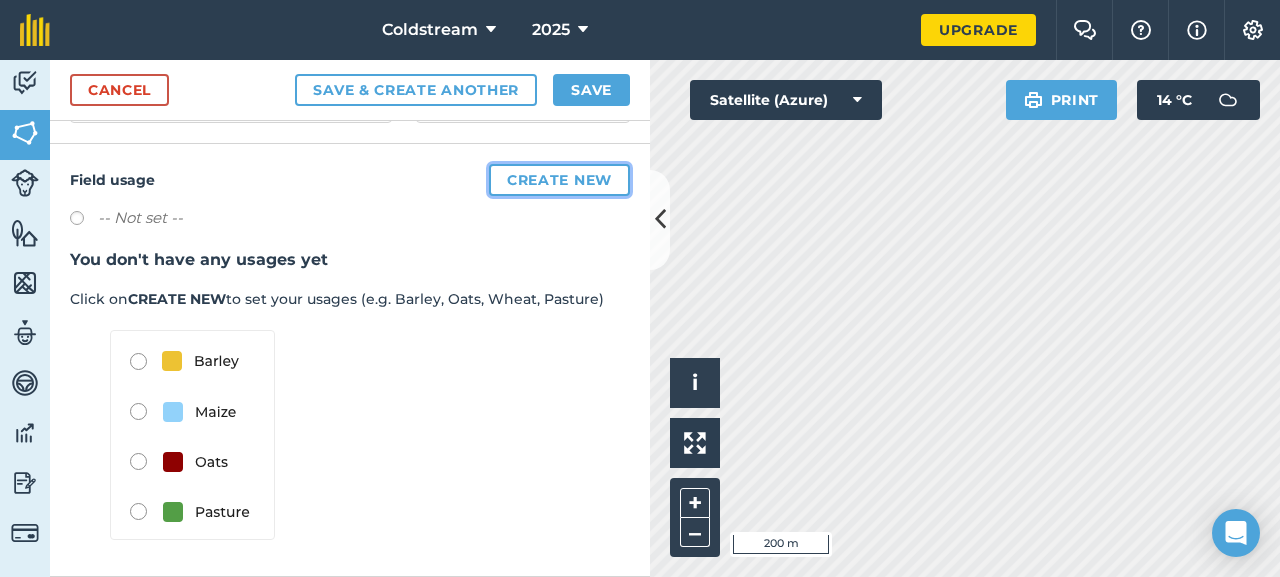 click on "Create new" at bounding box center [559, 180] 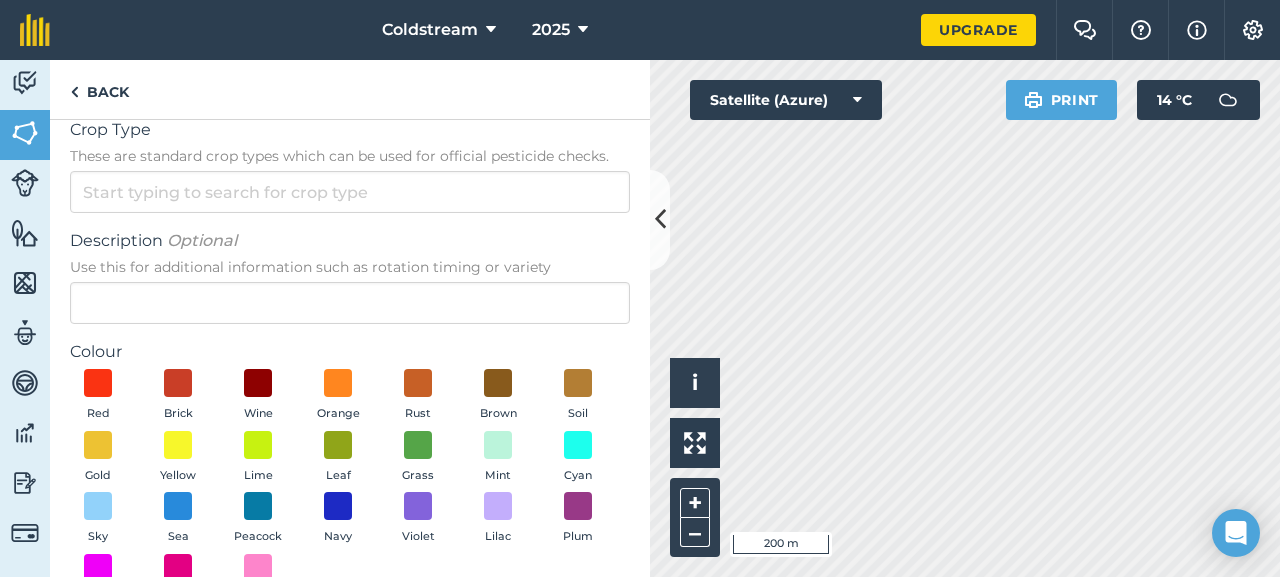 scroll, scrollTop: 0, scrollLeft: 0, axis: both 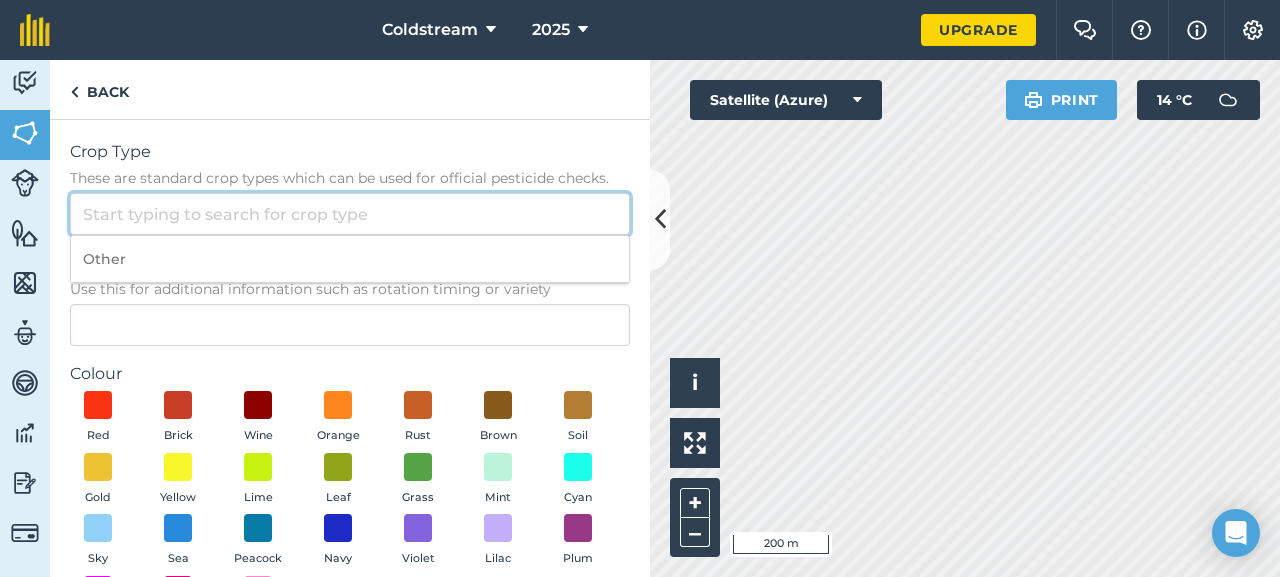 click on "Crop Type These are standard crop types which can be used for official pesticide checks." at bounding box center [350, 214] 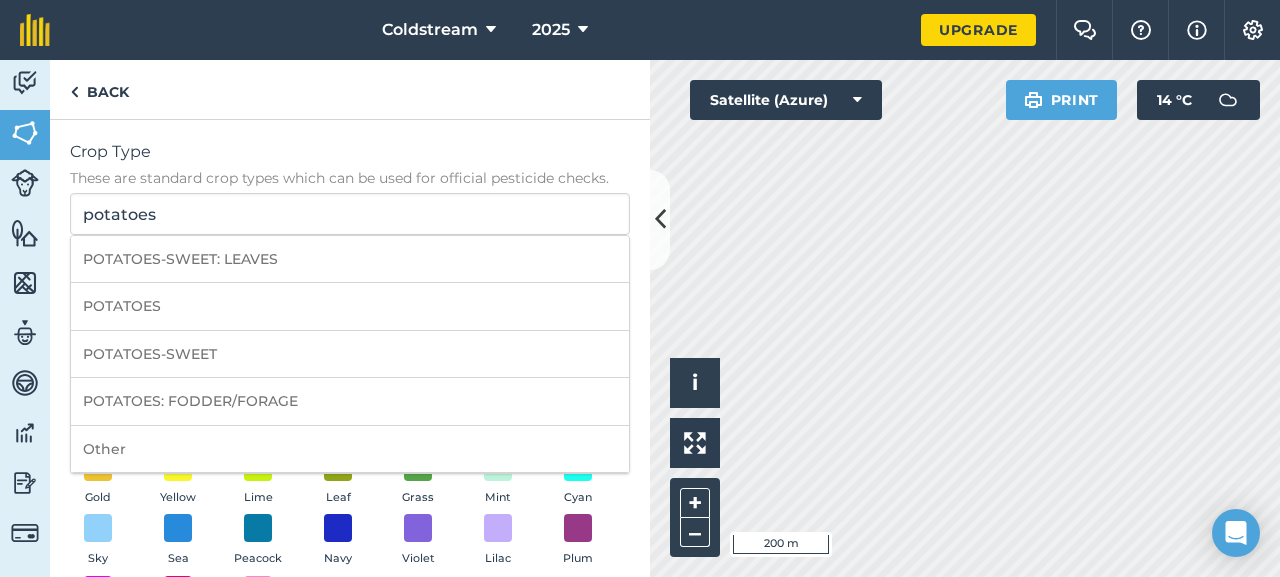 click on "POTATOES" at bounding box center [350, 306] 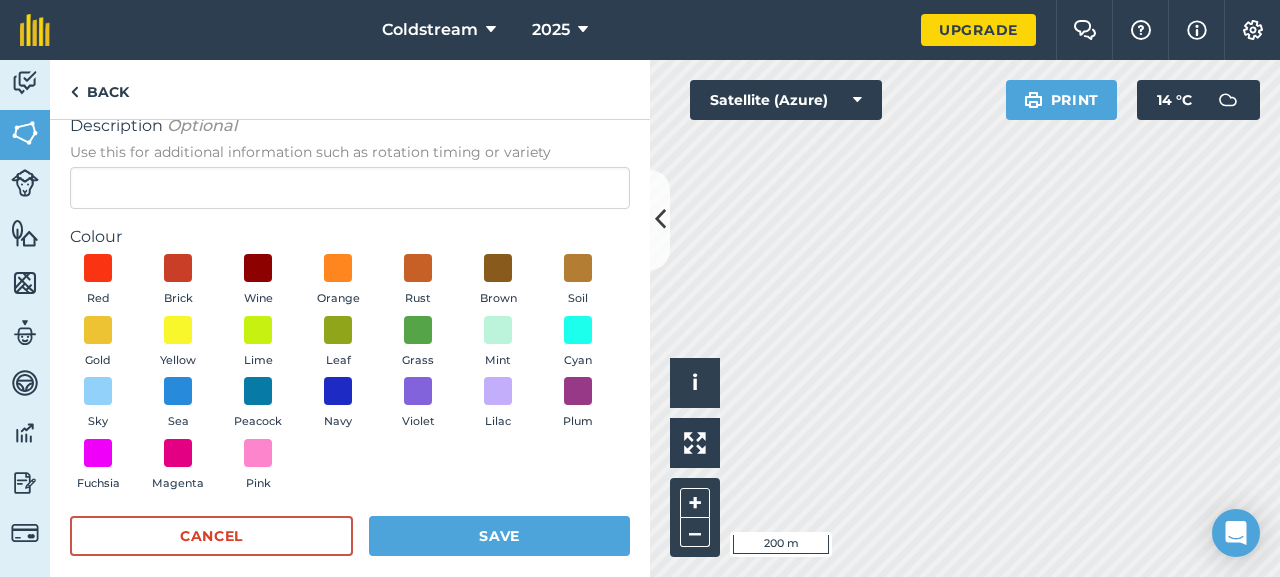 scroll, scrollTop: 157, scrollLeft: 0, axis: vertical 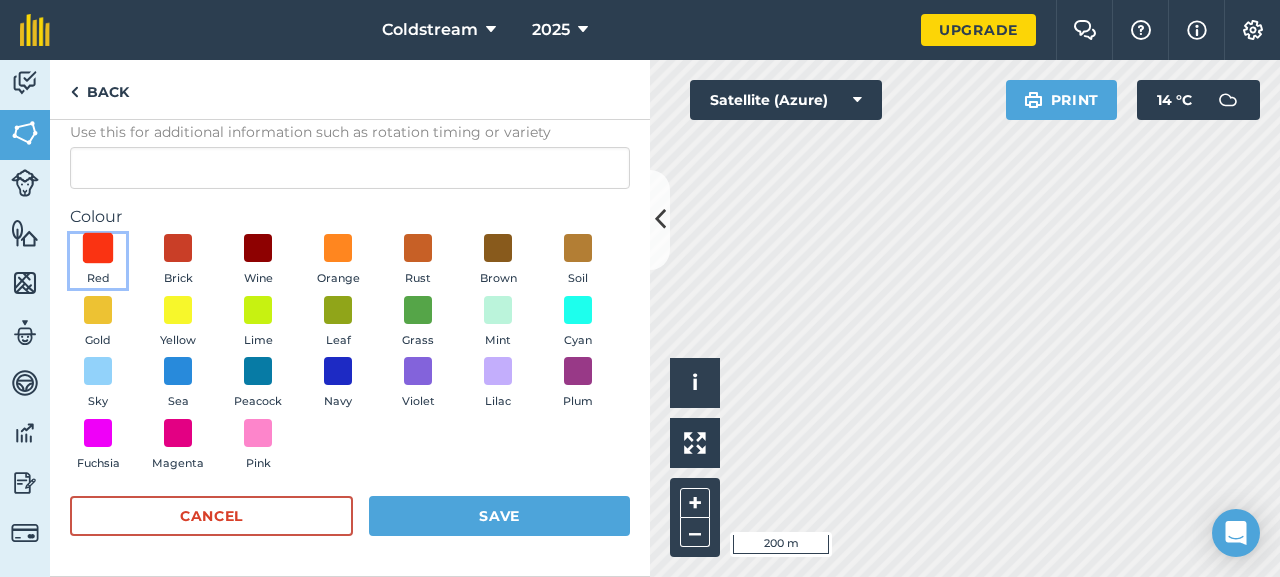 click at bounding box center (98, 248) 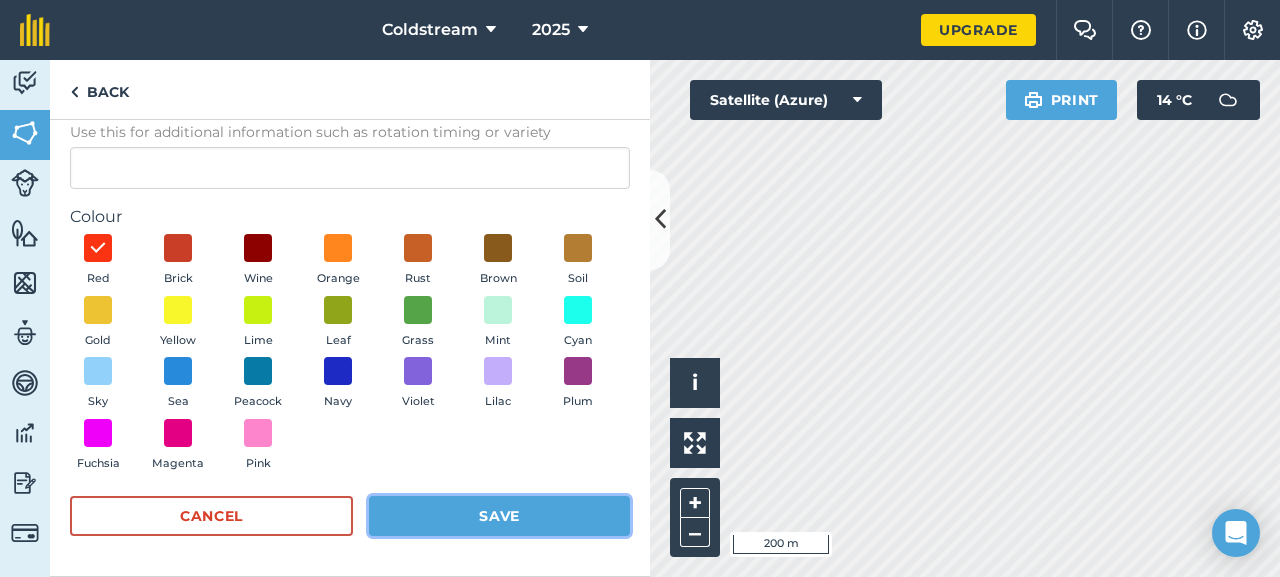 click on "Save" at bounding box center (499, 516) 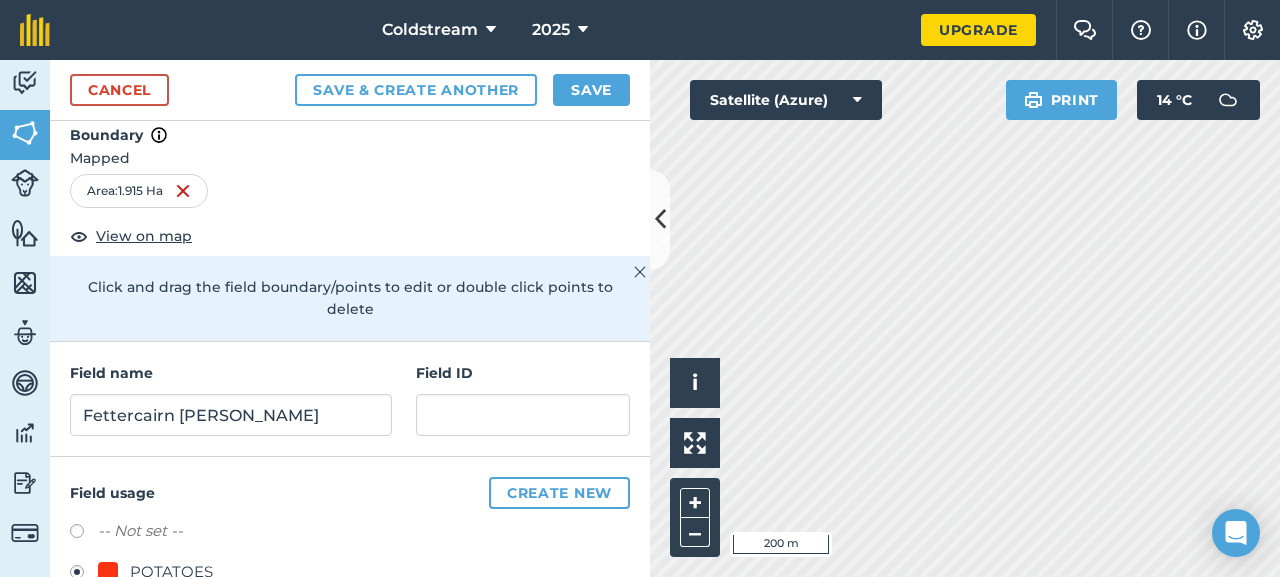 scroll, scrollTop: 0, scrollLeft: 0, axis: both 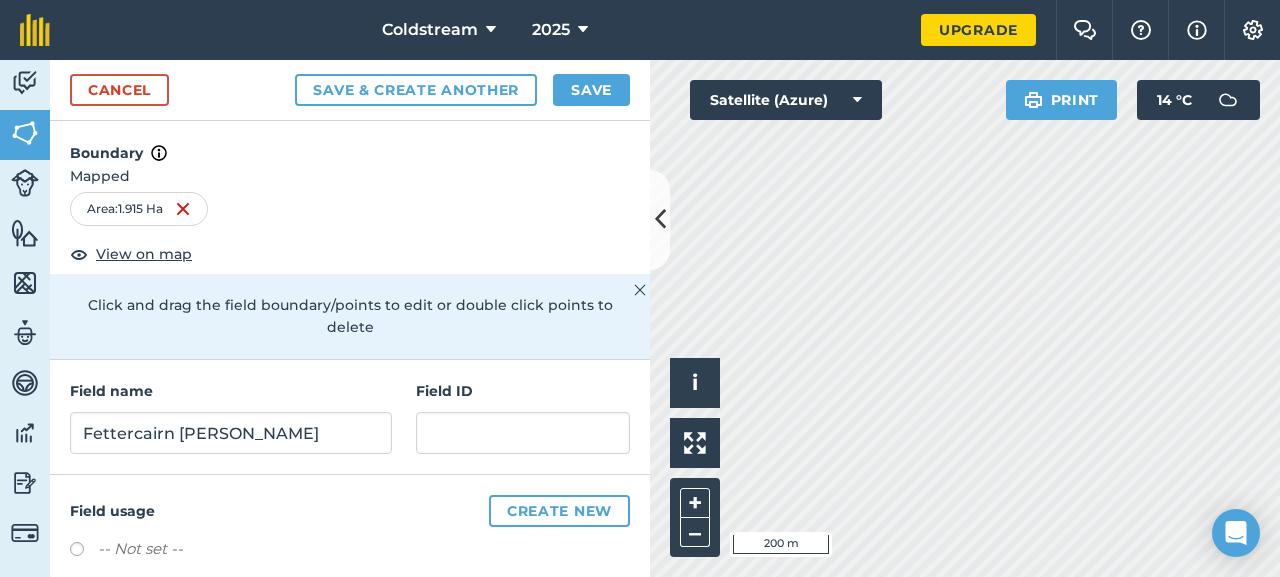 click on "Area :  1.915   Ha" at bounding box center (139, 209) 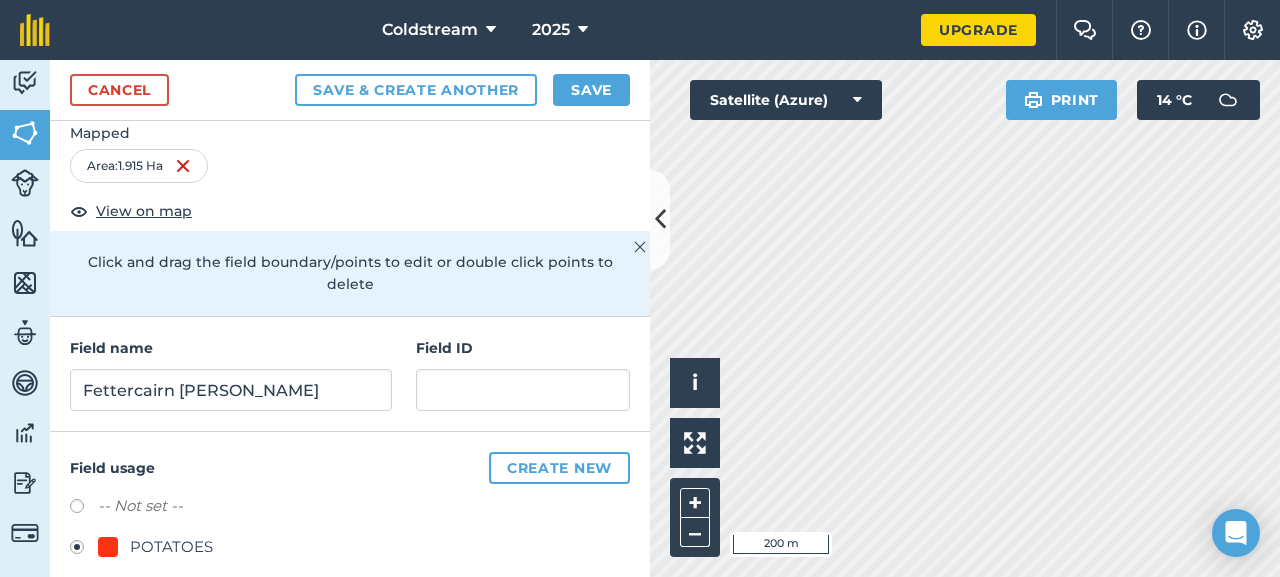 scroll, scrollTop: 63, scrollLeft: 0, axis: vertical 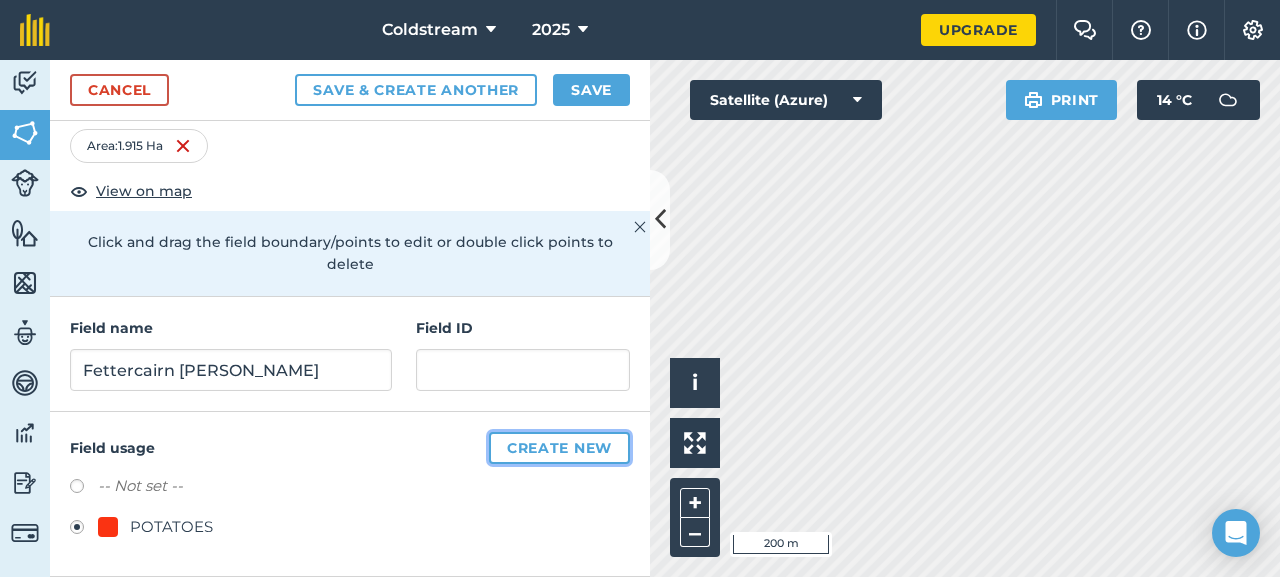click on "Create new" at bounding box center [559, 448] 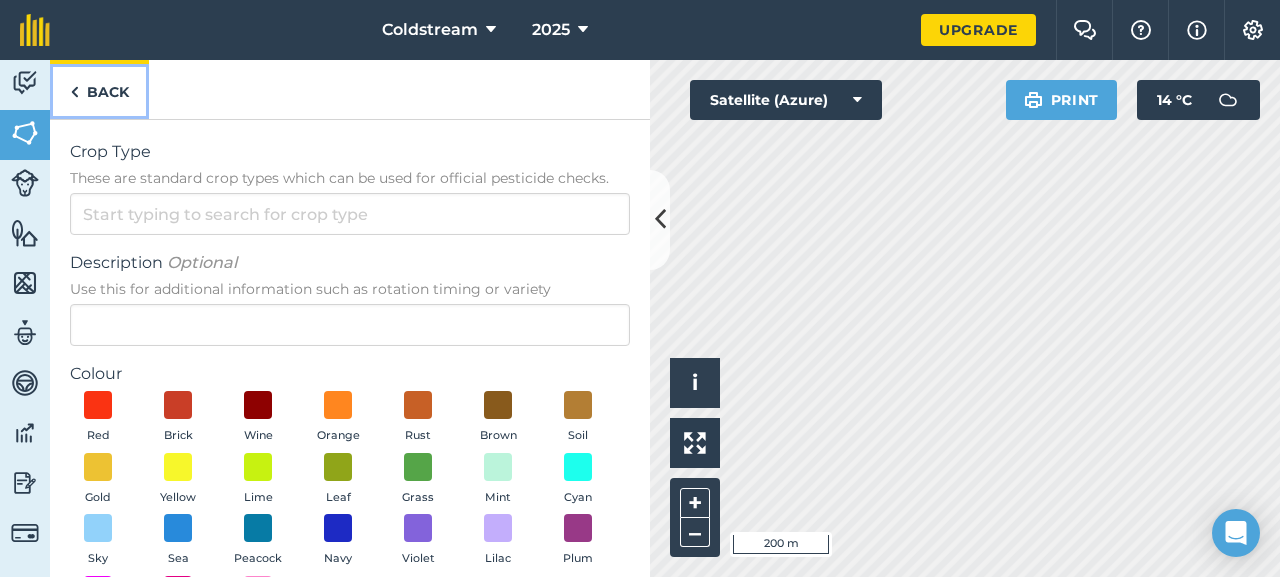 click on "Back" at bounding box center (99, 89) 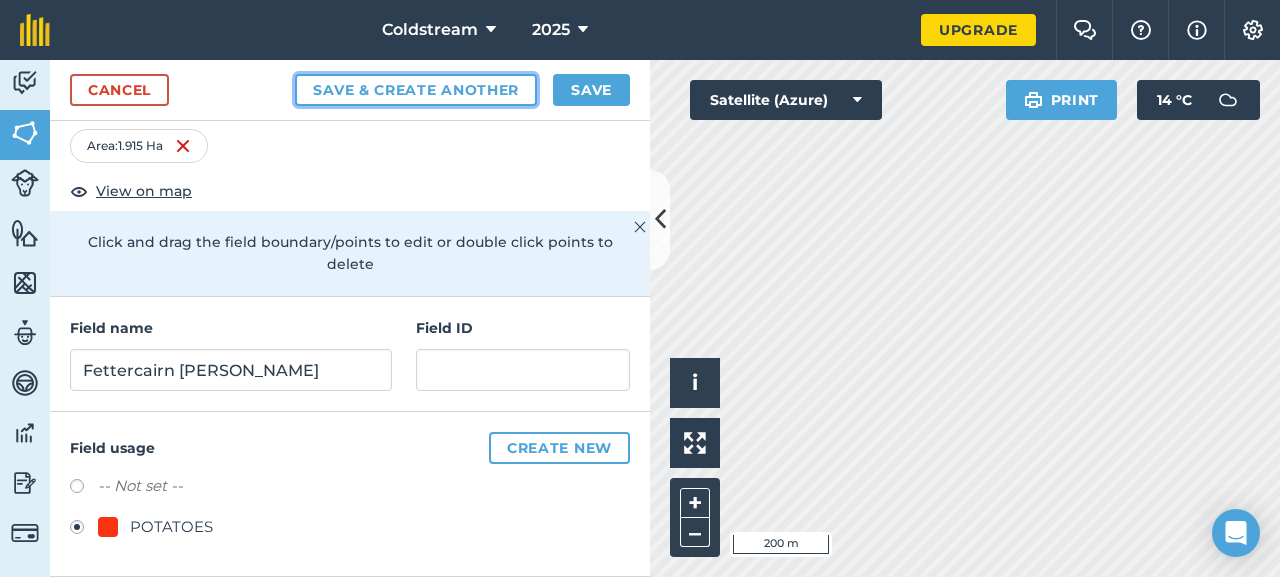 click on "Save & Create Another" at bounding box center [416, 90] 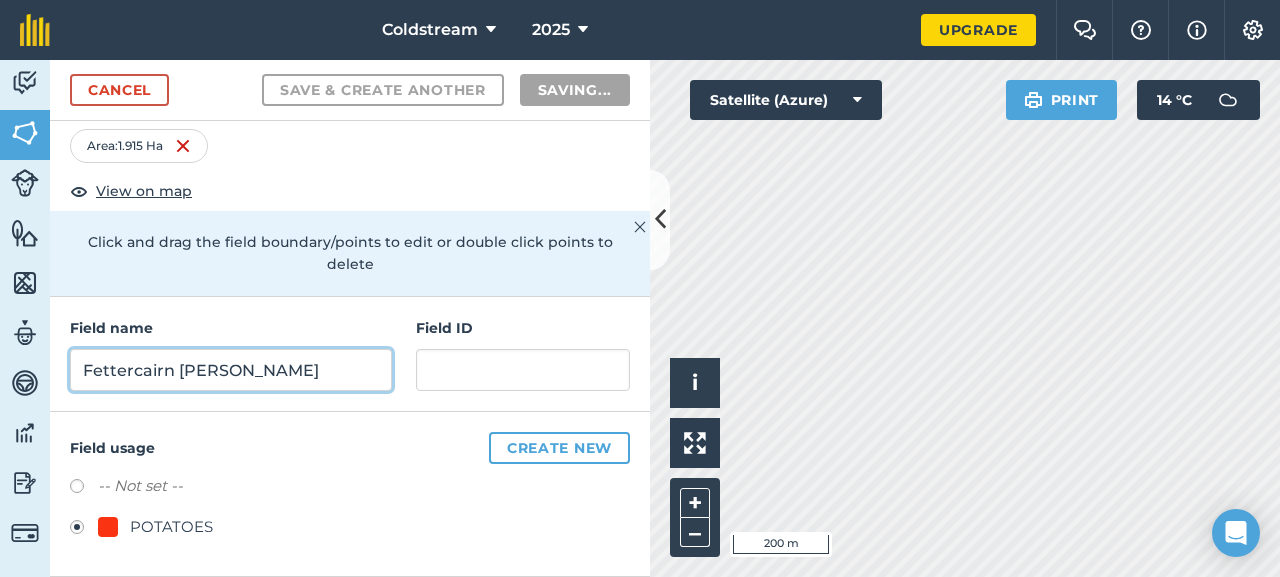 radio on "false" 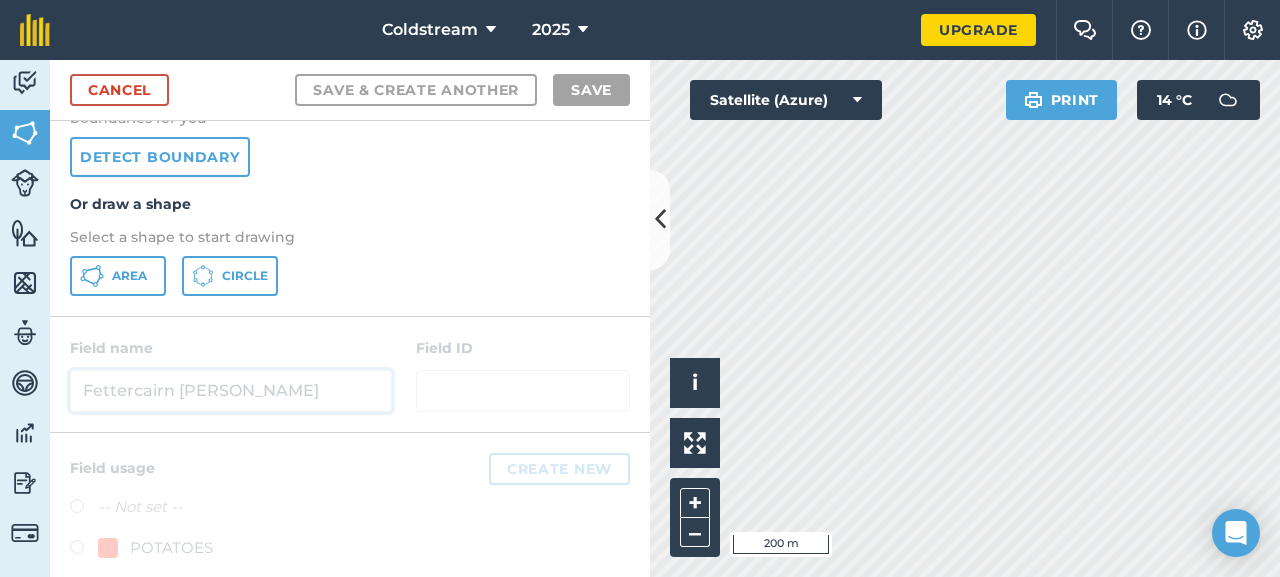 scroll, scrollTop: 153, scrollLeft: 0, axis: vertical 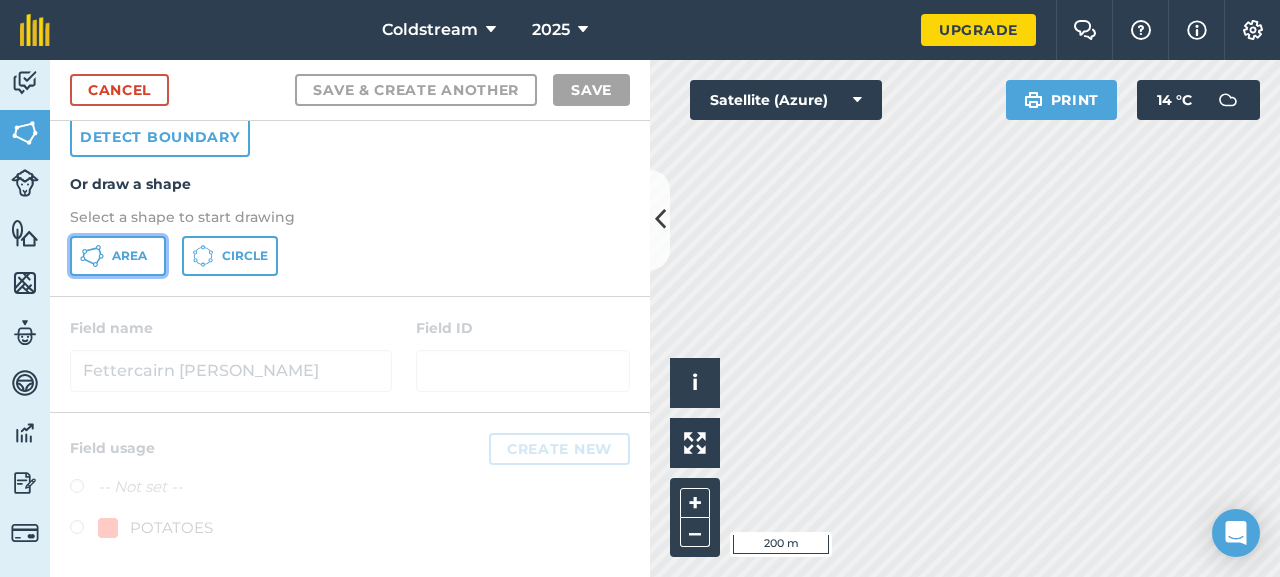 click on "Area" at bounding box center (129, 256) 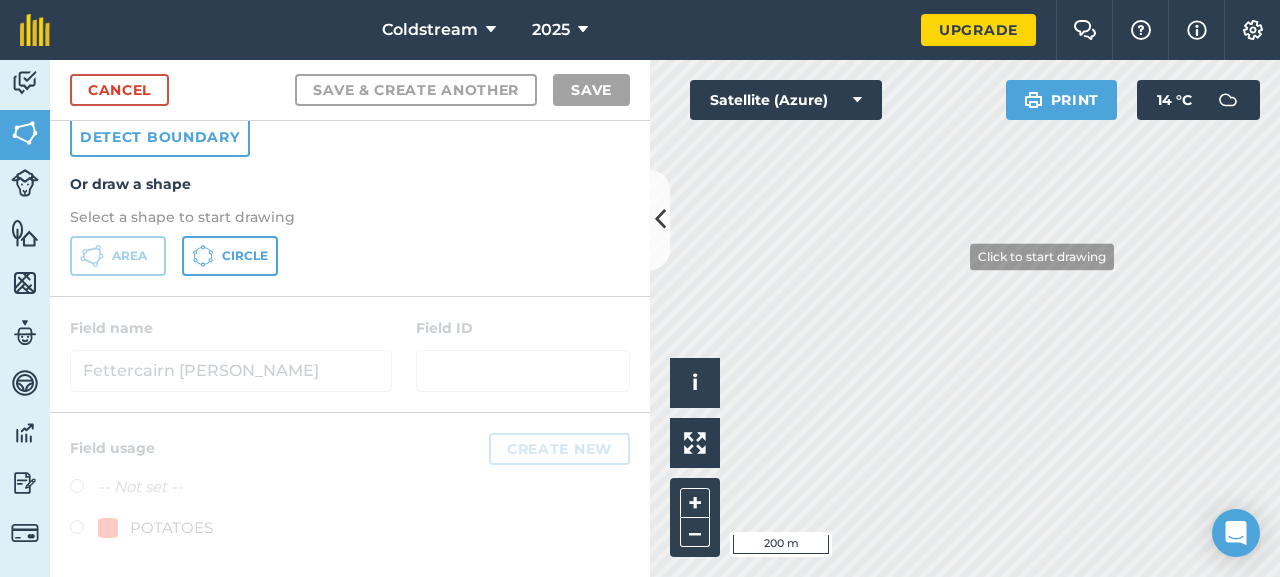scroll, scrollTop: 63, scrollLeft: 0, axis: vertical 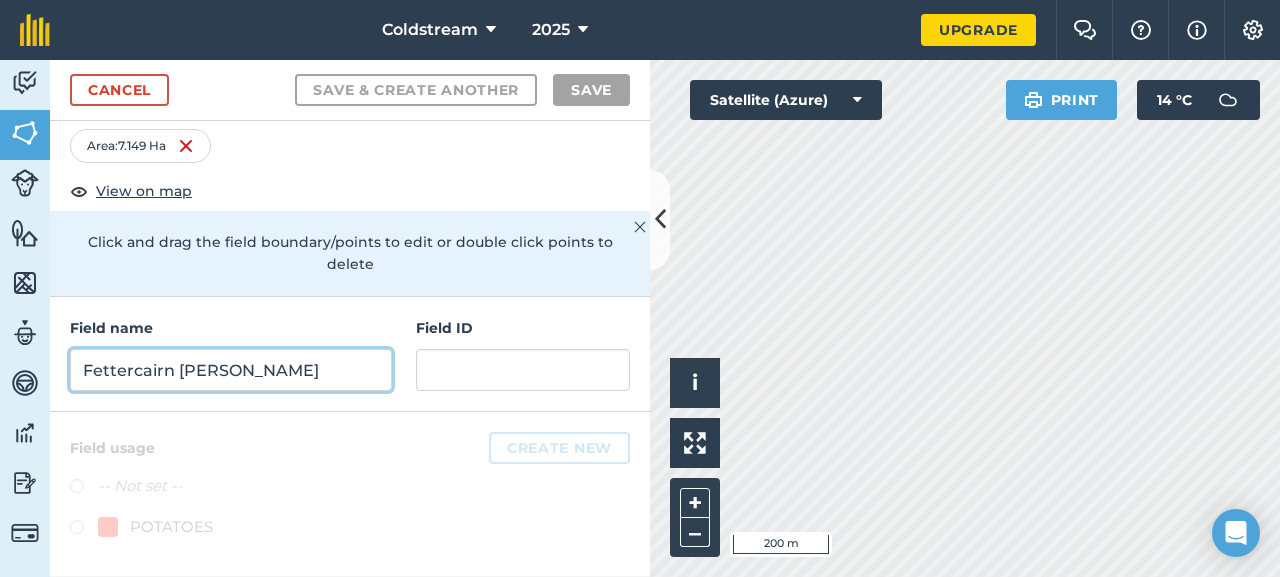 click on "Fettercairn Smiddy" at bounding box center [231, 370] 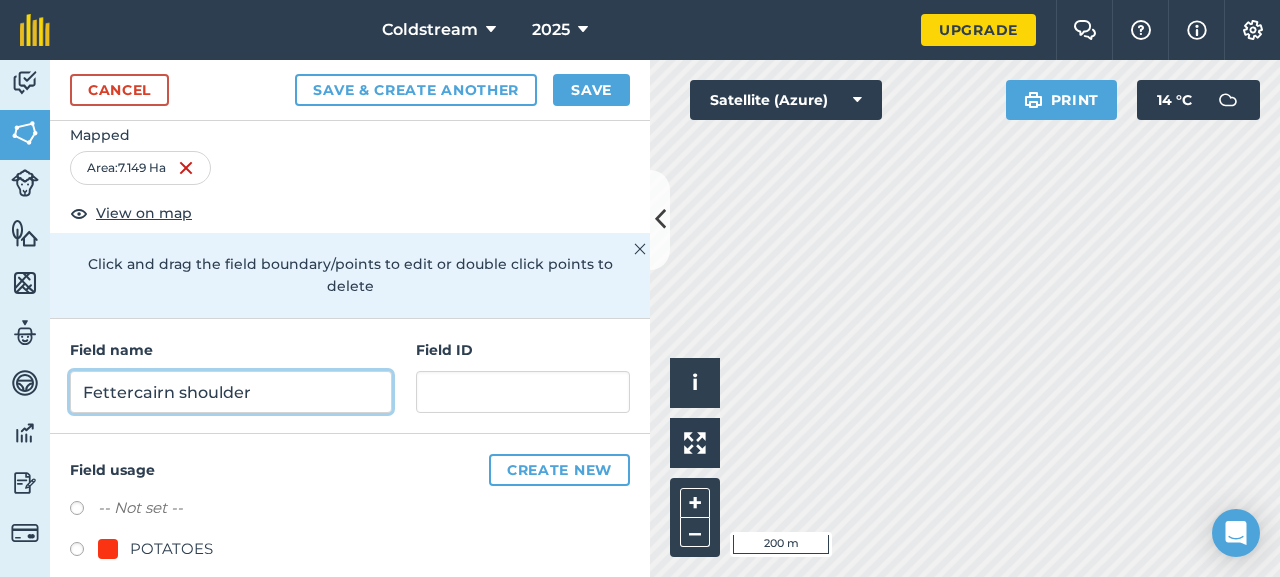 scroll, scrollTop: 63, scrollLeft: 0, axis: vertical 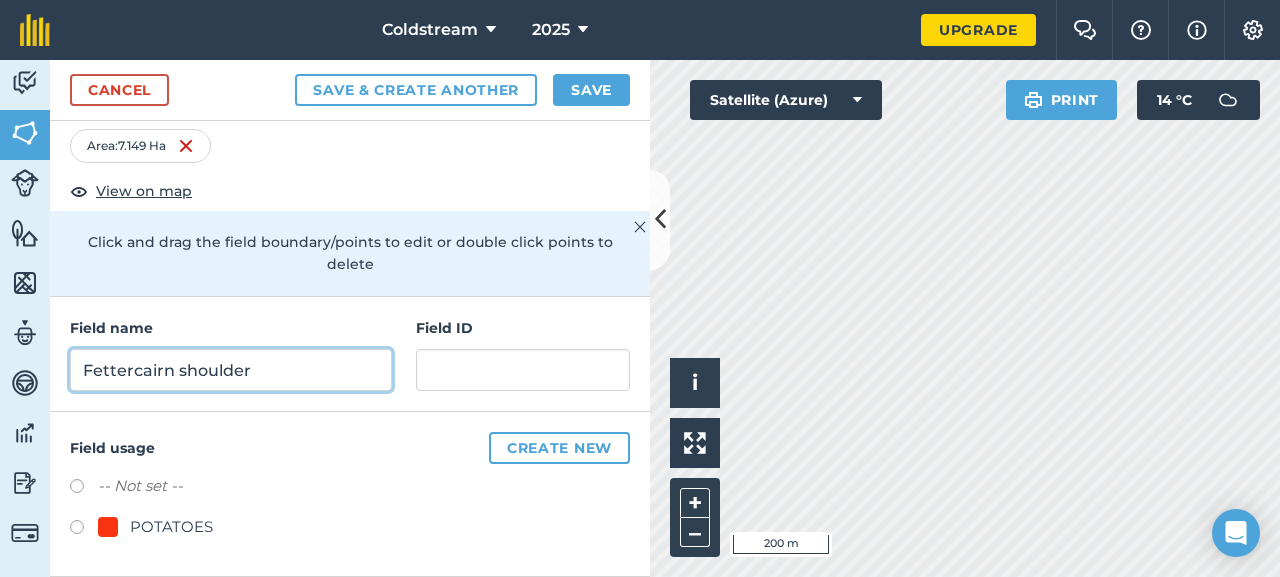 type on "Fettercairn shoulder" 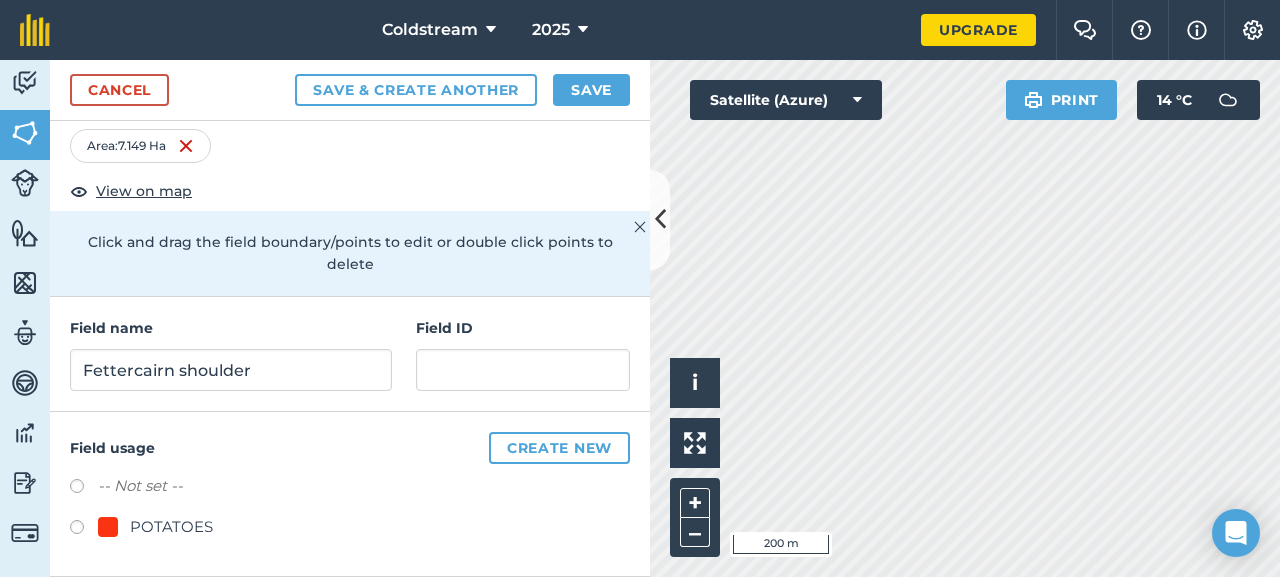click at bounding box center (84, 530) 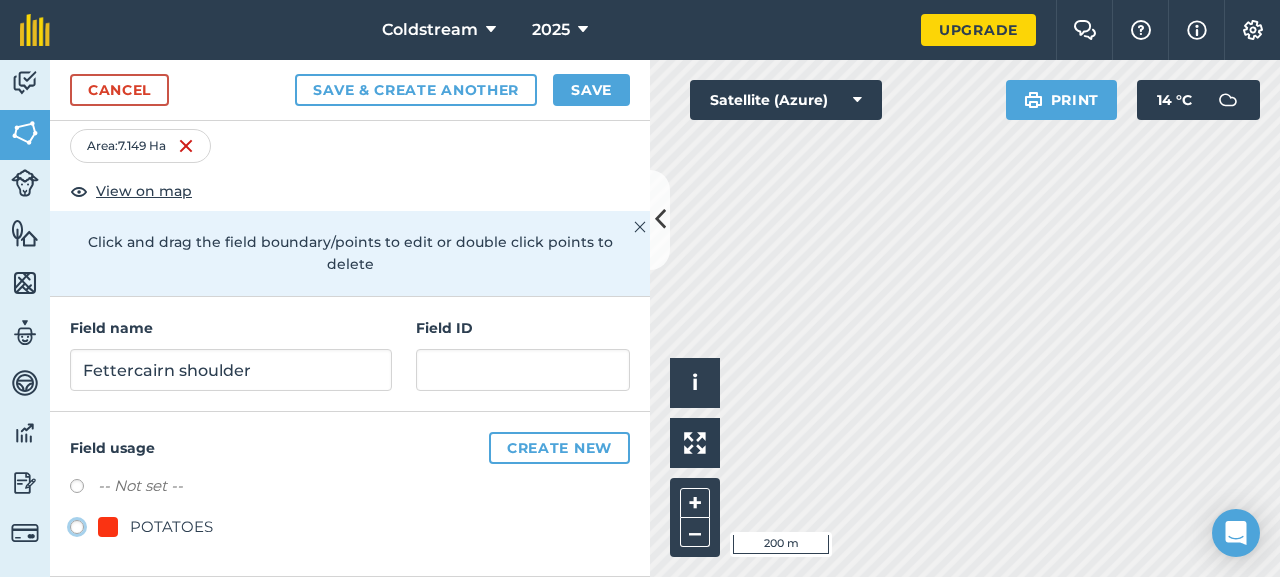 click on "POTATOES" at bounding box center [-9923, 526] 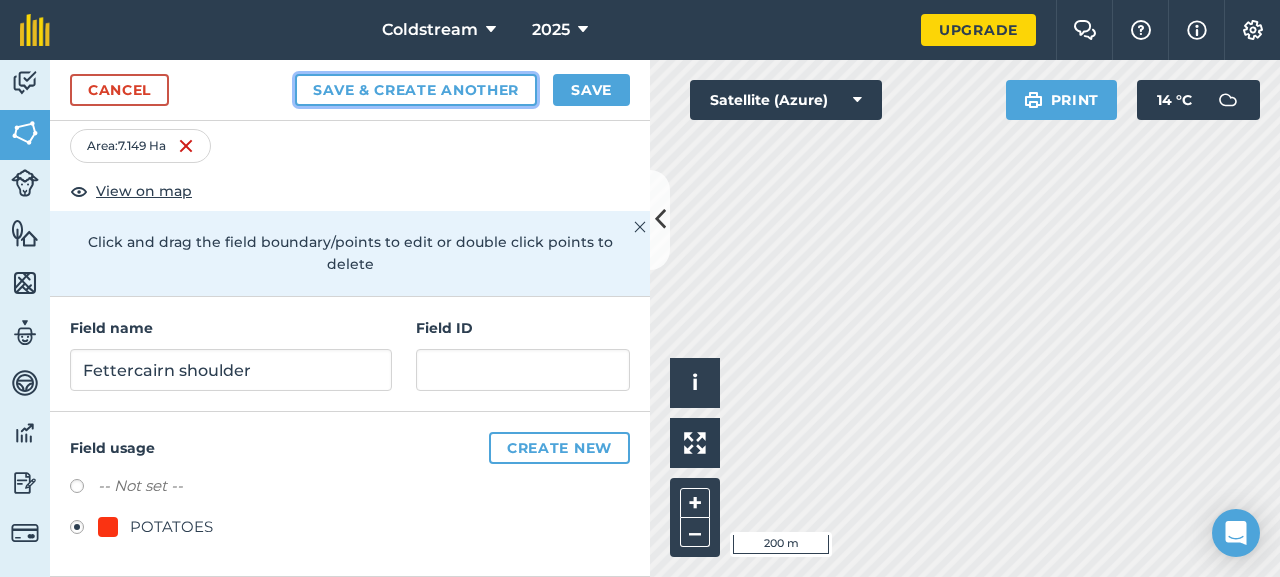 click on "Save & Create Another" at bounding box center [416, 90] 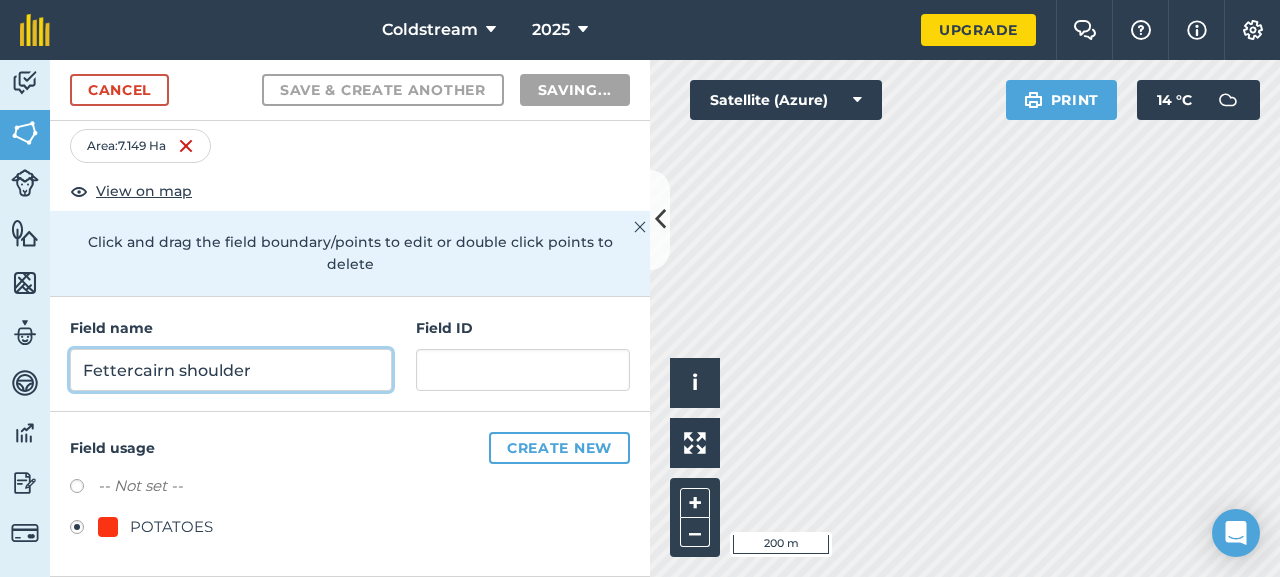 radio on "false" 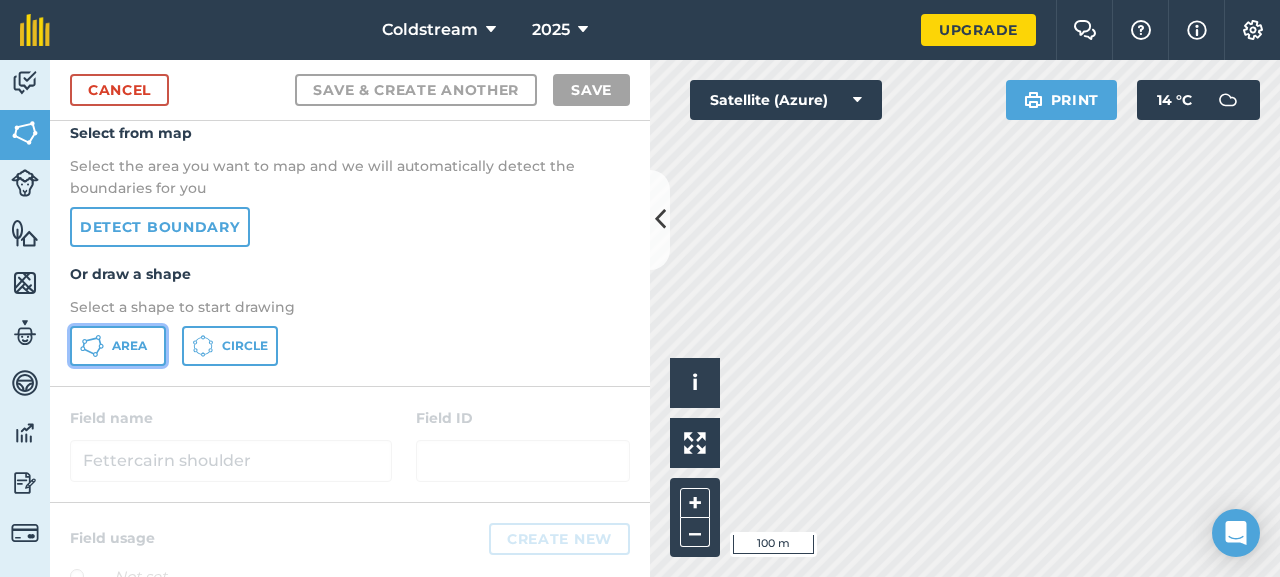 click 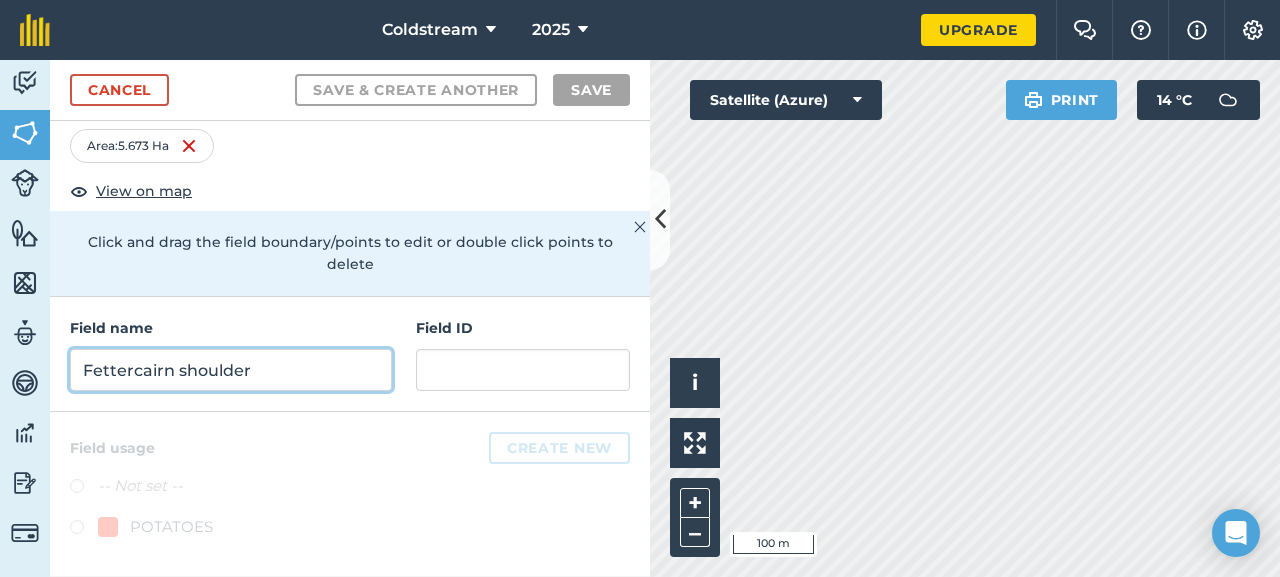 click on "Fettercairn shoulder" at bounding box center [231, 370] 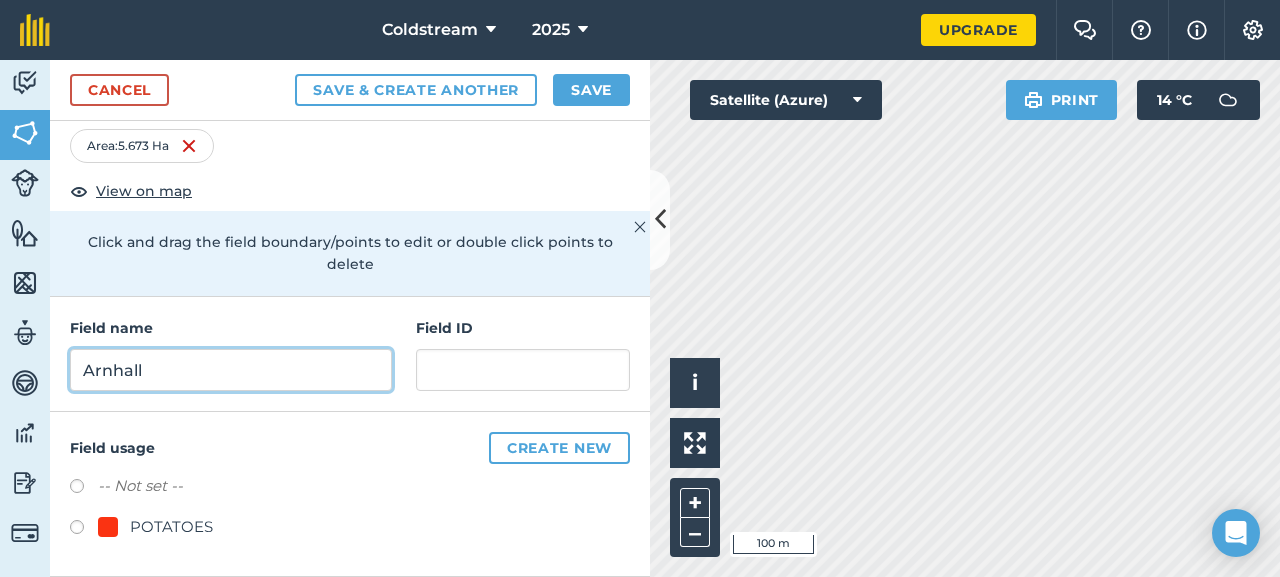 type on "Arnhall" 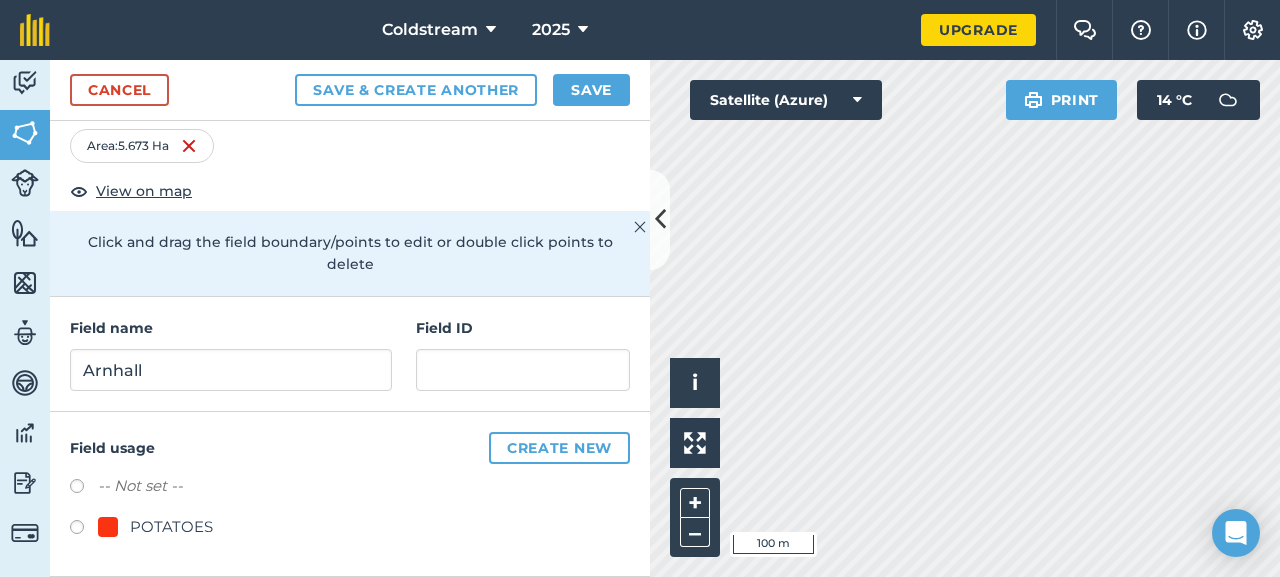 click at bounding box center (84, 530) 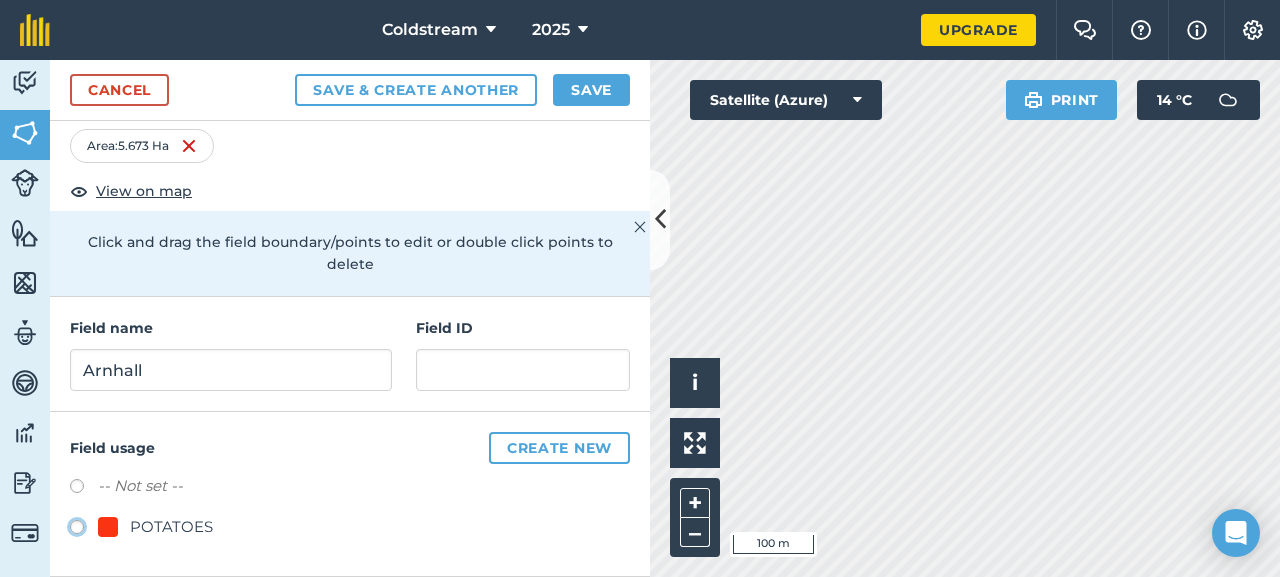 click on "POTATOES" at bounding box center (-9923, 526) 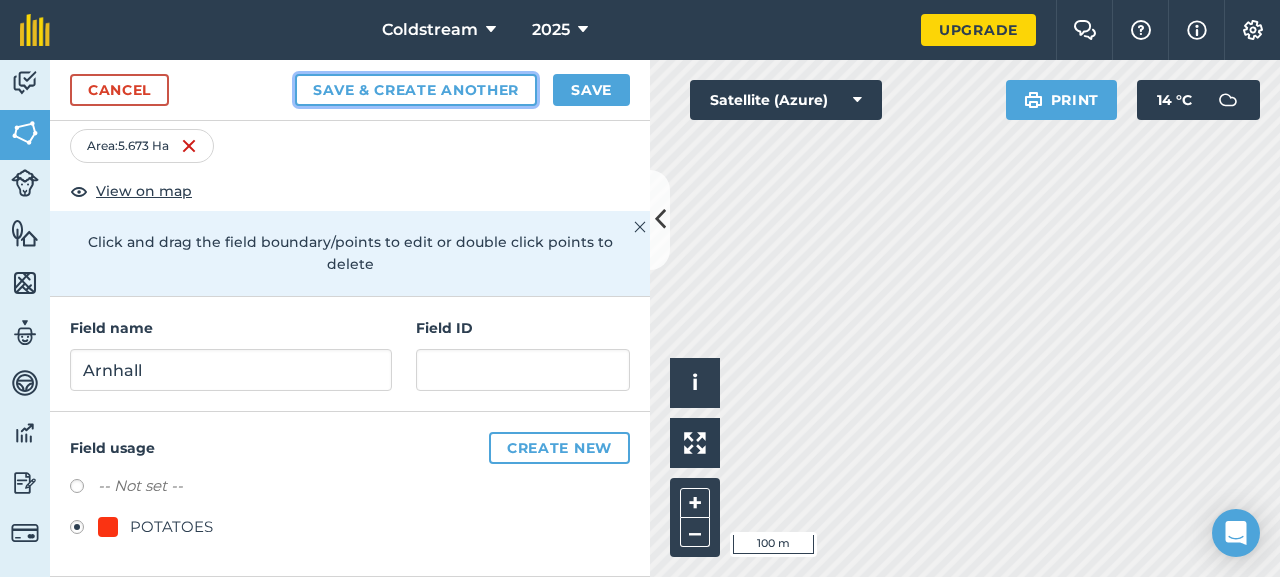 click on "Save & Create Another" at bounding box center (416, 90) 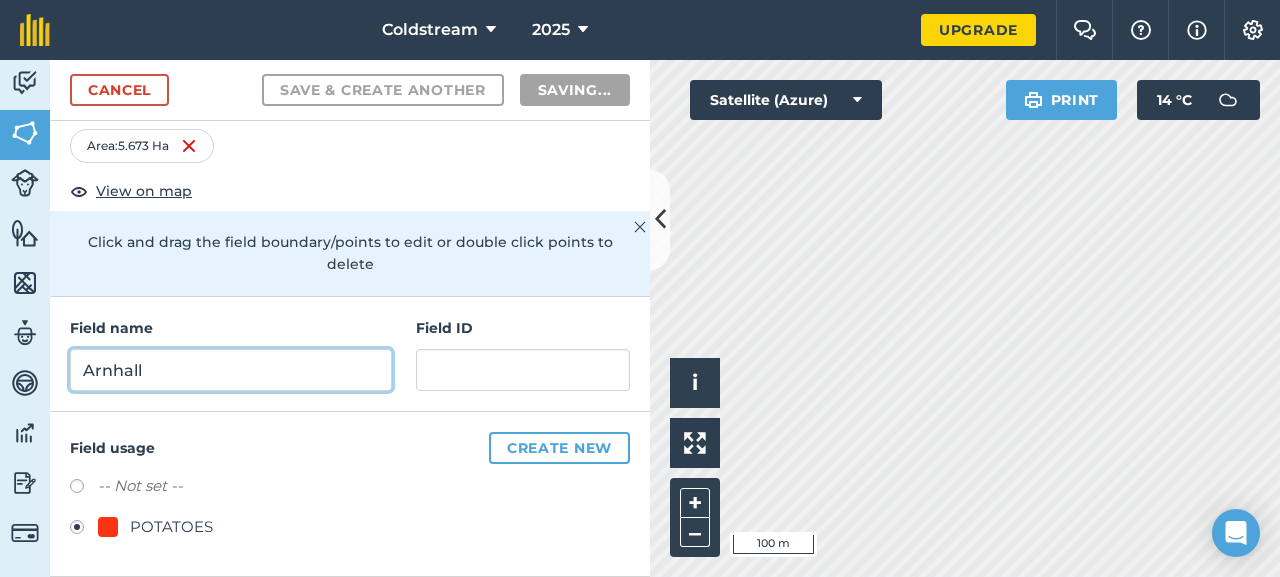 radio on "false" 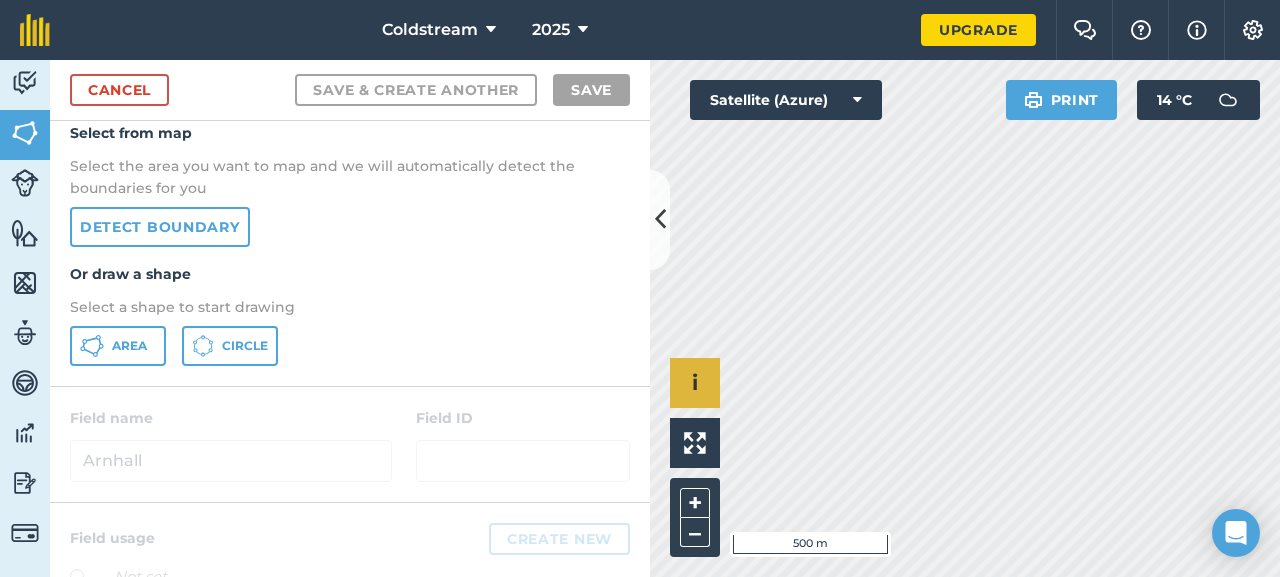 click on "Click to start drawing i © 2025 TomTom, Microsoft 500 m + –" at bounding box center (965, 318) 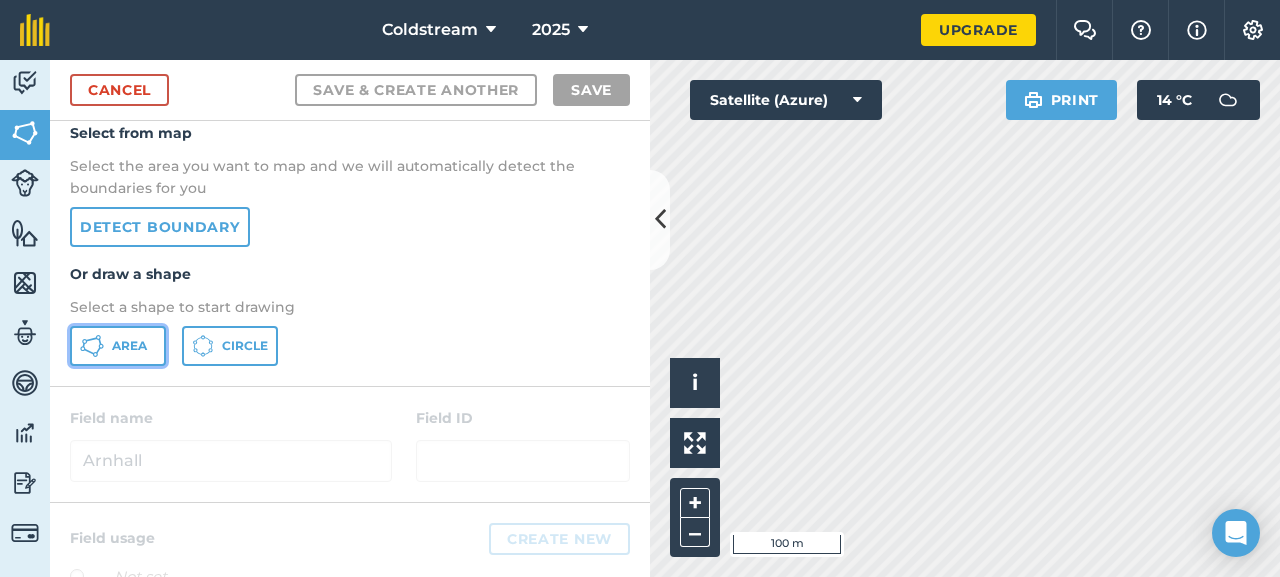 click on "Area" at bounding box center (118, 346) 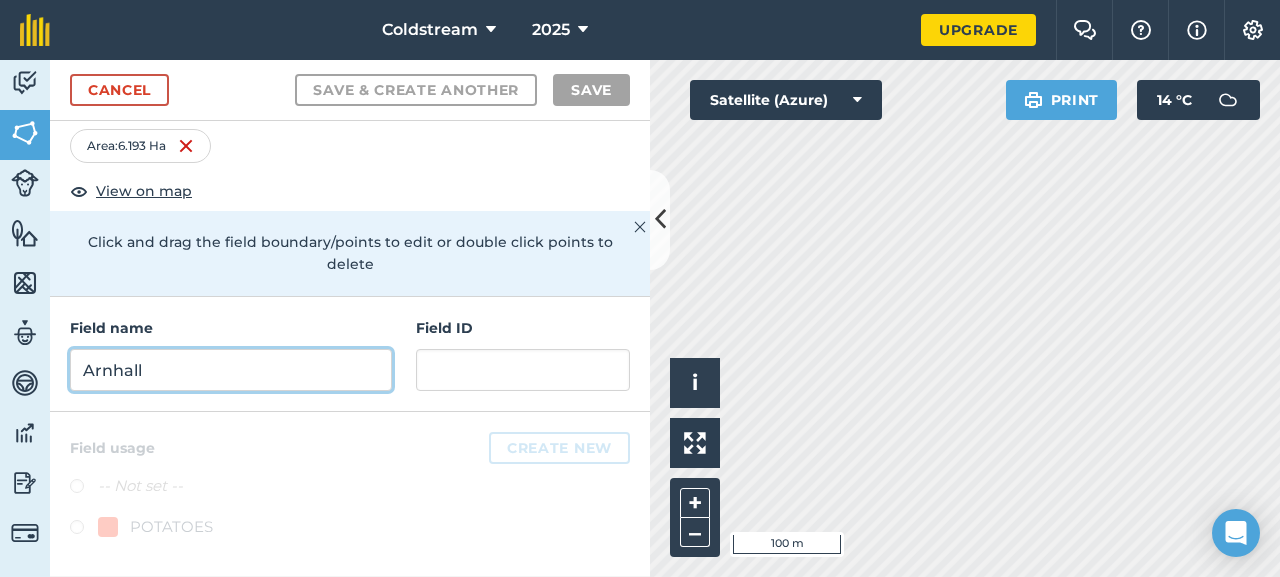 click on "Arnhall" at bounding box center [231, 370] 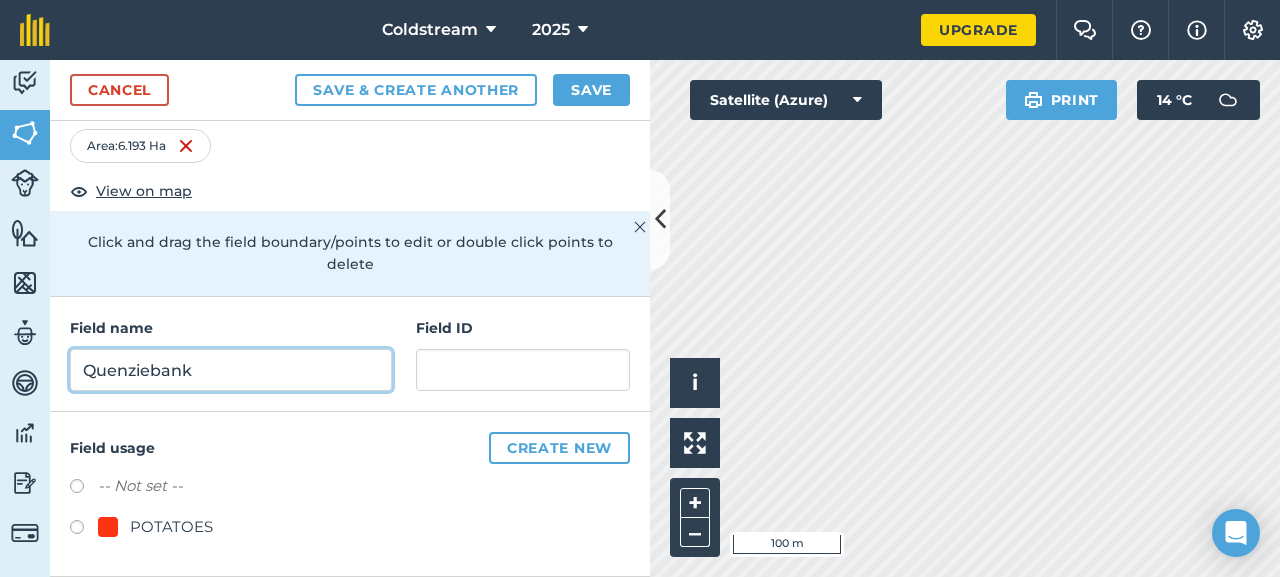 type on "Quenziebank" 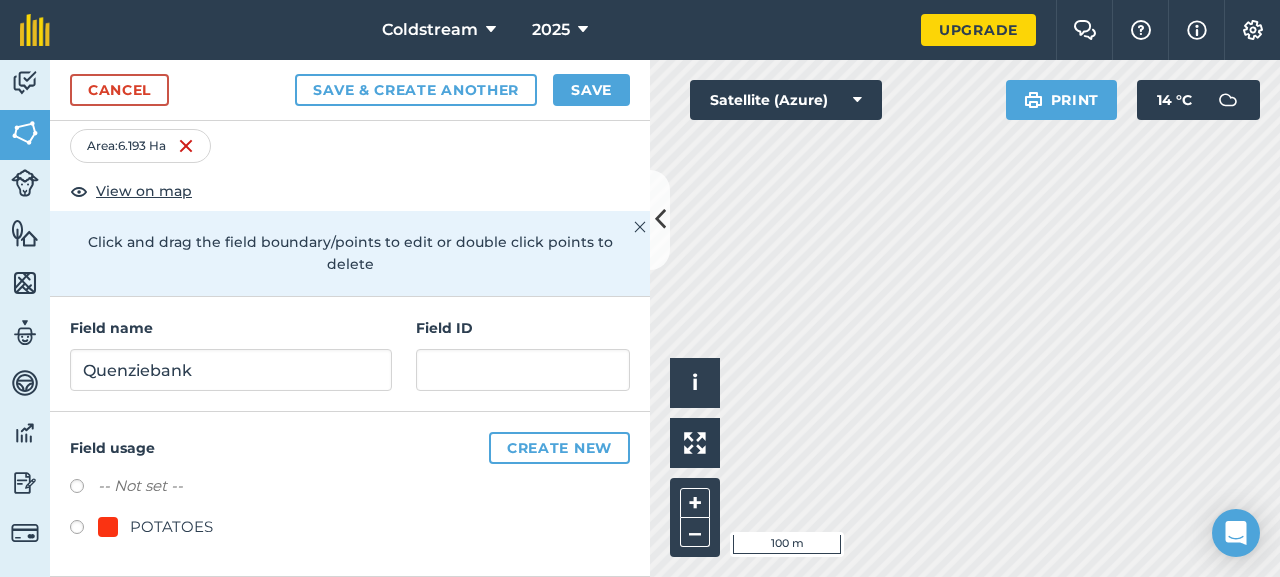 click at bounding box center (84, 530) 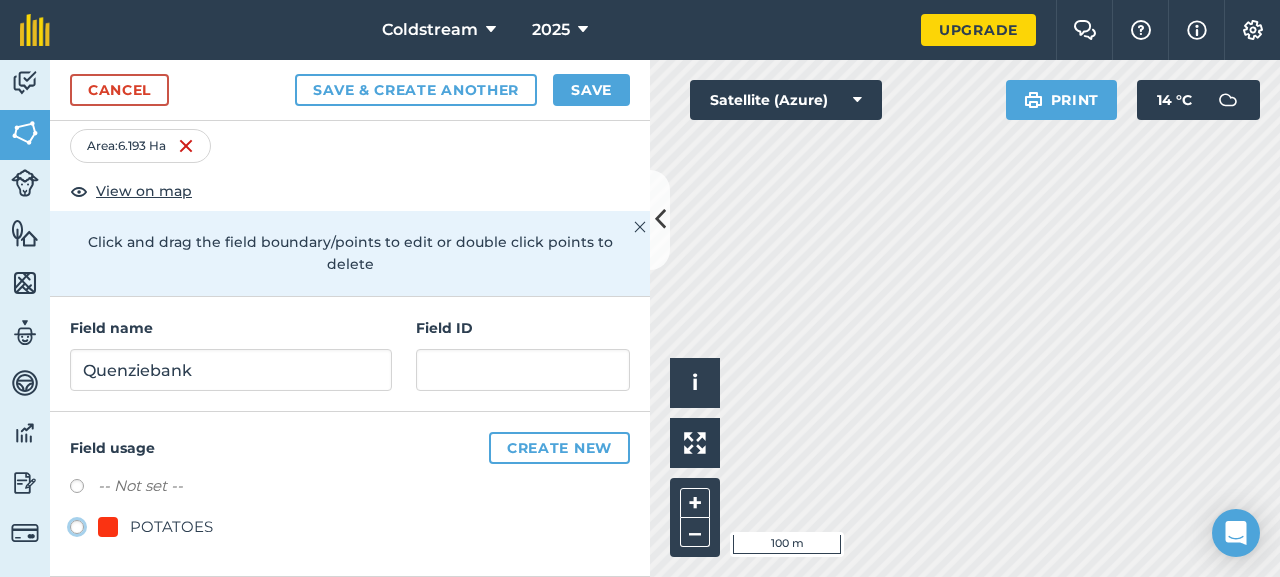 click on "POTATOES" at bounding box center (-9923, 526) 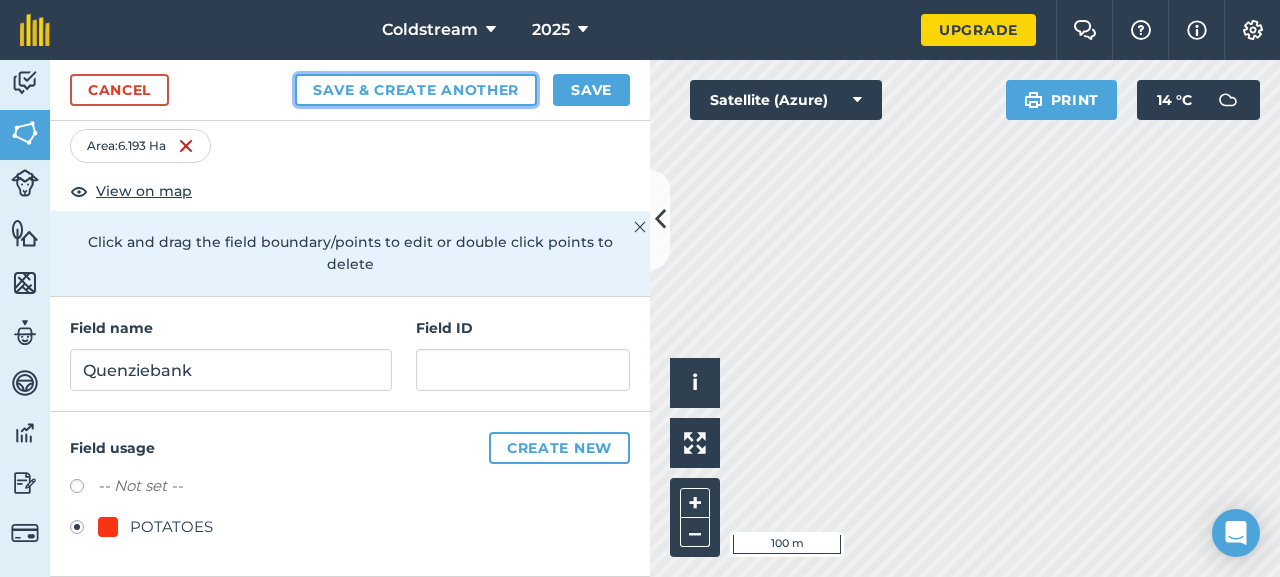 click on "Save & Create Another" at bounding box center [416, 90] 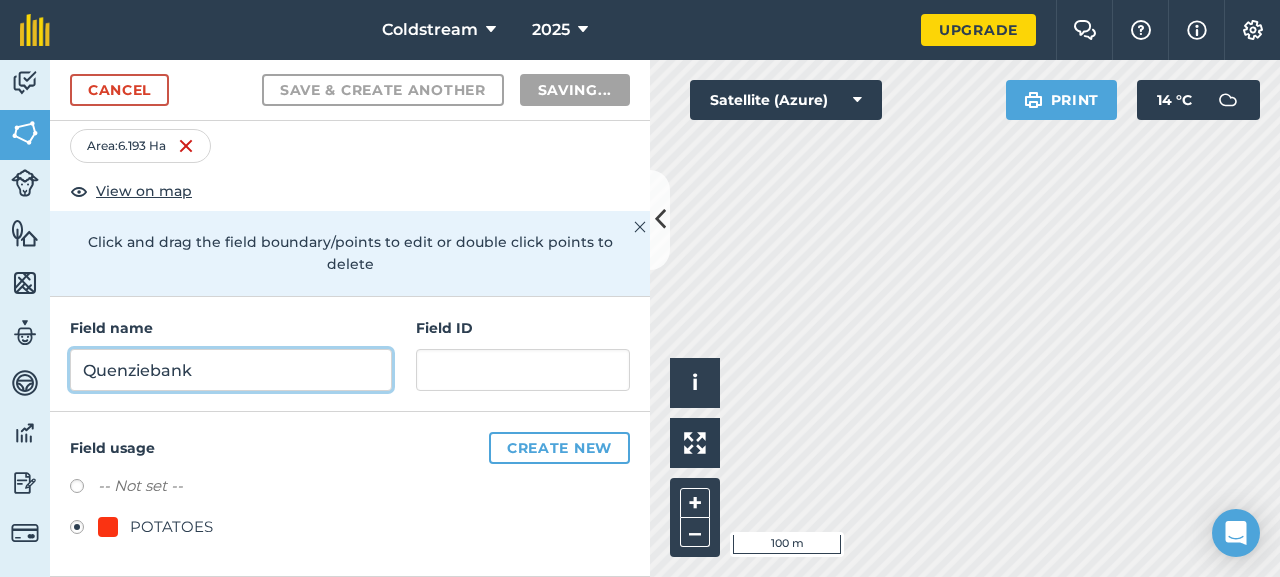 radio on "false" 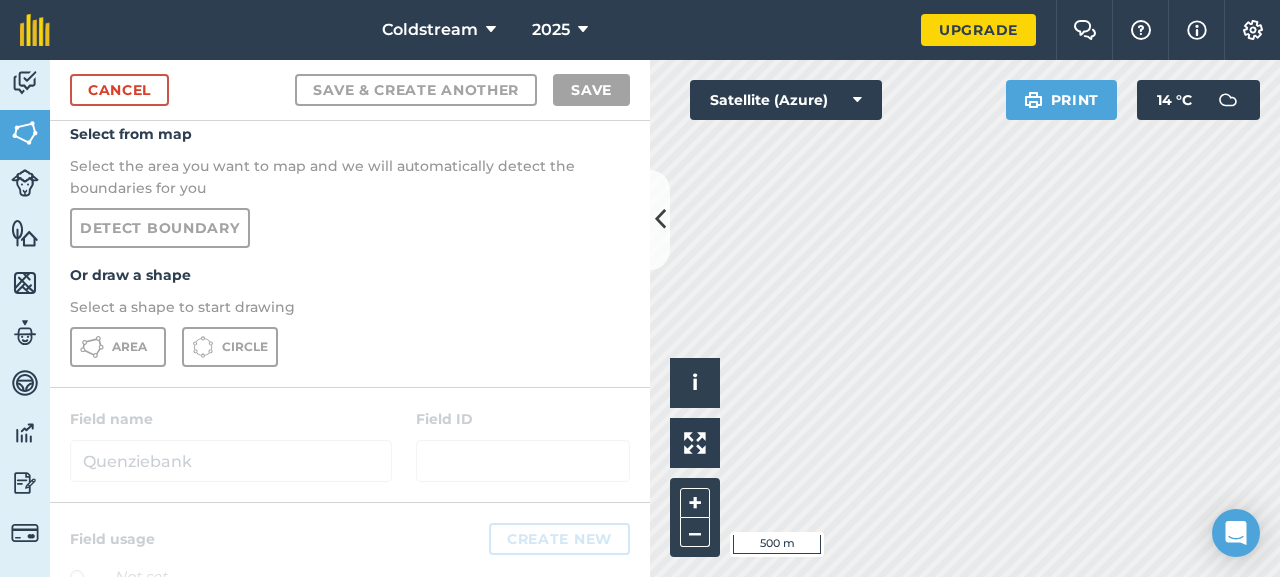 scroll, scrollTop: 63, scrollLeft: 0, axis: vertical 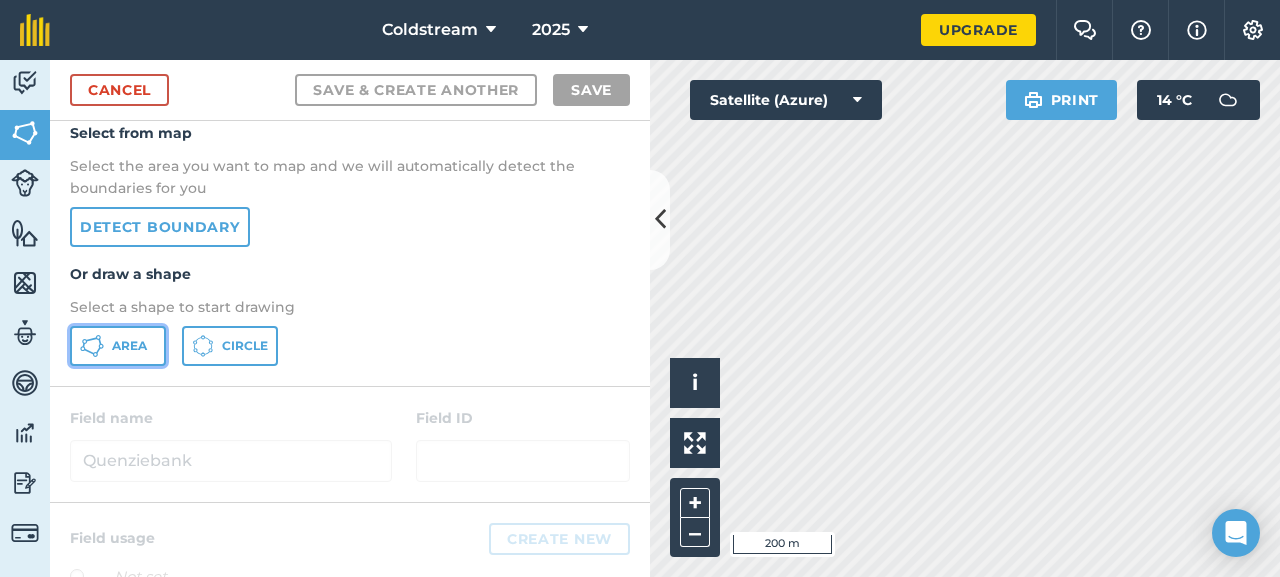 click on "Area" at bounding box center (129, 346) 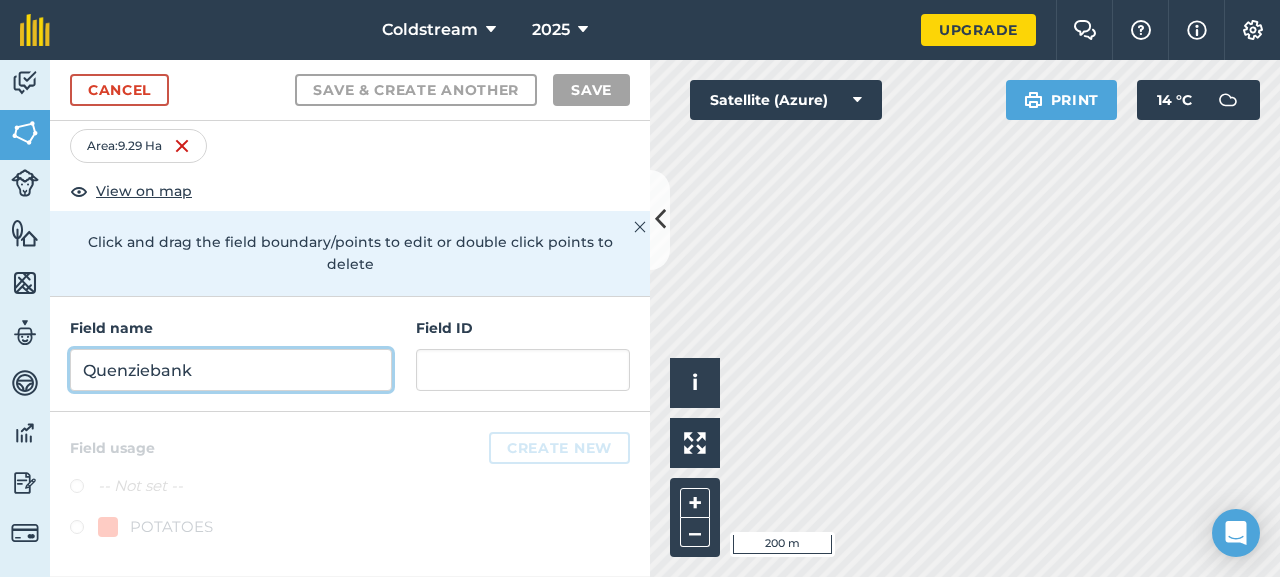 click on "Quenziebank" at bounding box center [231, 370] 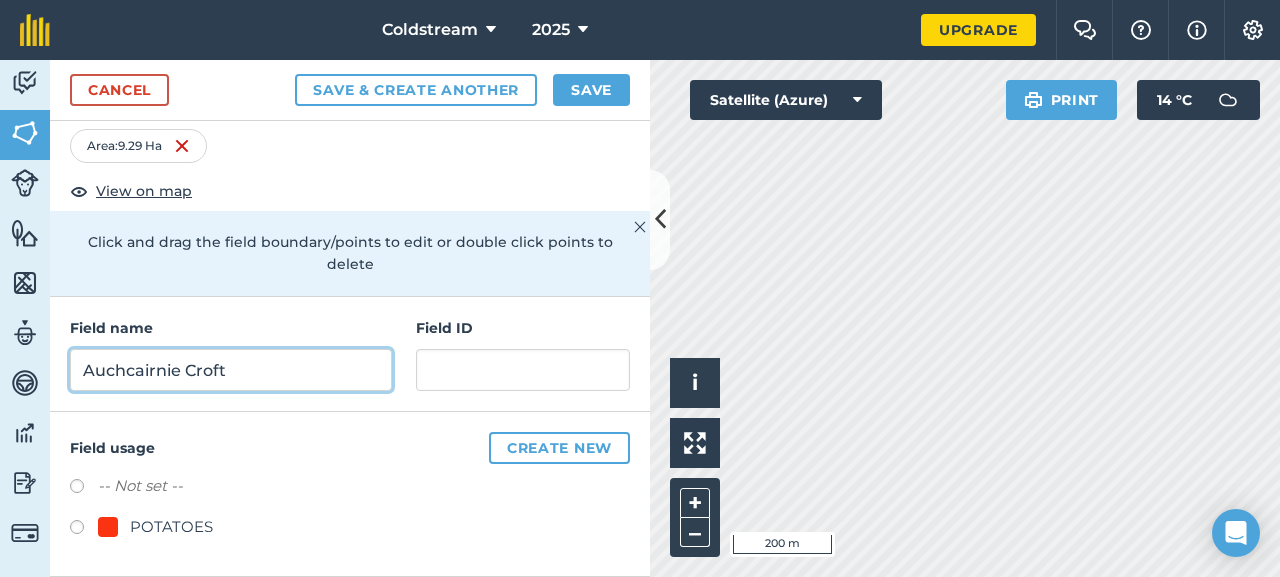 type on "Auchcairnie Croft" 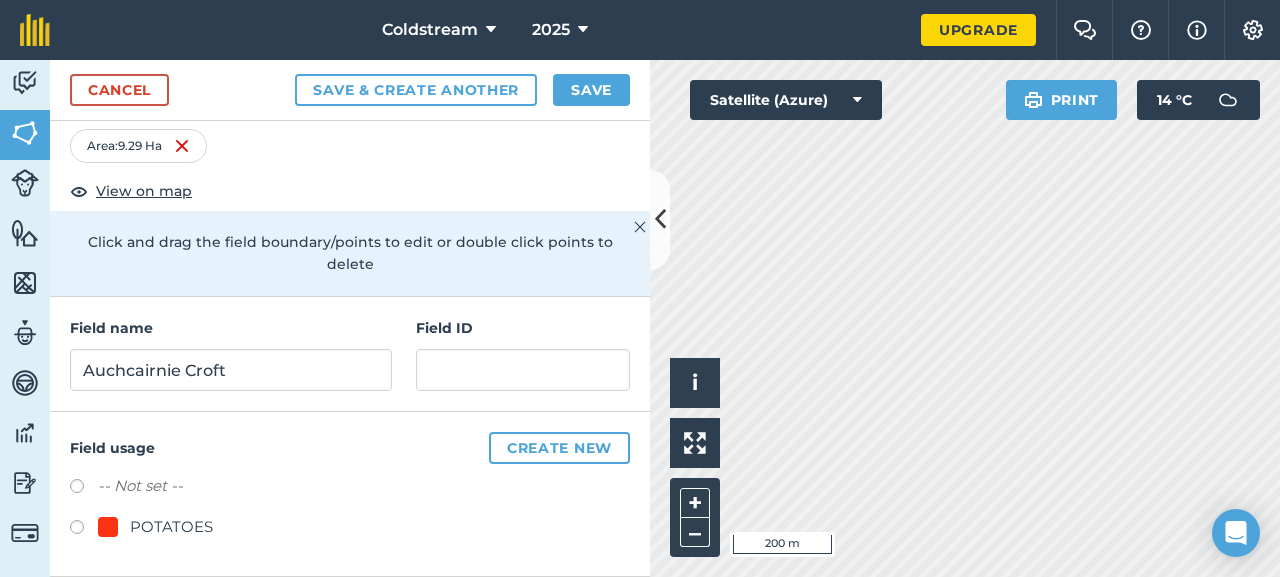 click at bounding box center [84, 530] 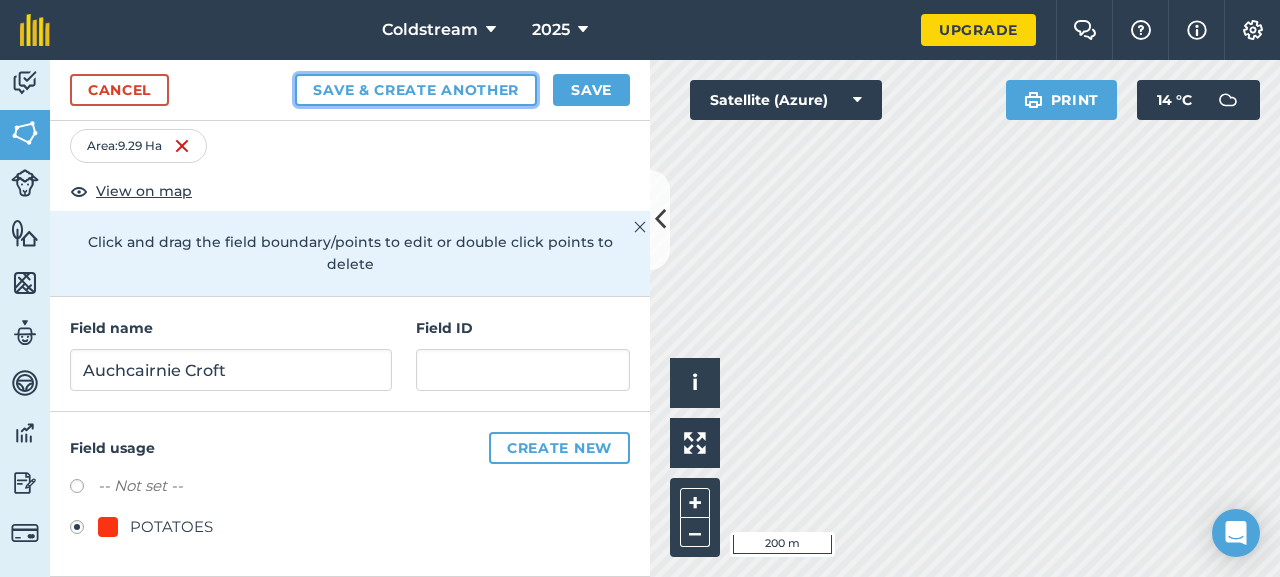 click on "Save & Create Another" at bounding box center [416, 90] 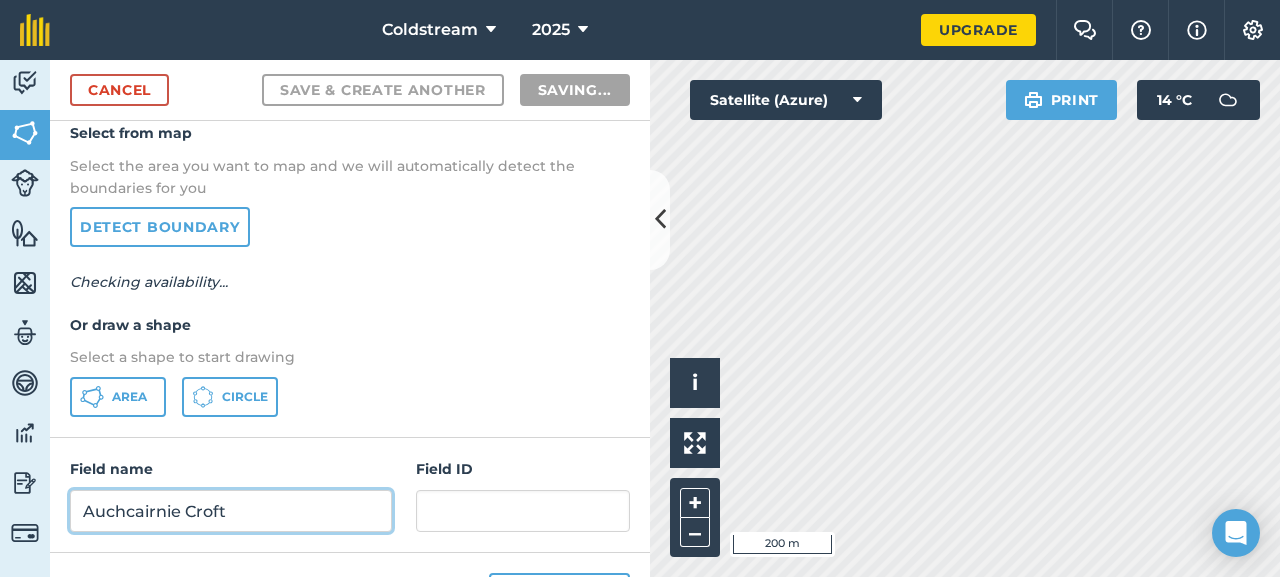 radio on "false" 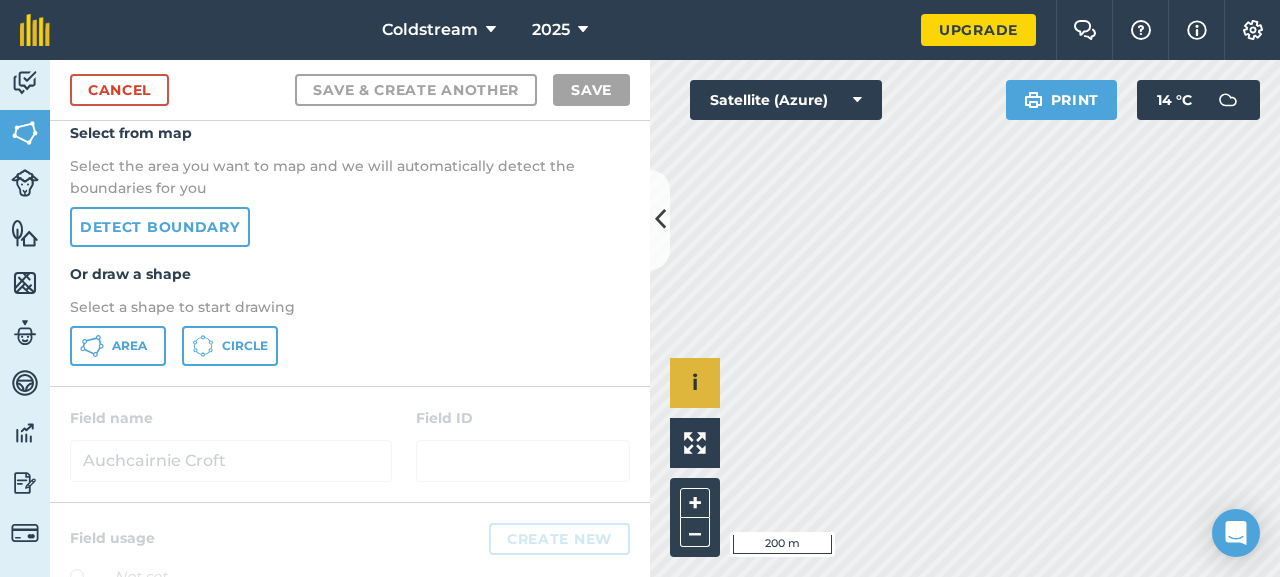 click on "Click to start drawing i © 2025 TomTom, Microsoft 200 m + –" at bounding box center [965, 318] 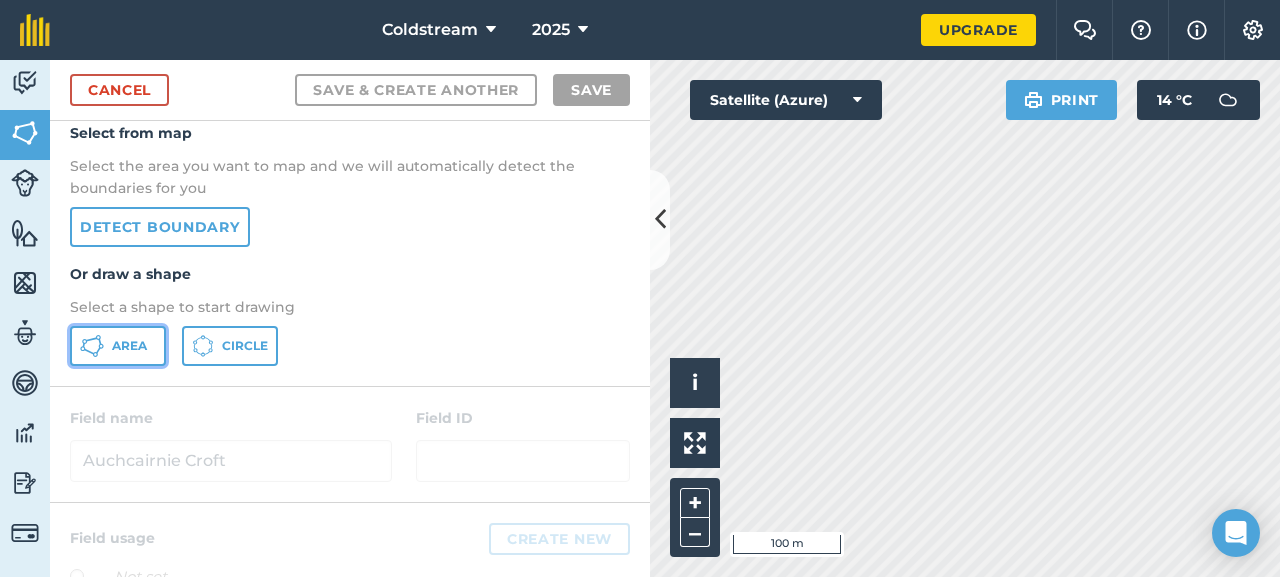 click on "Area" at bounding box center [118, 346] 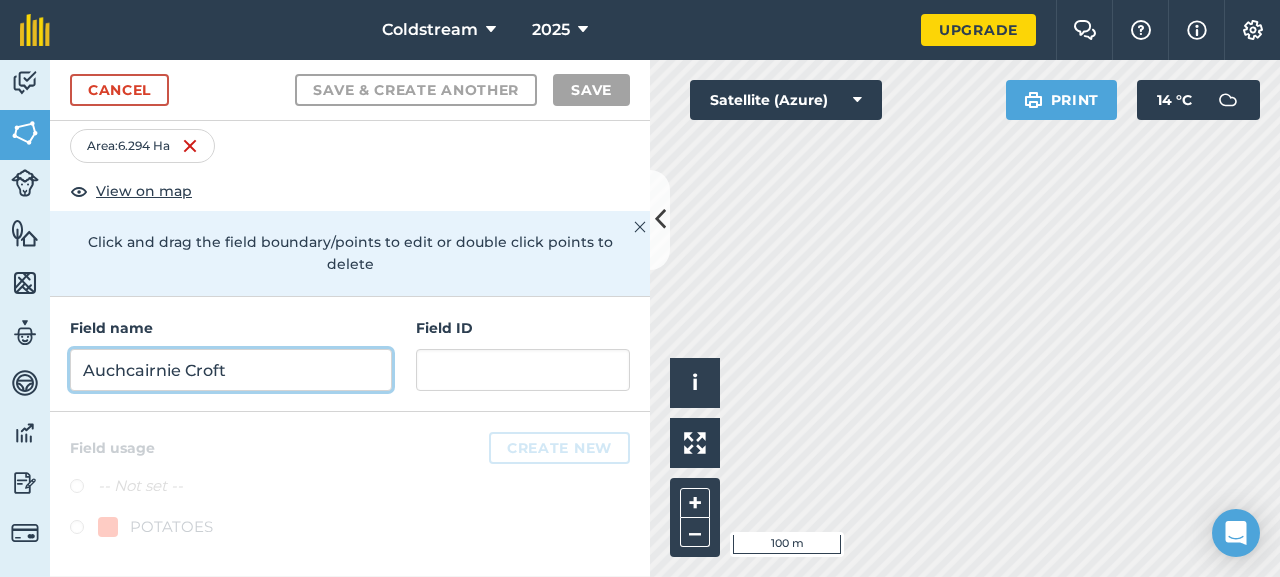 click on "Auchcairnie Croft" at bounding box center [231, 370] 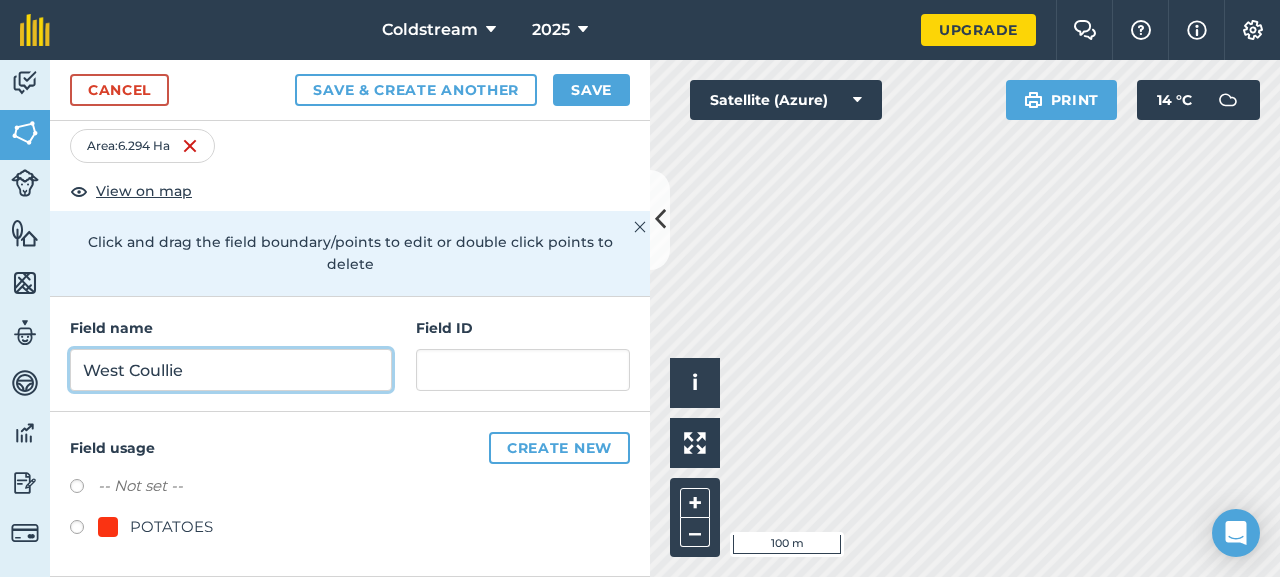 type on "West Coullie" 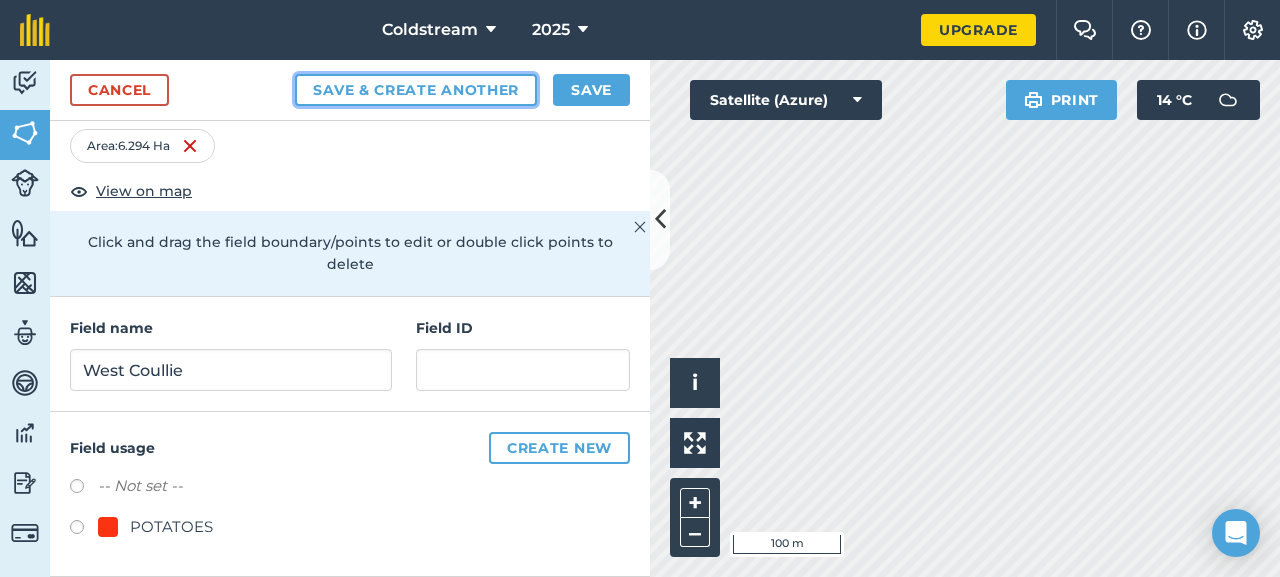 click on "Save & Create Another" at bounding box center (416, 90) 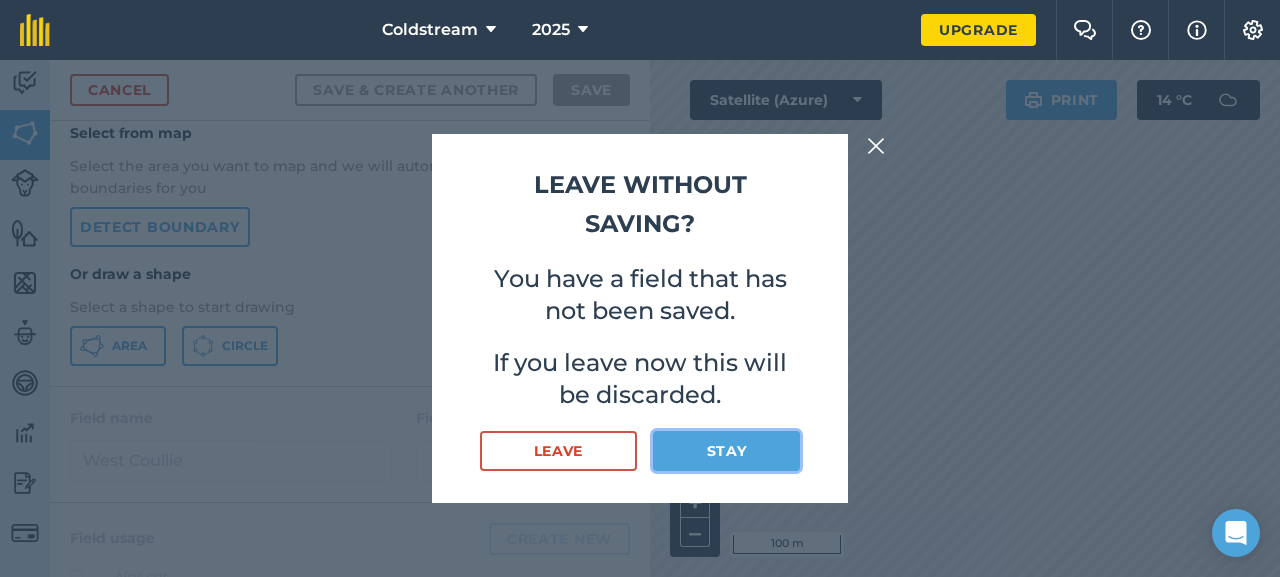 click on "Stay" at bounding box center [726, 451] 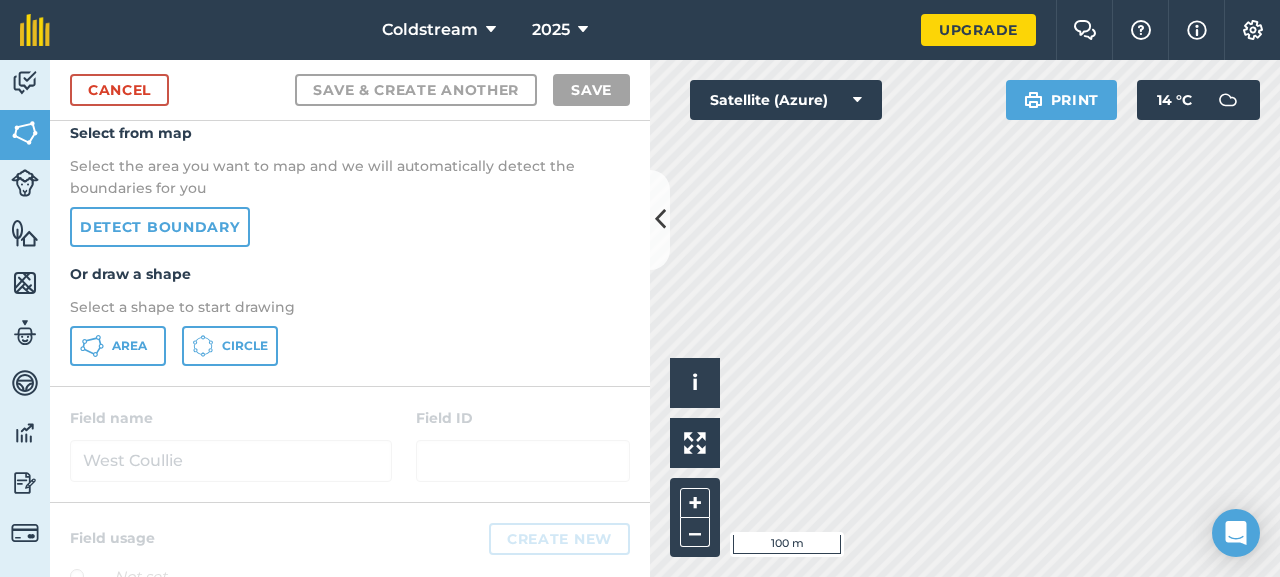scroll, scrollTop: 153, scrollLeft: 0, axis: vertical 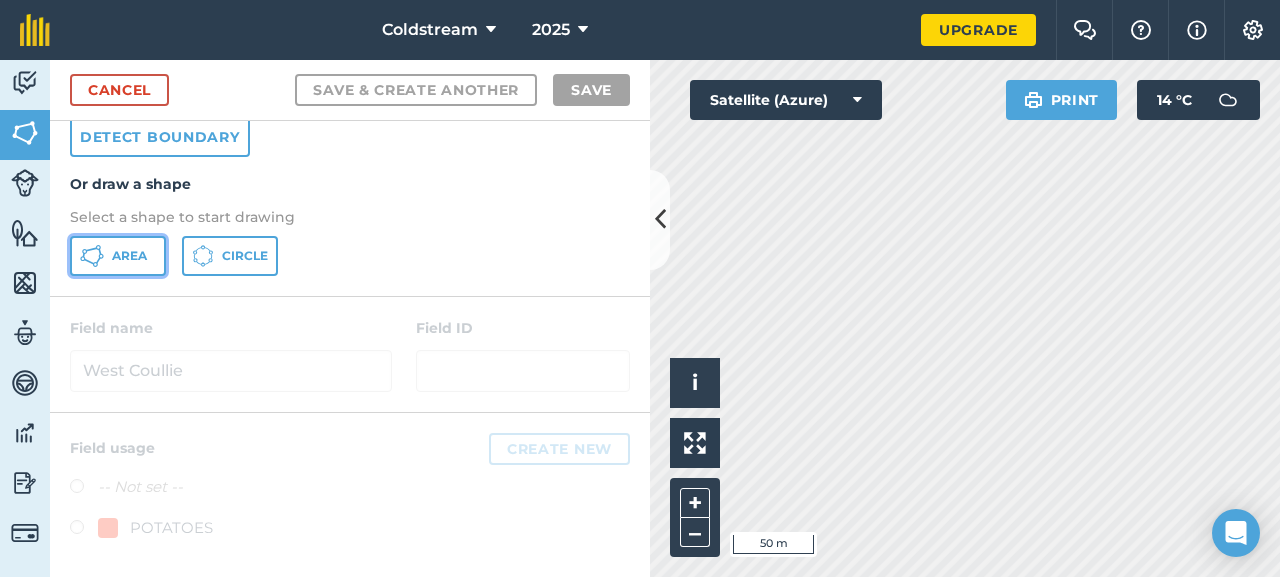 click on "Area" at bounding box center [118, 256] 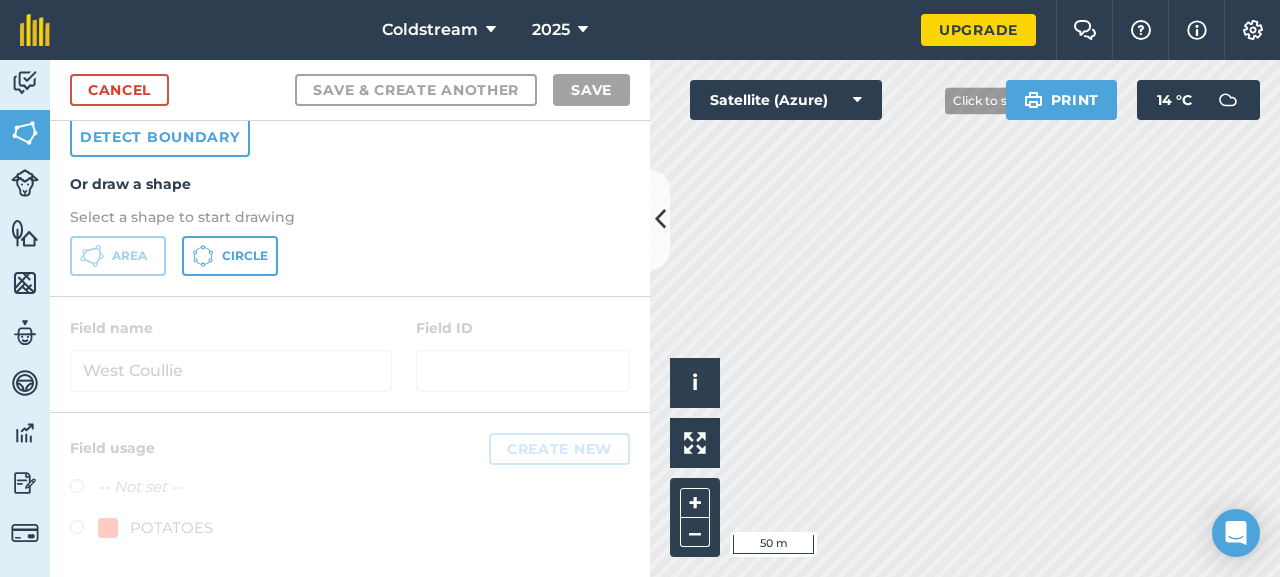 scroll, scrollTop: 63, scrollLeft: 0, axis: vertical 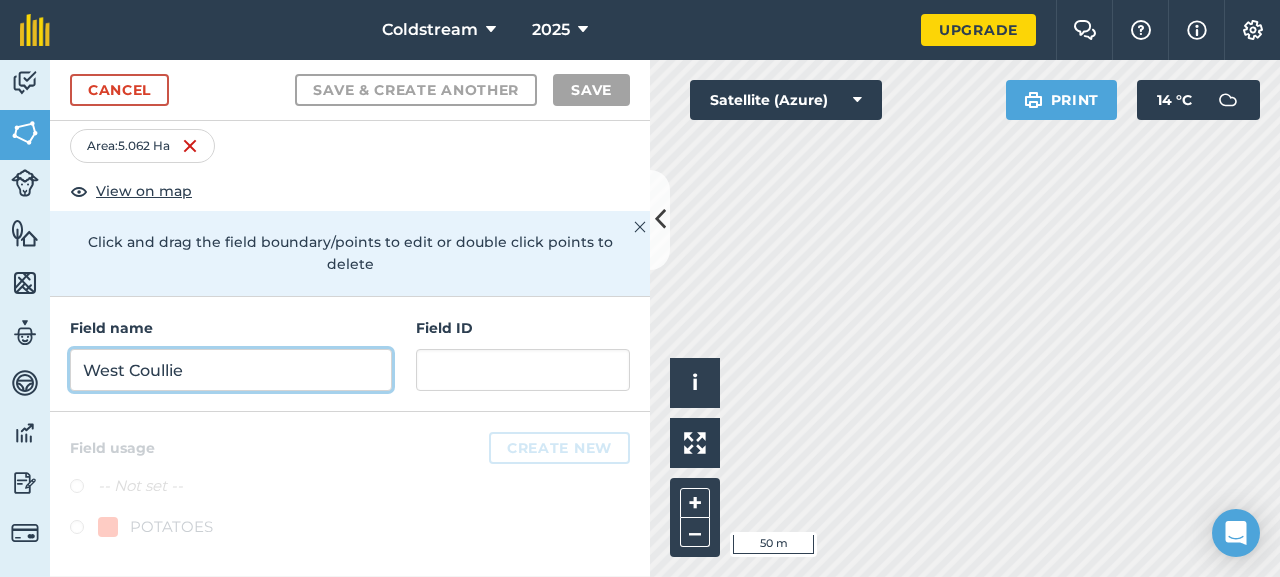 click on "West Coullie" at bounding box center [231, 370] 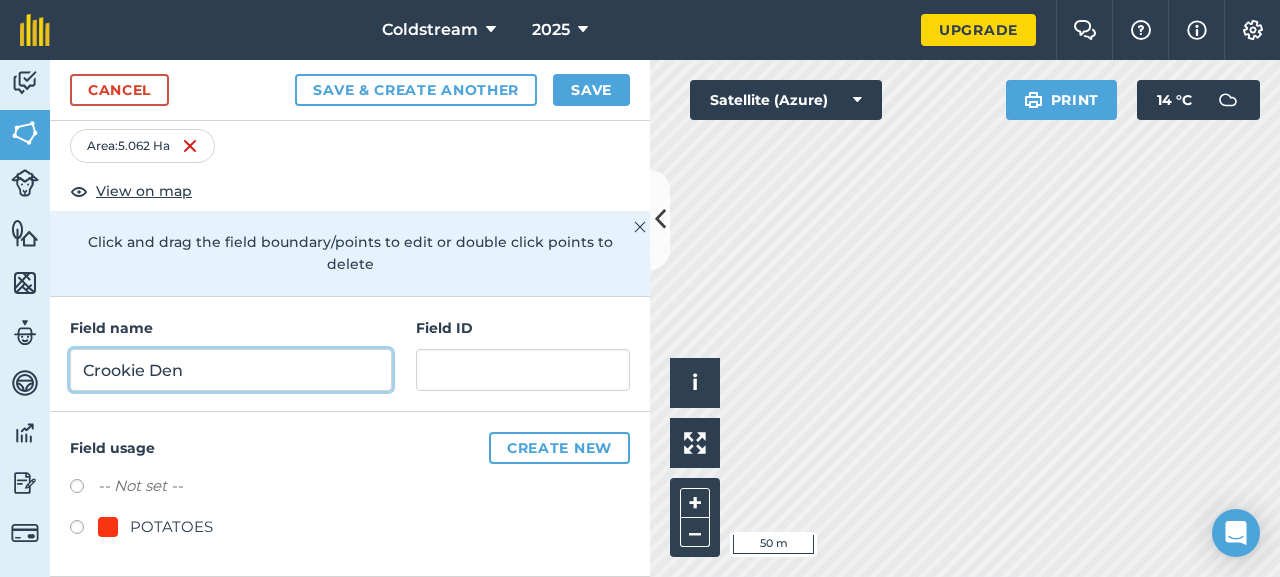 type on "Crookie Den" 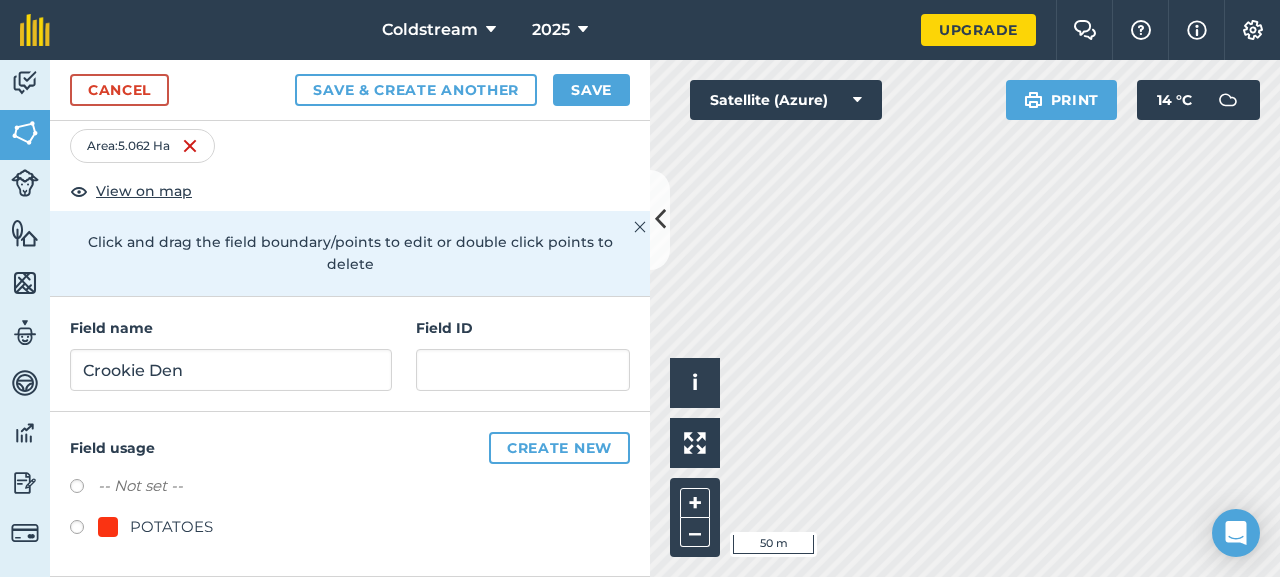 click at bounding box center (84, 530) 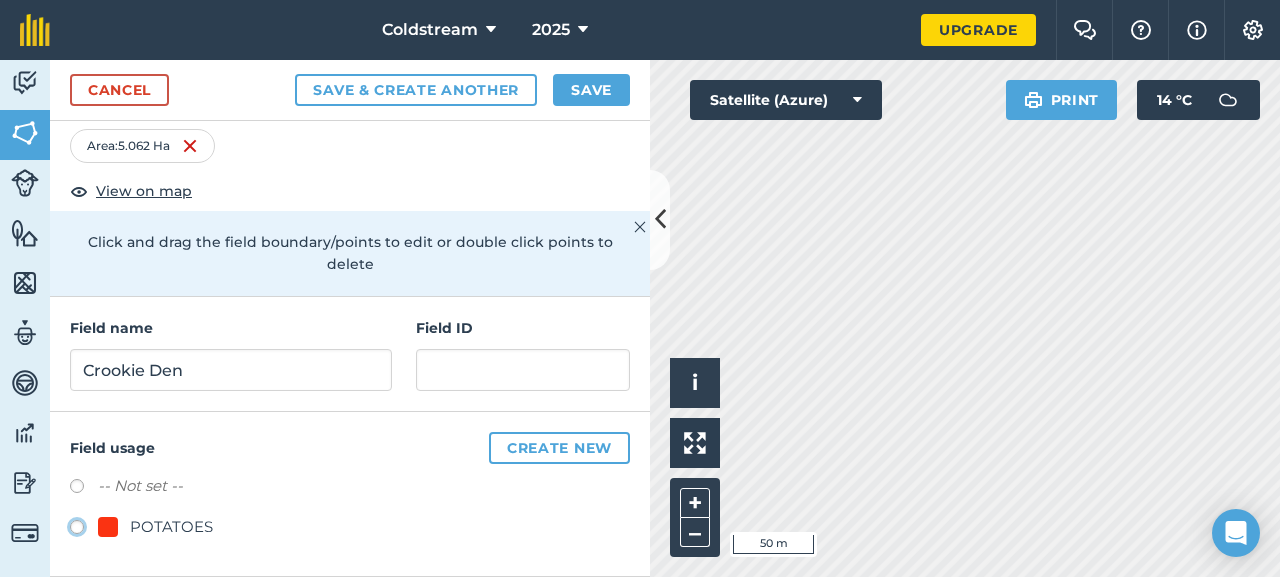 click on "POTATOES" at bounding box center (-9923, 526) 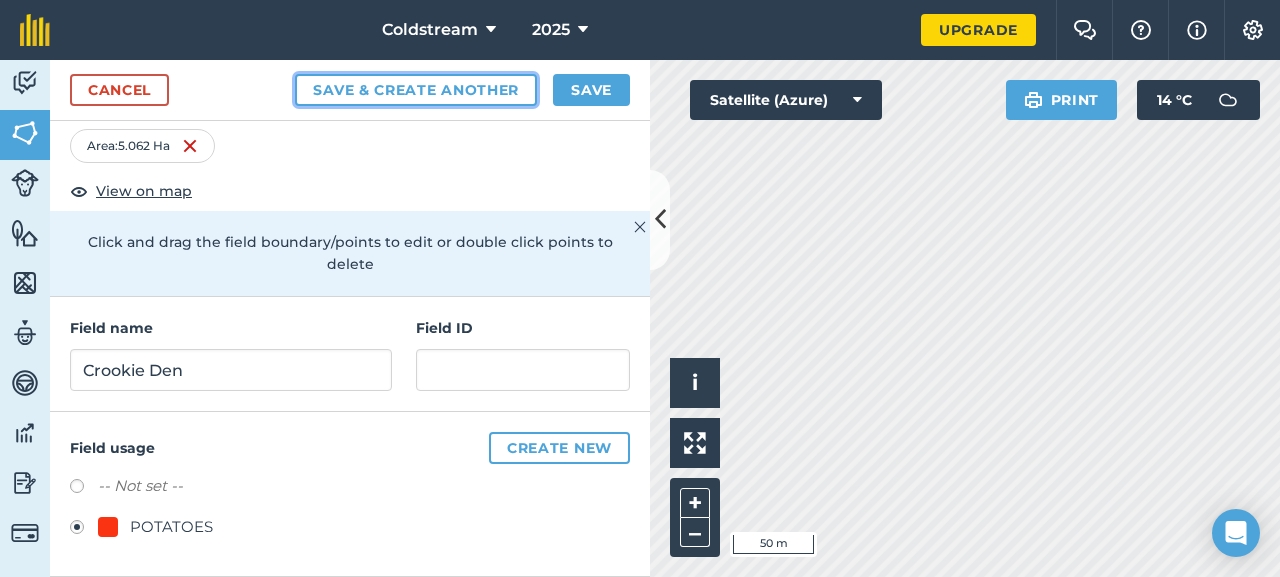 click on "Save & Create Another" at bounding box center (416, 90) 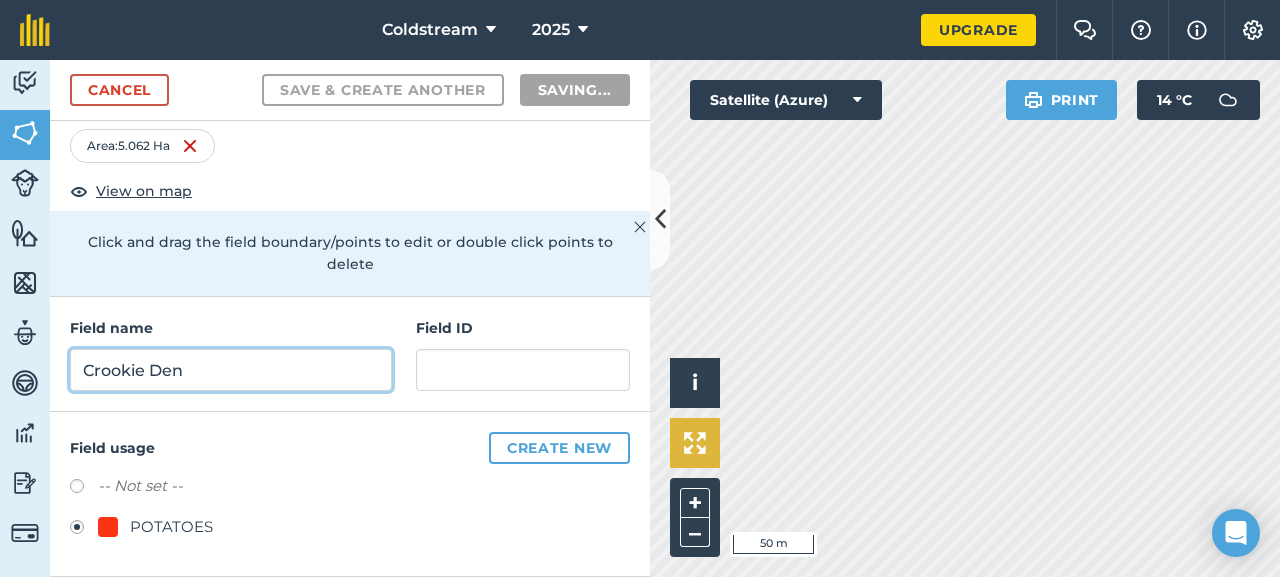 radio on "false" 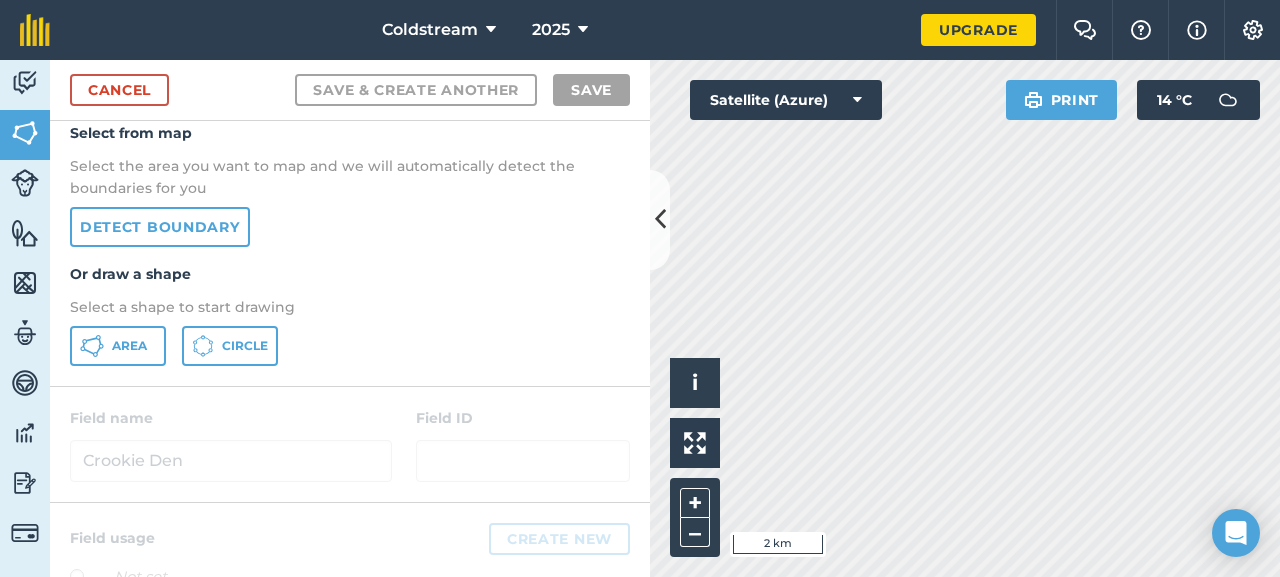 scroll, scrollTop: 145, scrollLeft: 0, axis: vertical 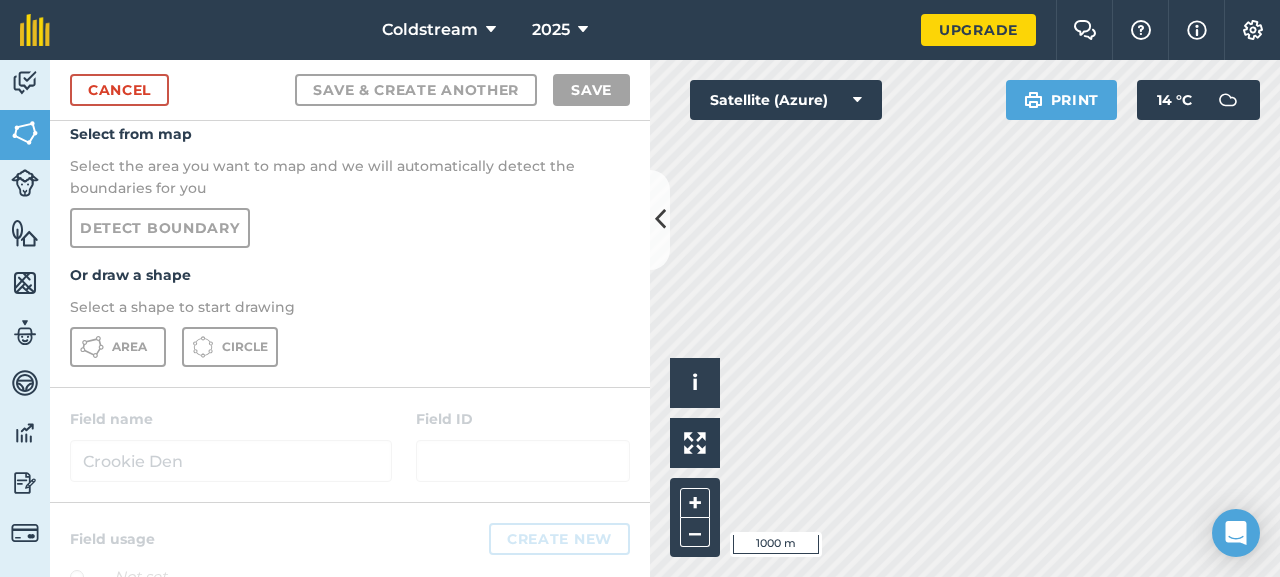 click on "Activity Fields Livestock Features Maps Team Vehicles Data Reporting Billing Tutorials Tutorials Cancel Save & Create Another Save Boundary   Please zoom in the map to start drawing Select from map Select the area you want to map and we will automatically detect the boundaries for you Detect boundary Or draw a shape Select a shape to start drawing Area Circle Field name Crookie Den Field ID Field usage   Create new -- Not set -- POTATOES Click to start drawing i © 2025 TomTom, Microsoft 1000 m + – Satellite (Azure) Print 14   ° C" at bounding box center [640, 318] 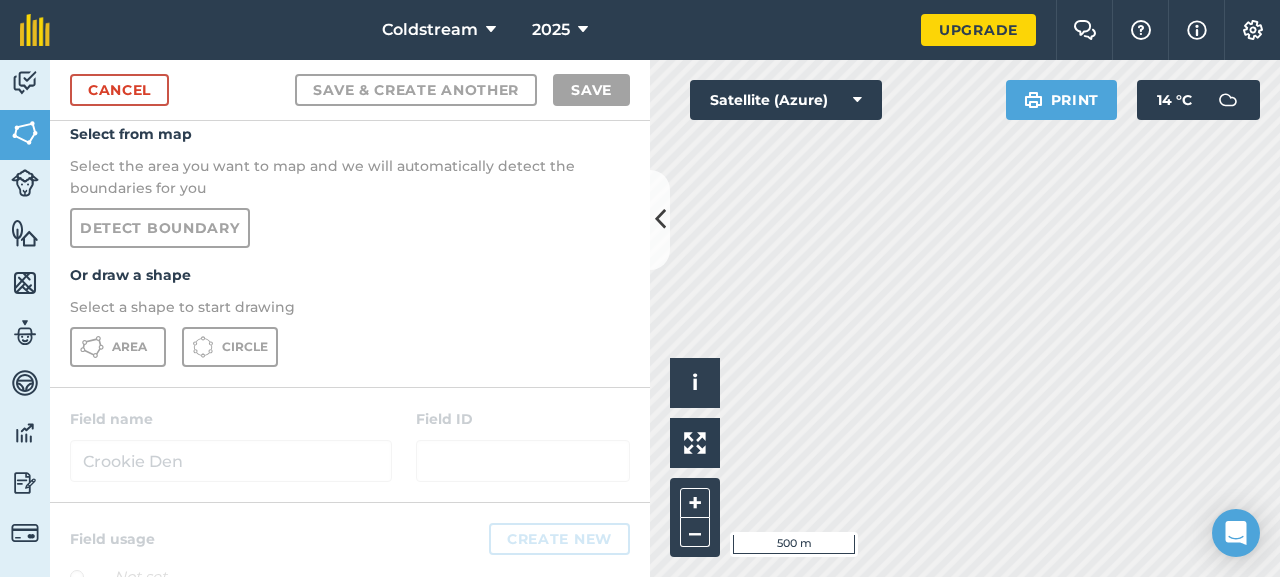 scroll, scrollTop: 63, scrollLeft: 0, axis: vertical 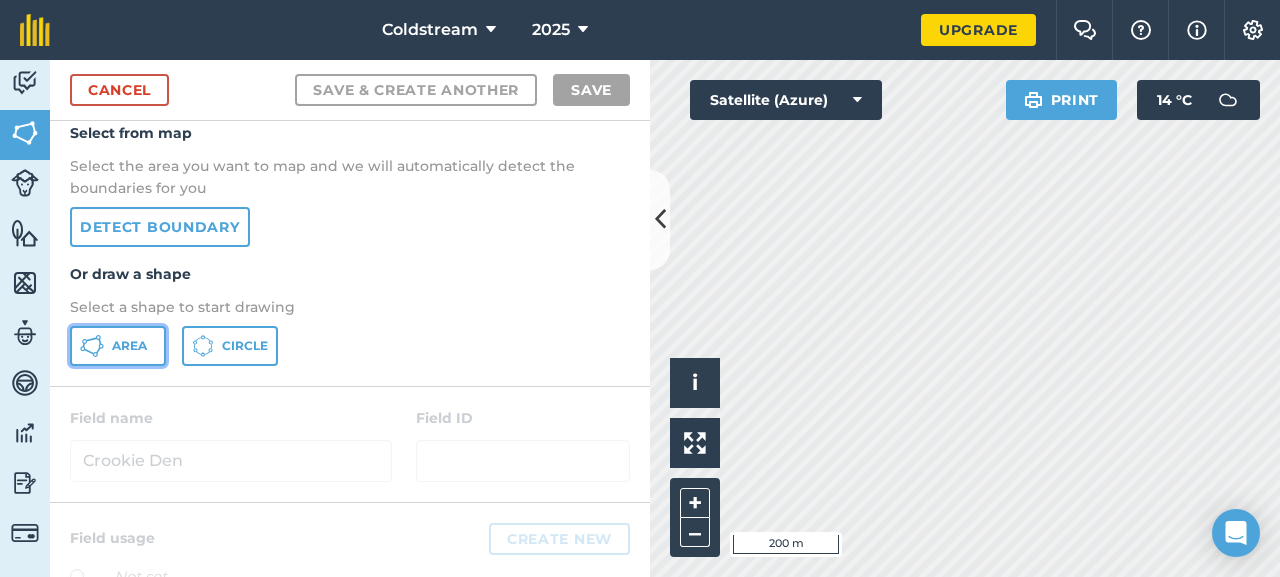 click 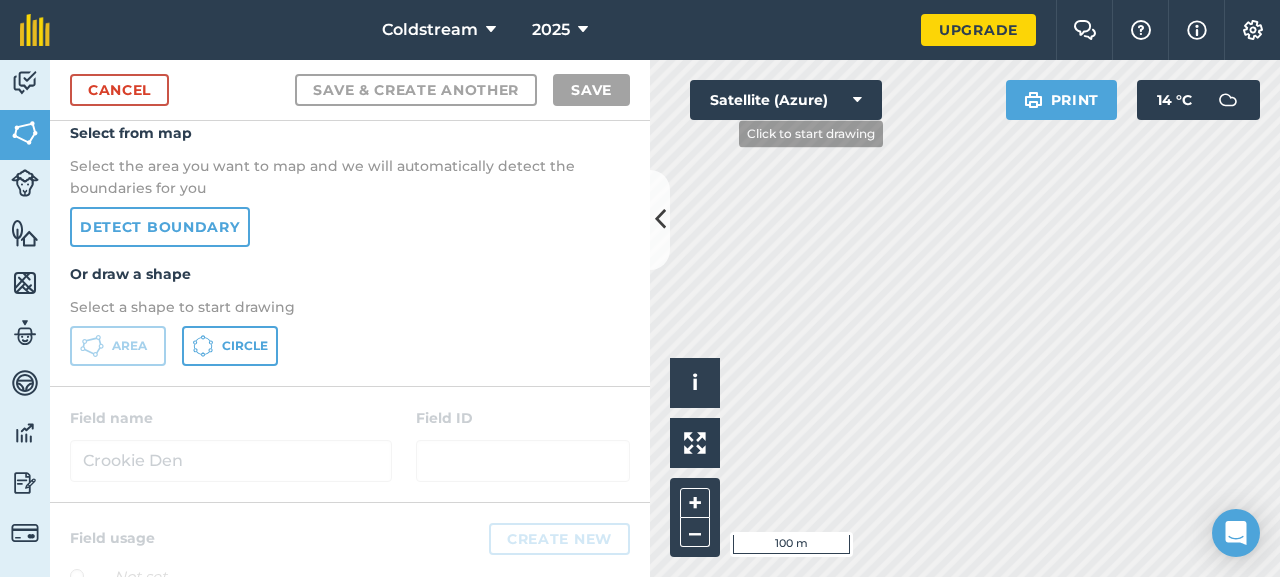 click on "Click to start drawing i © 2025 TomTom, Microsoft 100 m + – Satellite (Azure) Print 14   ° C" at bounding box center (965, 318) 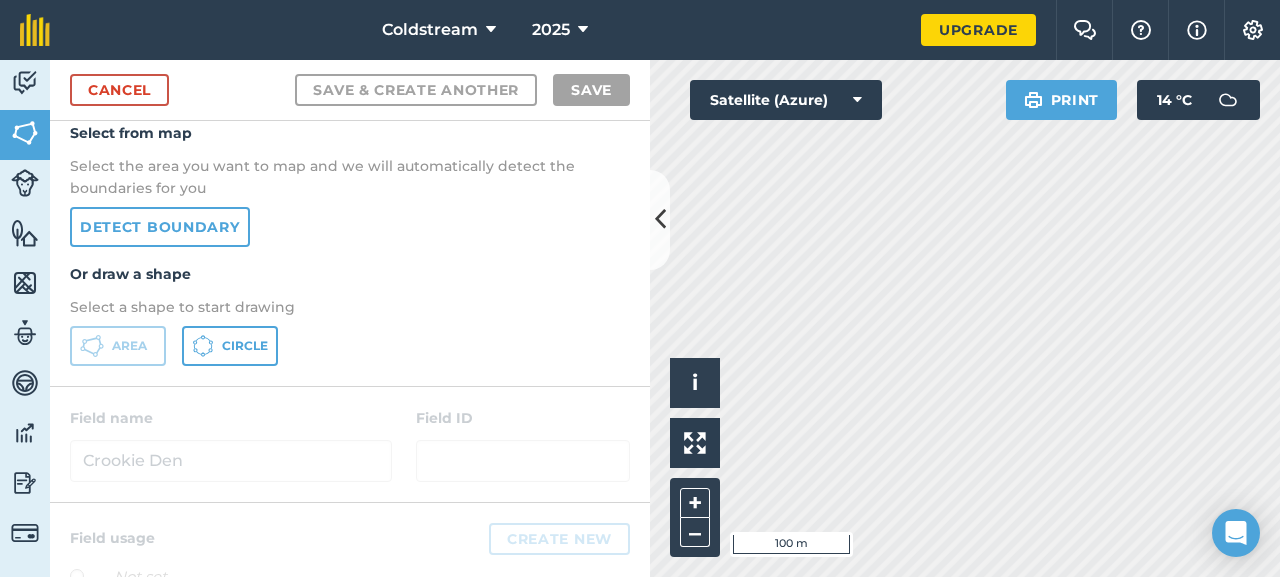 click on "Coldstream 2025 Upgrade Farm Chat Help Info Settings Map printing is not available on our free plan Please upgrade to our Essentials, Plus or Pro plan to access this feature. Activity Fields Livestock Features Maps Team Vehicles Data Reporting Billing Tutorials Tutorials Cancel Save & Create Another Save Boundary   Select from map Select the area you want to map and we will automatically detect the boundaries for you Detect boundary Or draw a shape Select a shape to start drawing Area Circle Field name Crookie Den Field ID Field usage   Create new -- Not set -- POTATOES Click to start drawing i © 2025 TomTom, Microsoft 100 m + – Satellite (Azure) Print 14   ° C" at bounding box center [640, 288] 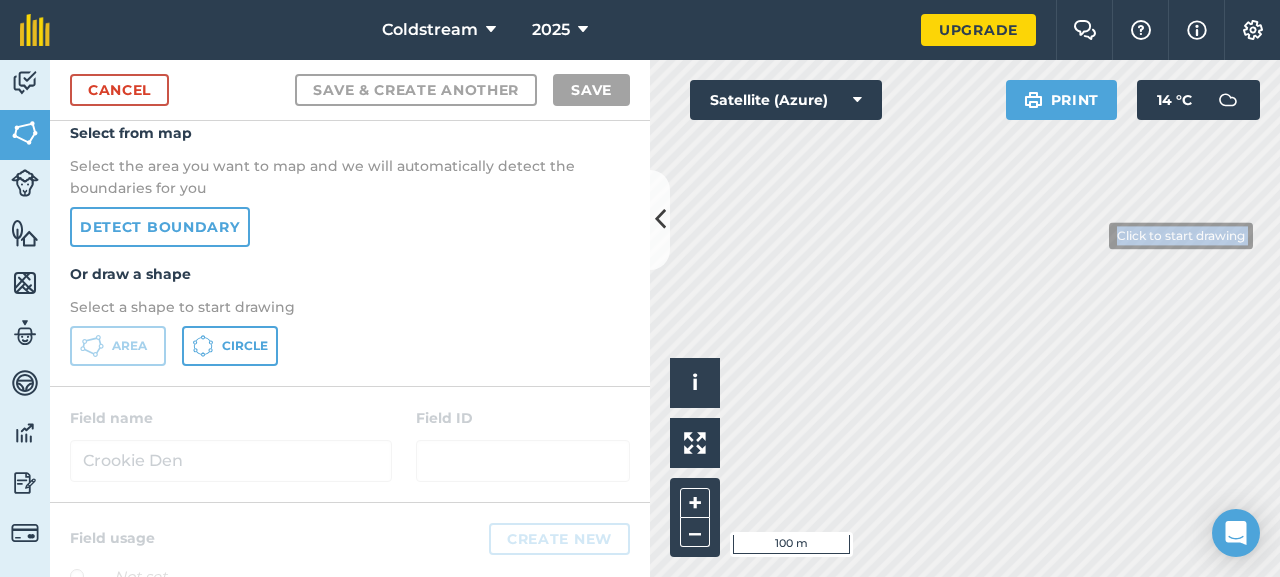 click on "Click to start drawing i © 2025 TomTom, Microsoft 100 m + – Satellite (Azure) Print 14   ° C" at bounding box center [965, 318] 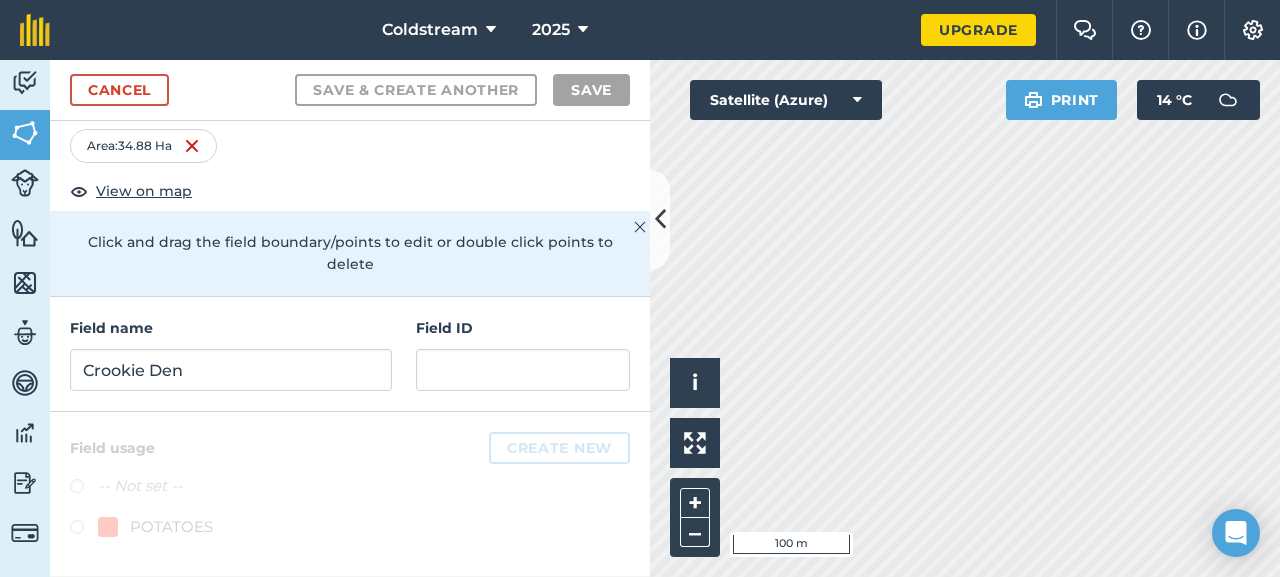 drag, startPoint x: 1117, startPoint y: 110, endPoint x: 796, endPoint y: 96, distance: 321.30515 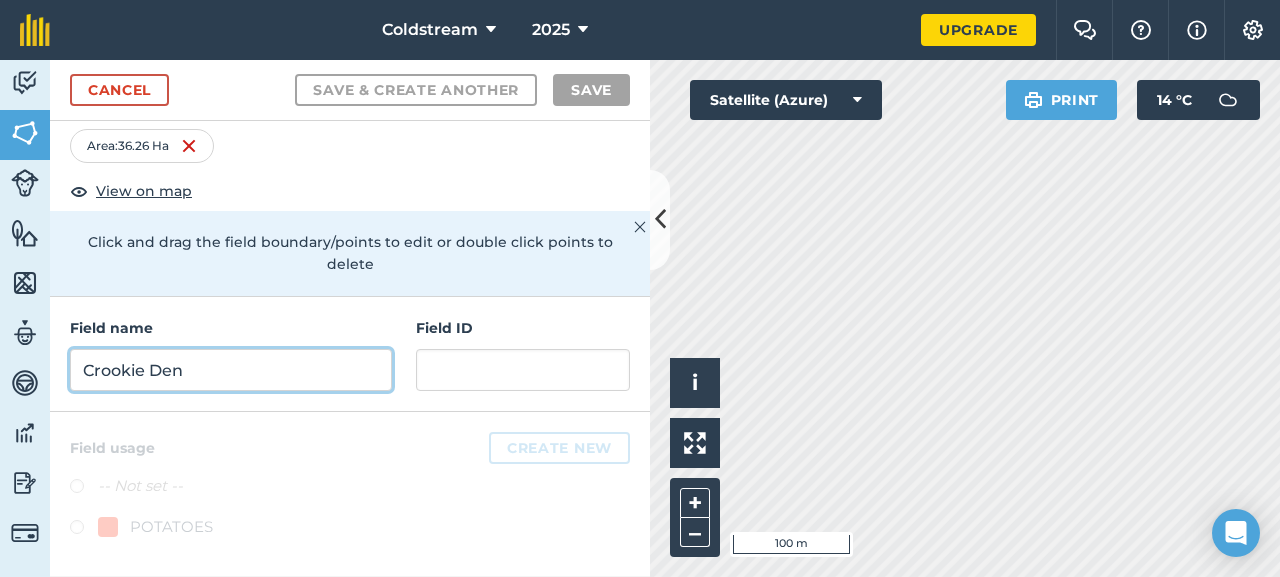 click on "Crookie Den" at bounding box center (231, 370) 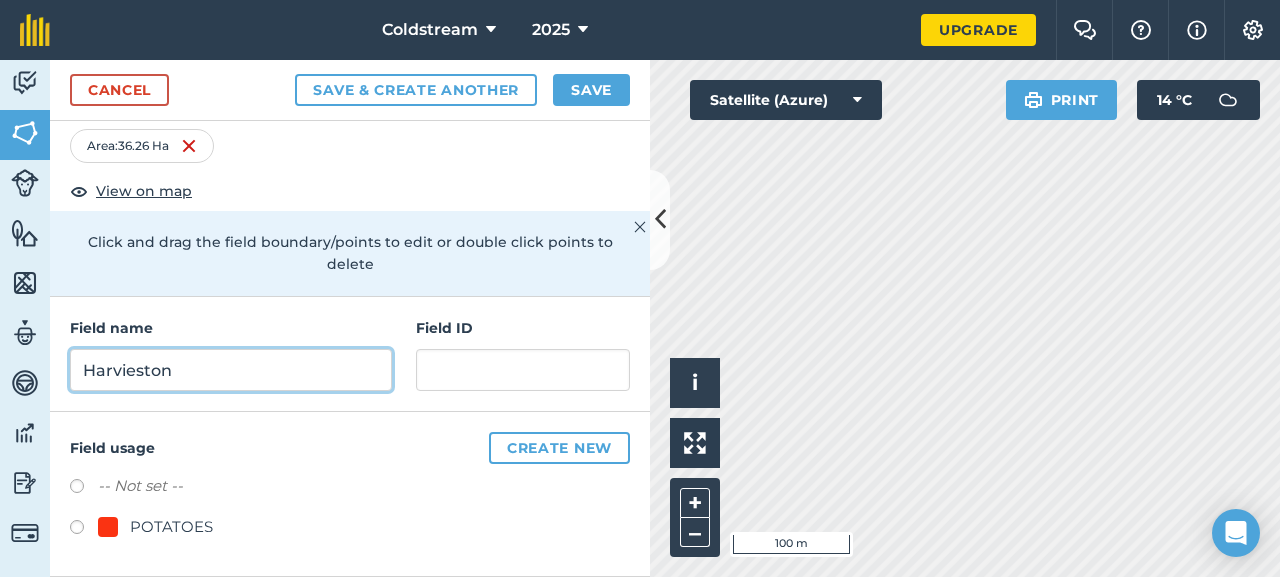 type on "Harvieston" 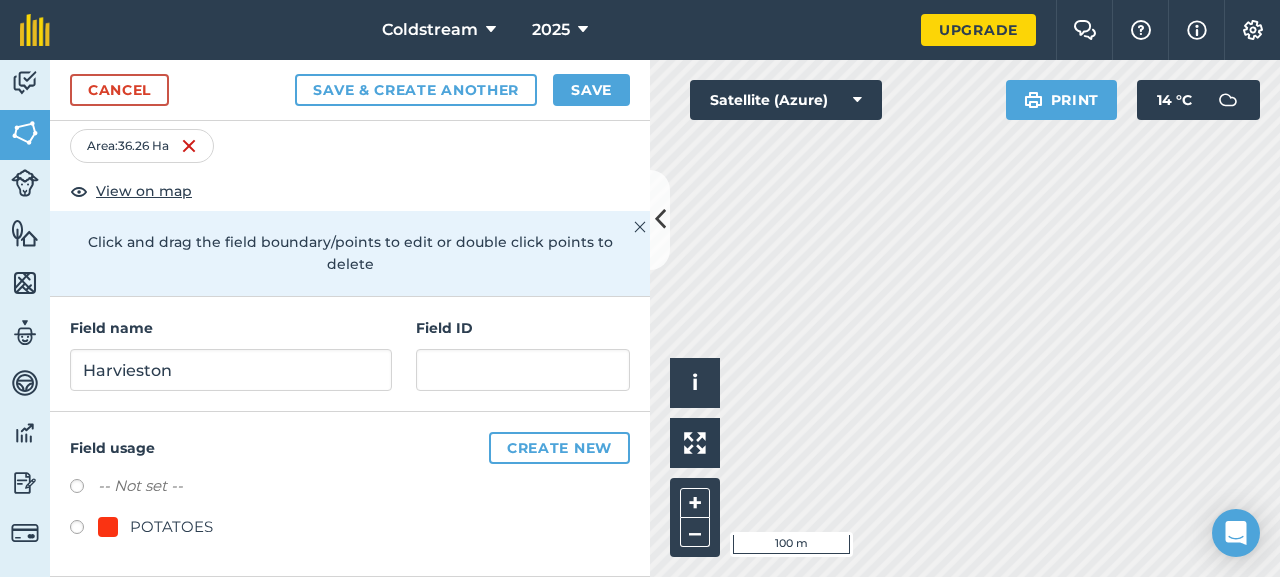 click at bounding box center (84, 530) 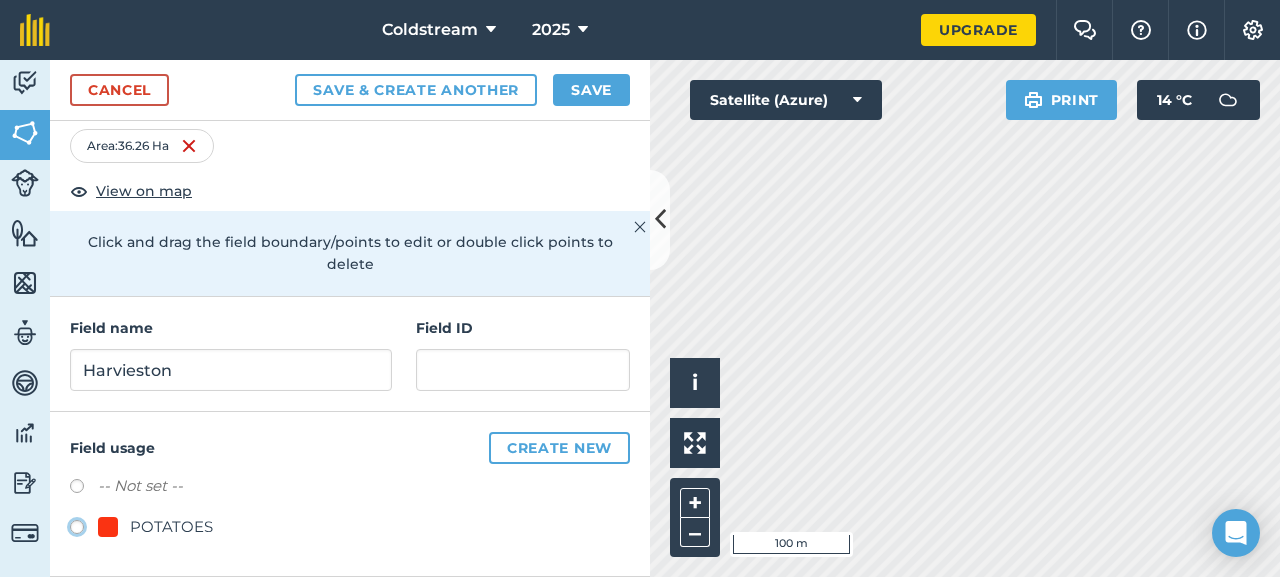click on "POTATOES" at bounding box center (-9923, 526) 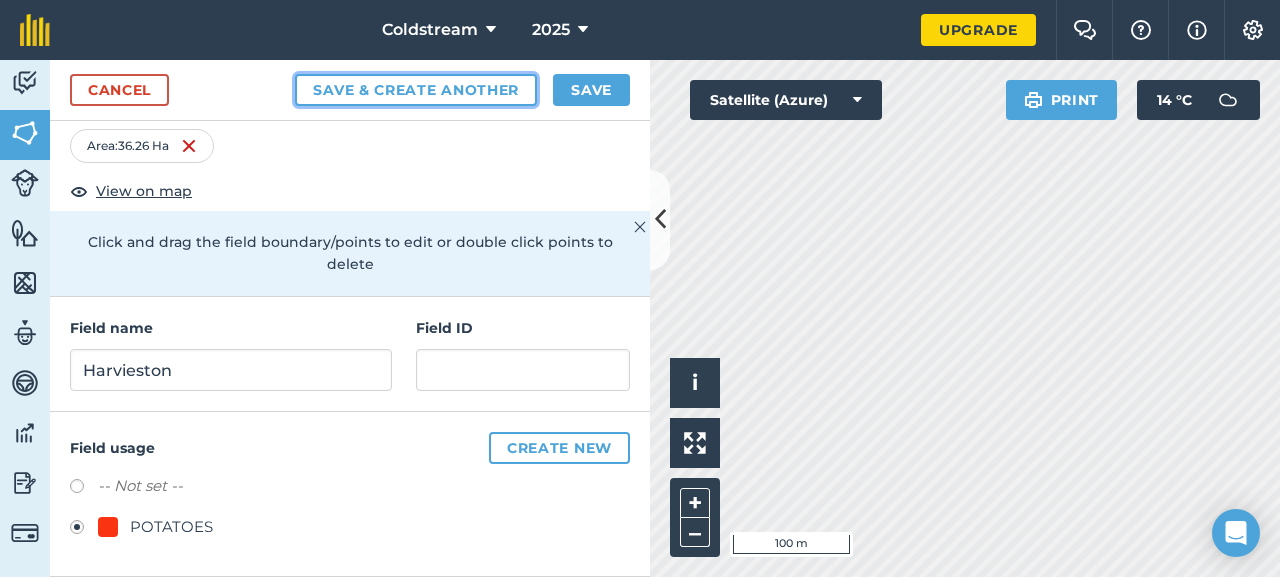 click on "Save & Create Another" at bounding box center (416, 90) 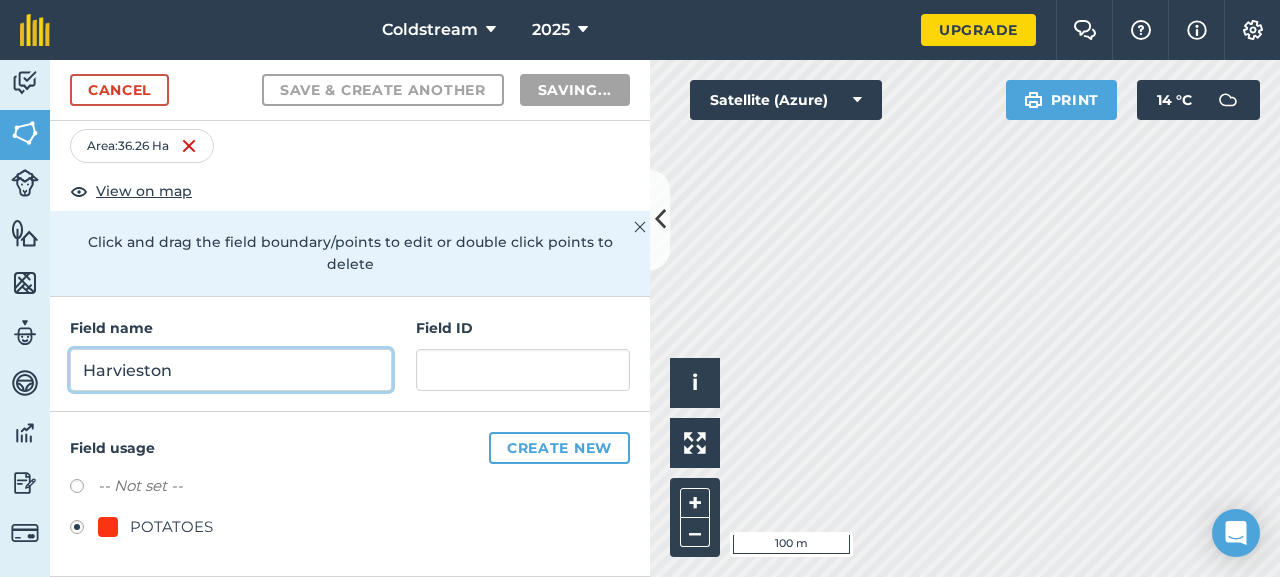 radio on "false" 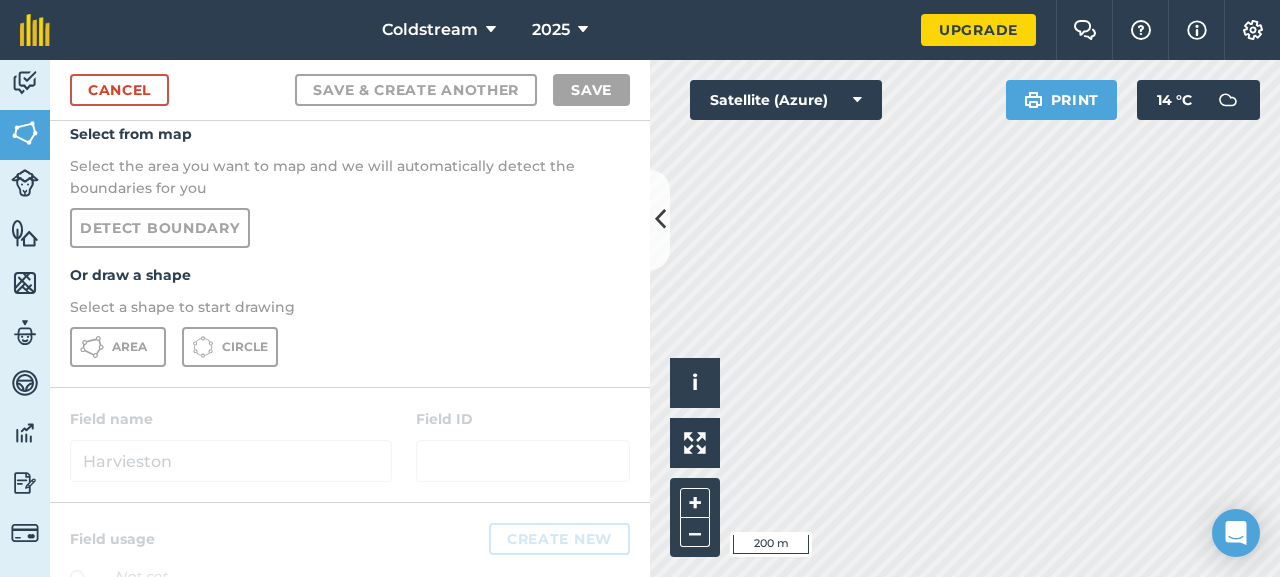 scroll, scrollTop: 63, scrollLeft: 0, axis: vertical 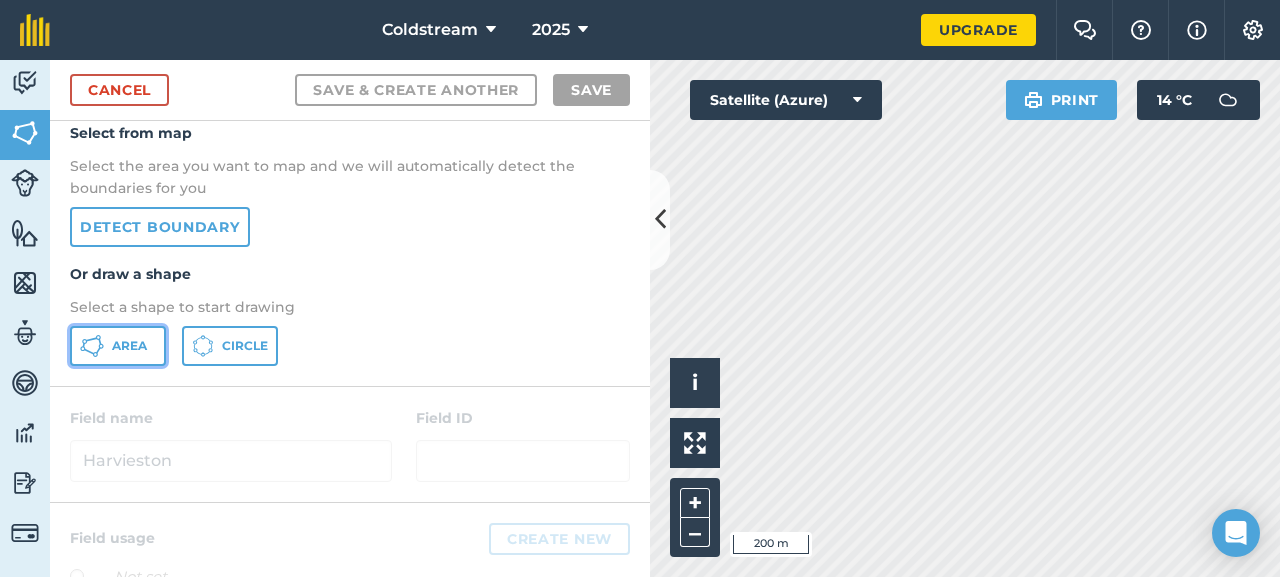 click 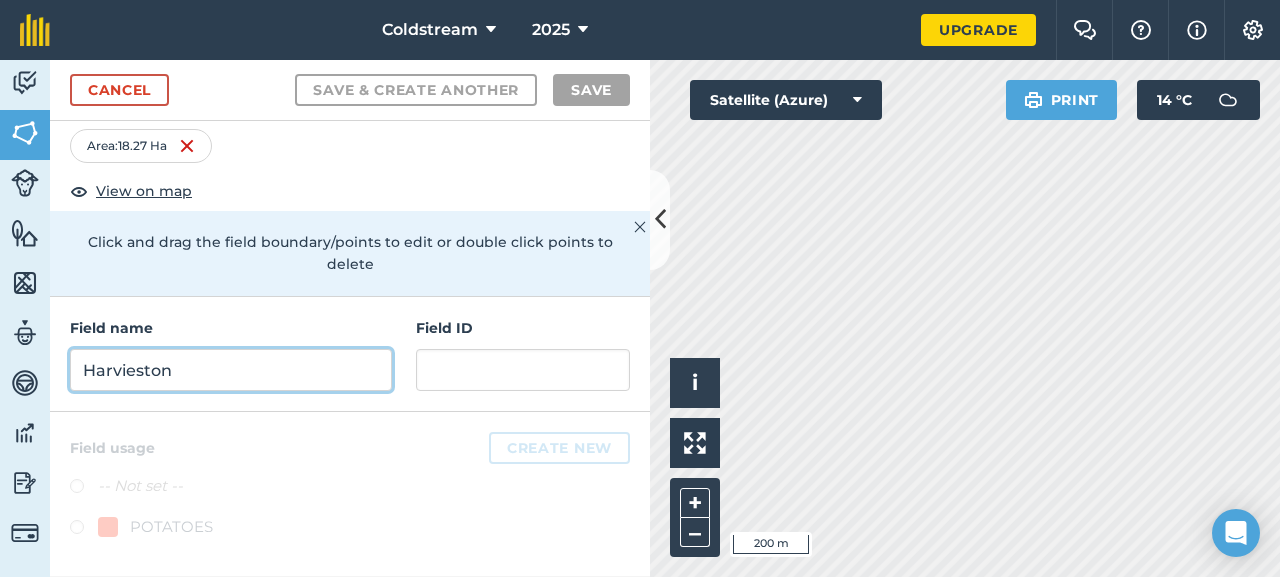 click on "Harvieston" at bounding box center [231, 370] 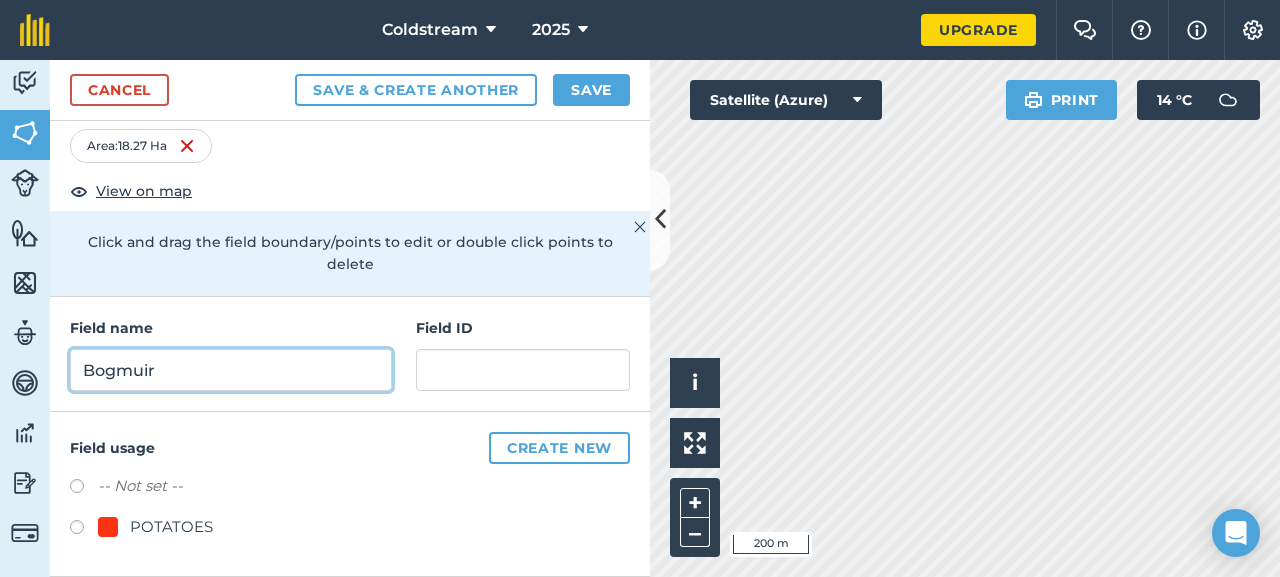 type on "Bogmuir" 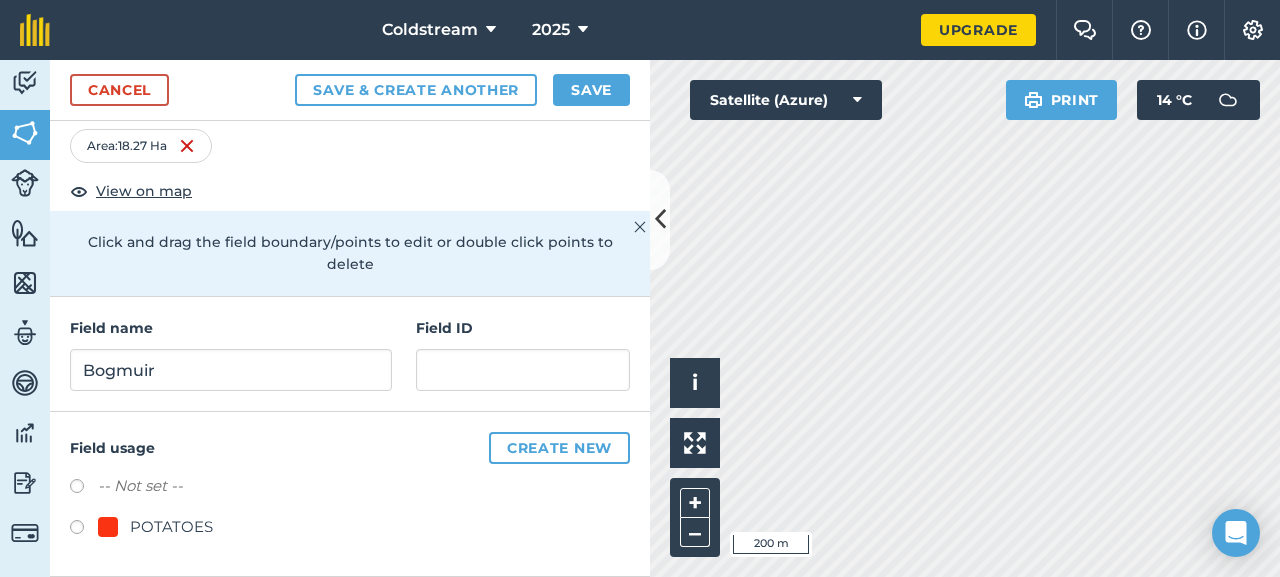 click at bounding box center [84, 530] 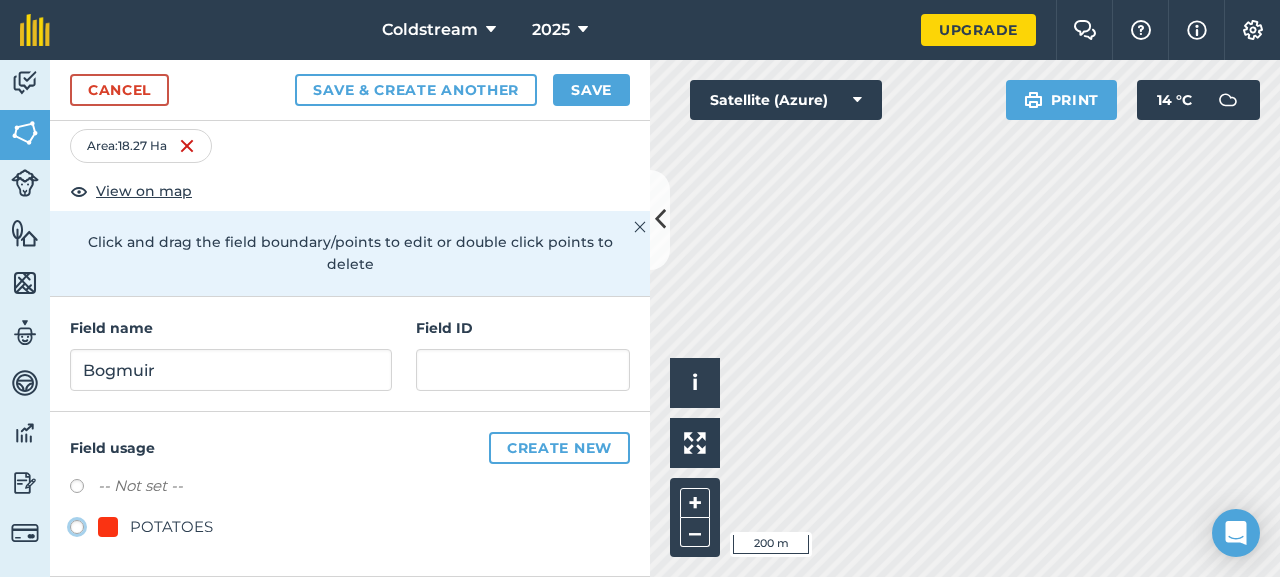 click on "POTATOES" at bounding box center (-9923, 526) 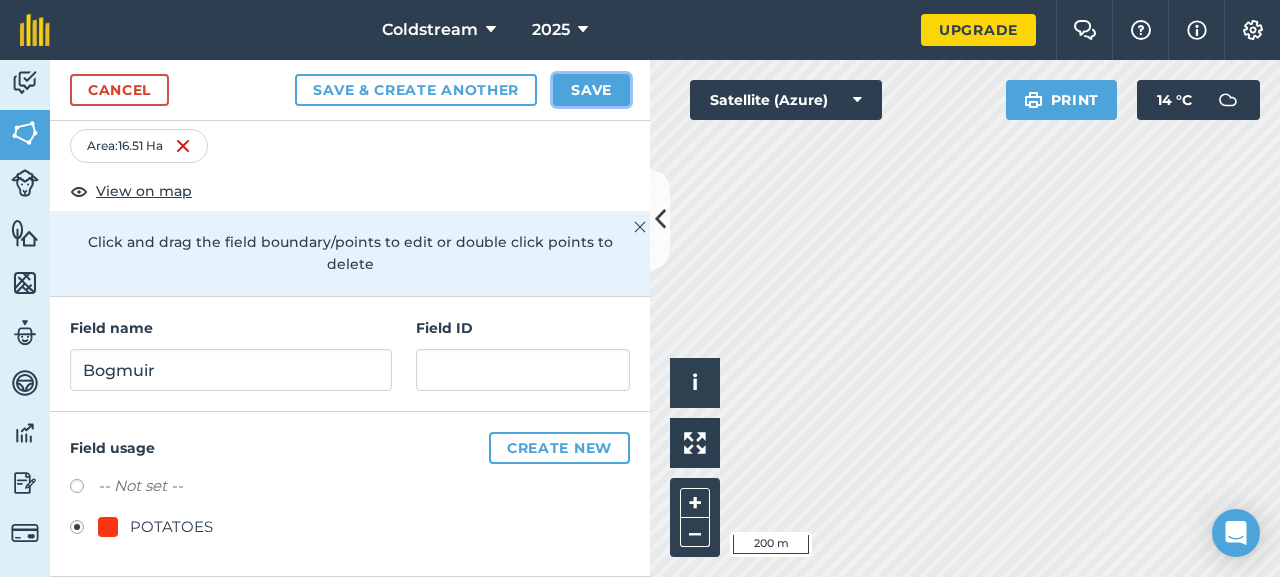 click on "Save" at bounding box center (591, 90) 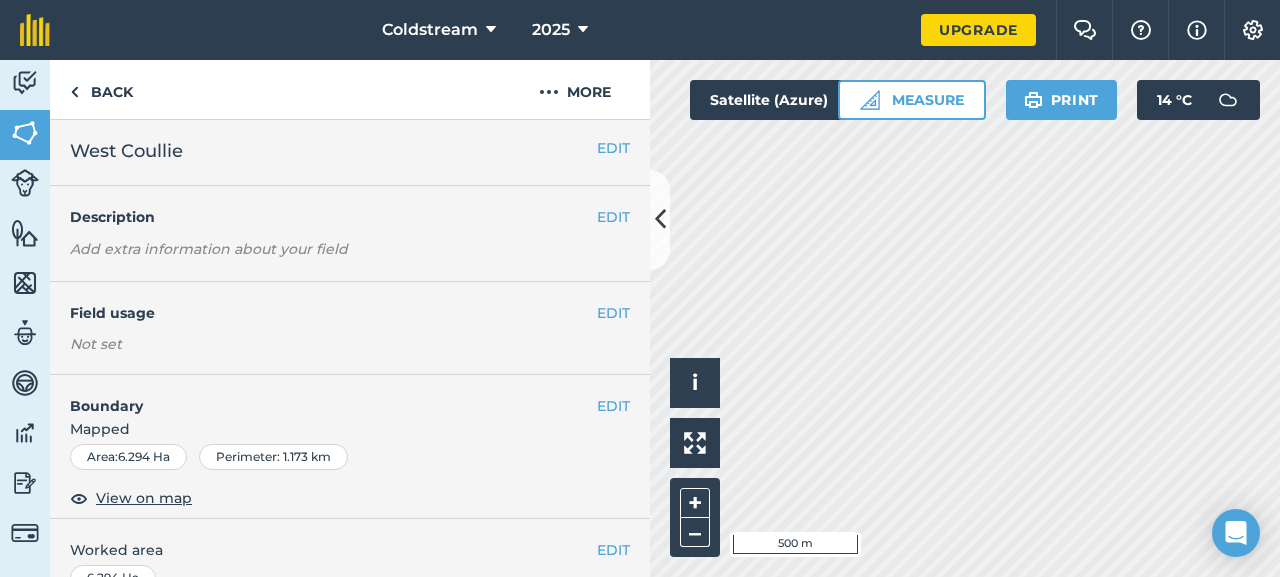 scroll, scrollTop: 0, scrollLeft: 0, axis: both 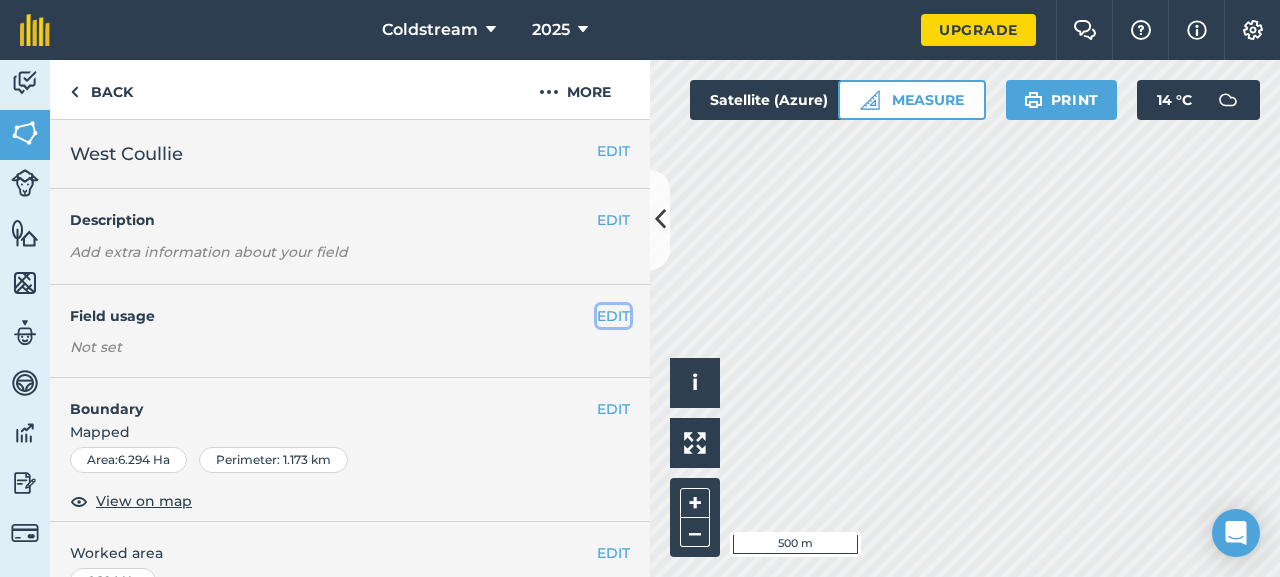 click on "EDIT" at bounding box center (613, 316) 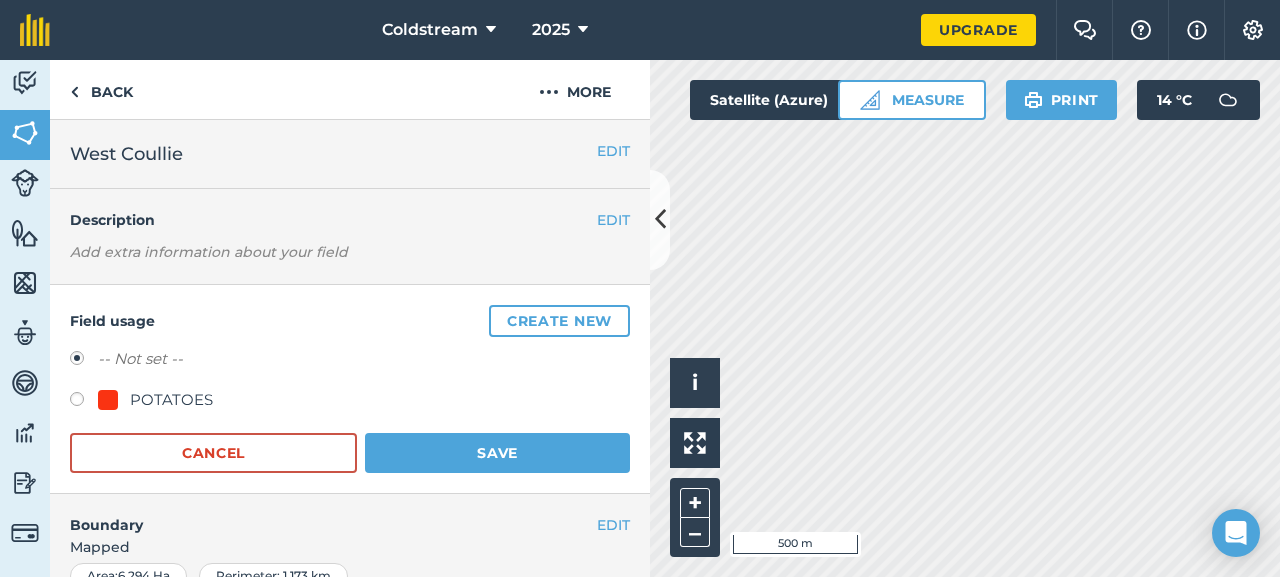 click on "POTATOES" at bounding box center [171, 400] 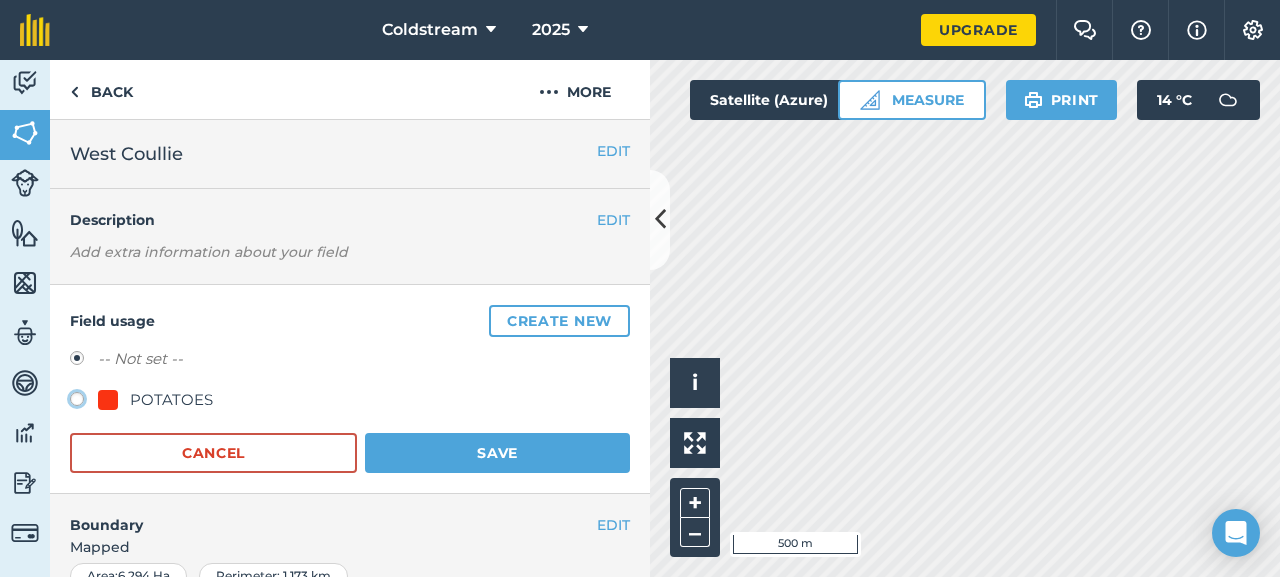 click on "POTATOES" at bounding box center [-9923, 398] 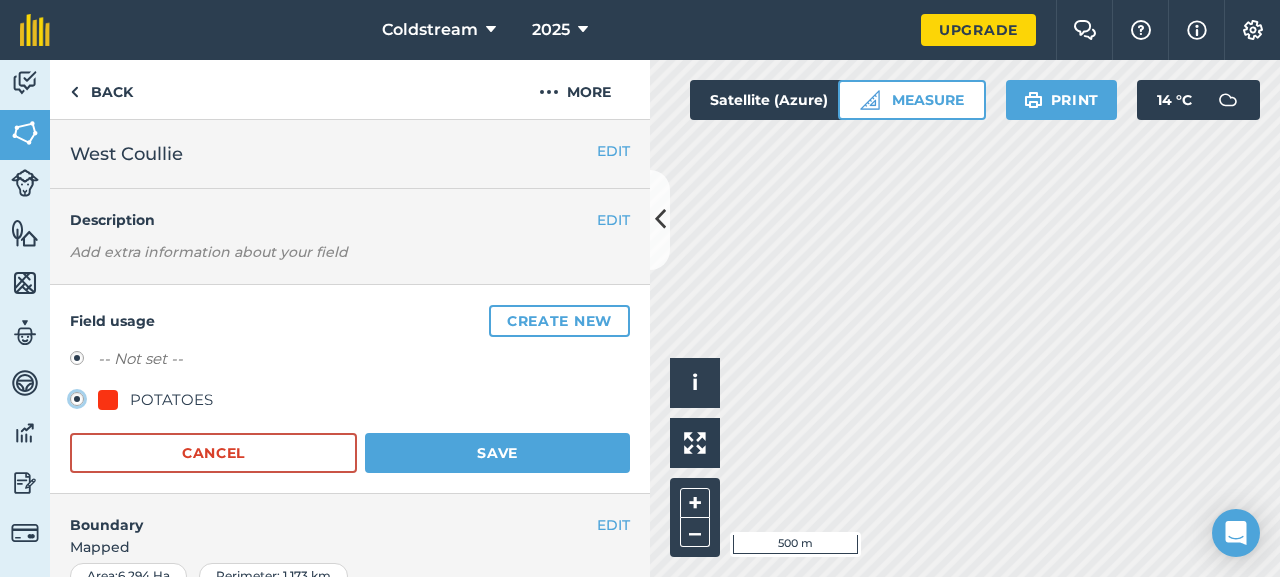 radio on "true" 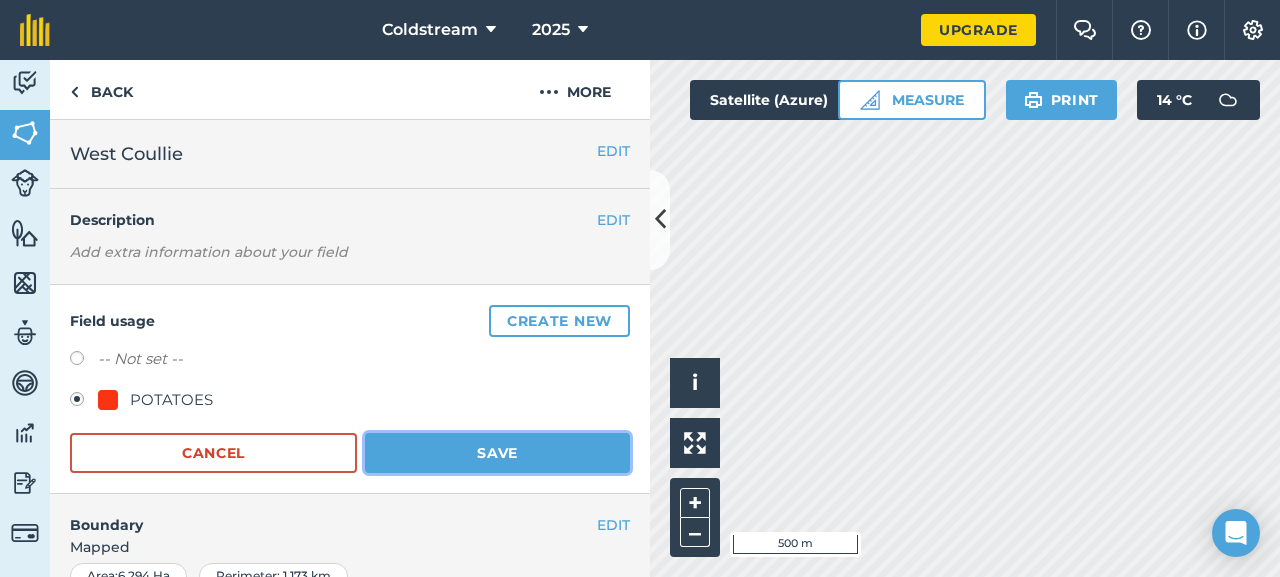 click on "Save" at bounding box center (497, 453) 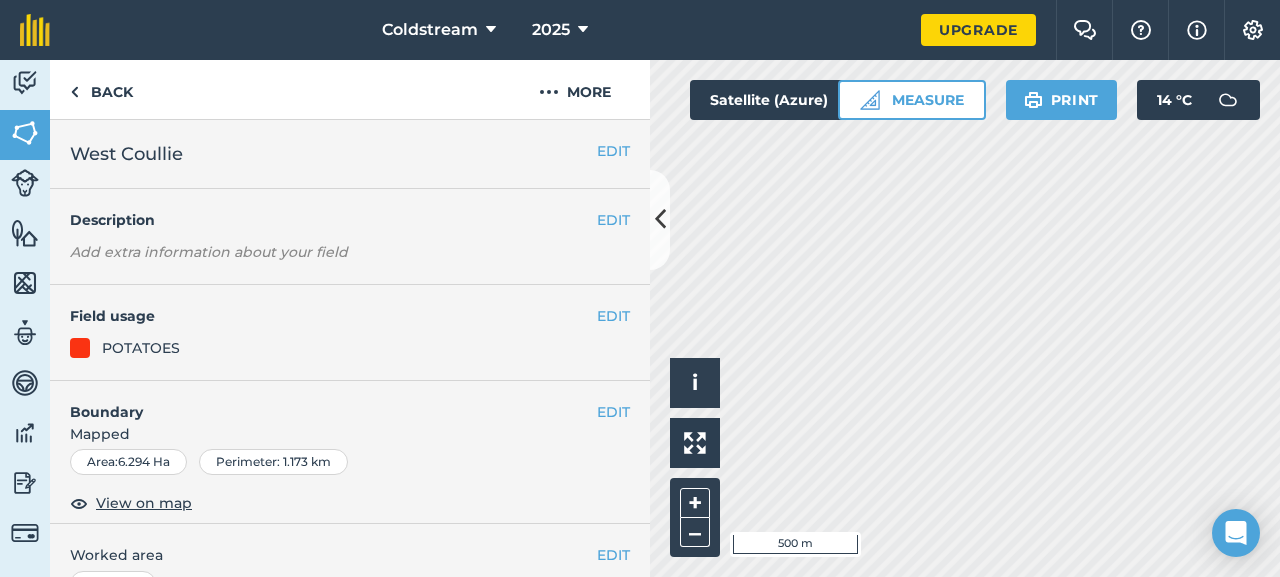 click on "Area :  6.294   Ha" at bounding box center [128, 462] 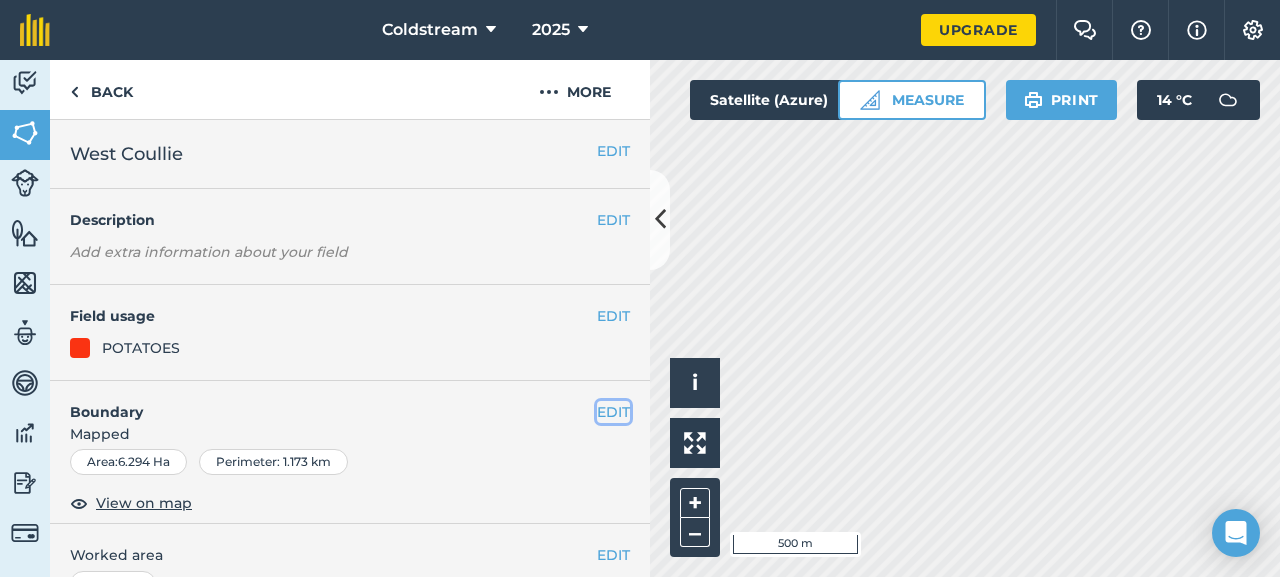 click on "EDIT" at bounding box center [613, 412] 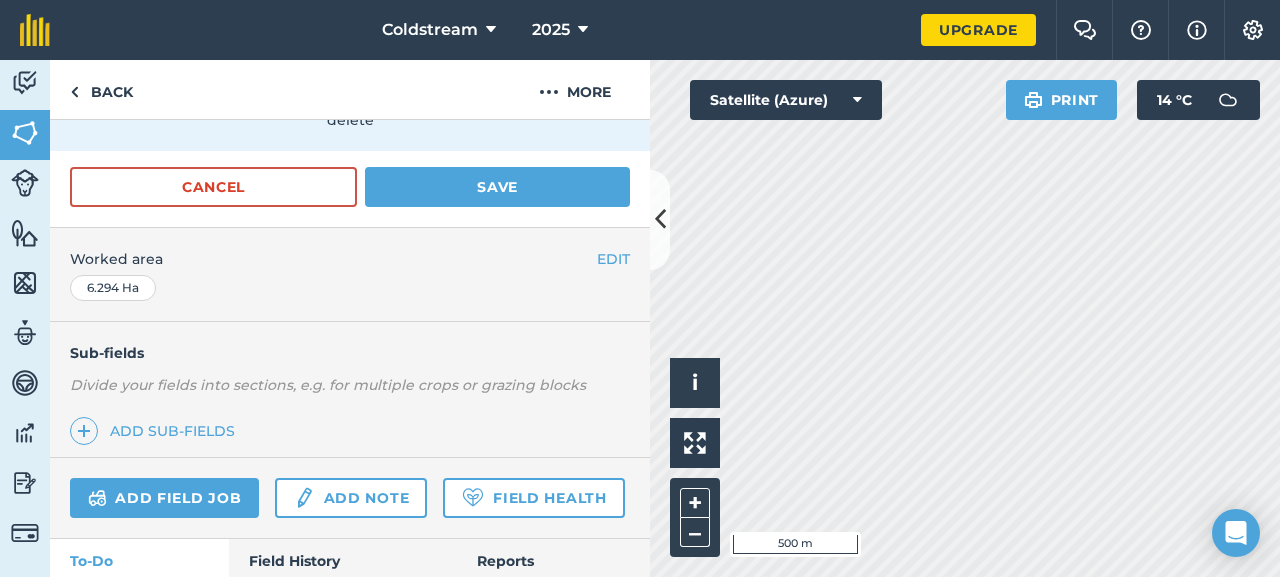 scroll, scrollTop: 500, scrollLeft: 0, axis: vertical 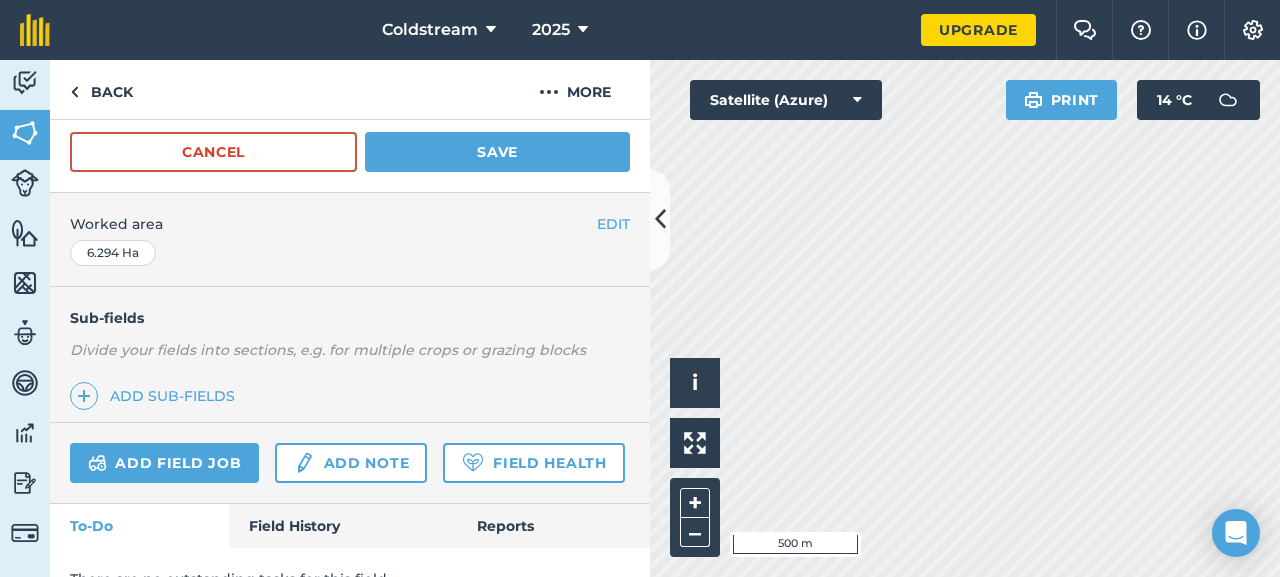 click on "6.294   Ha" at bounding box center (113, 253) 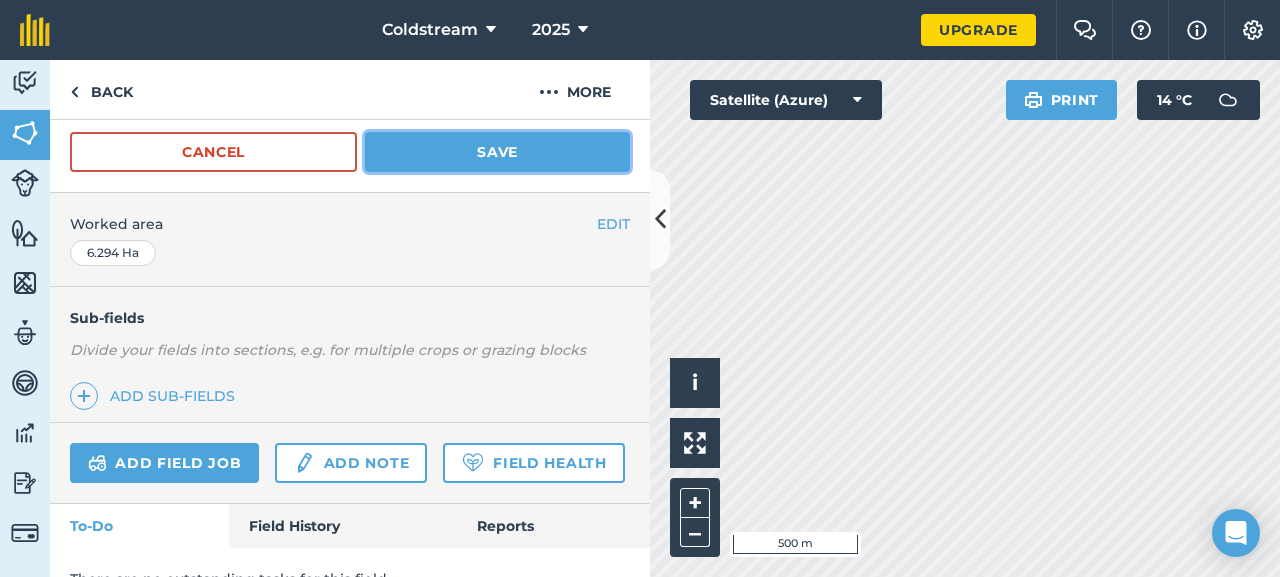 click on "Save" at bounding box center (497, 152) 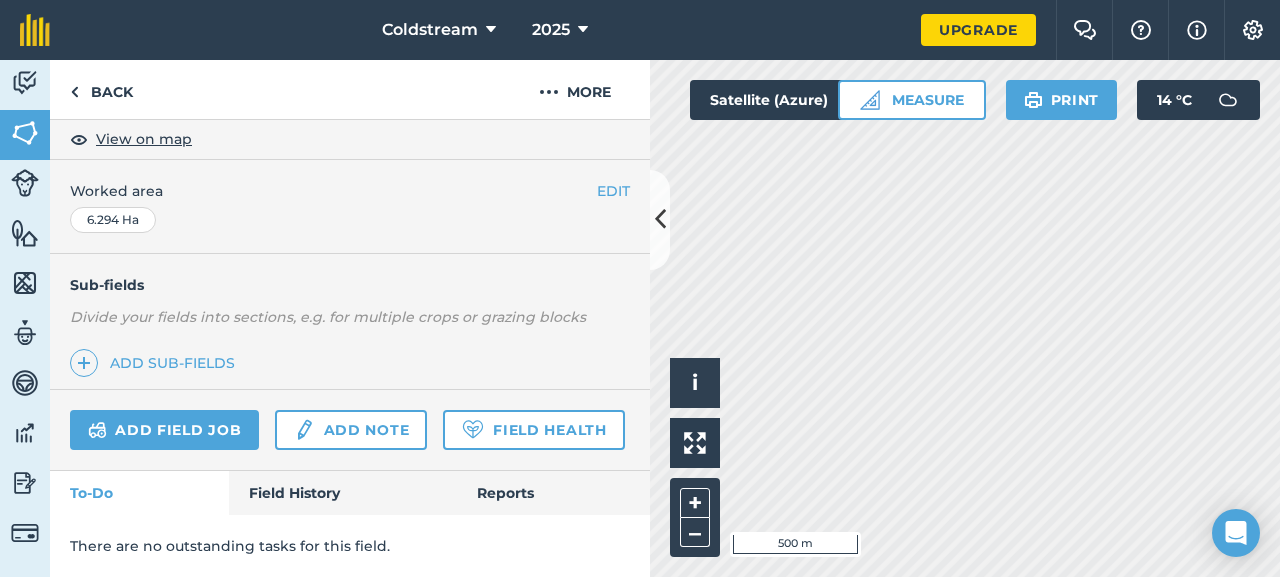 scroll, scrollTop: 420, scrollLeft: 0, axis: vertical 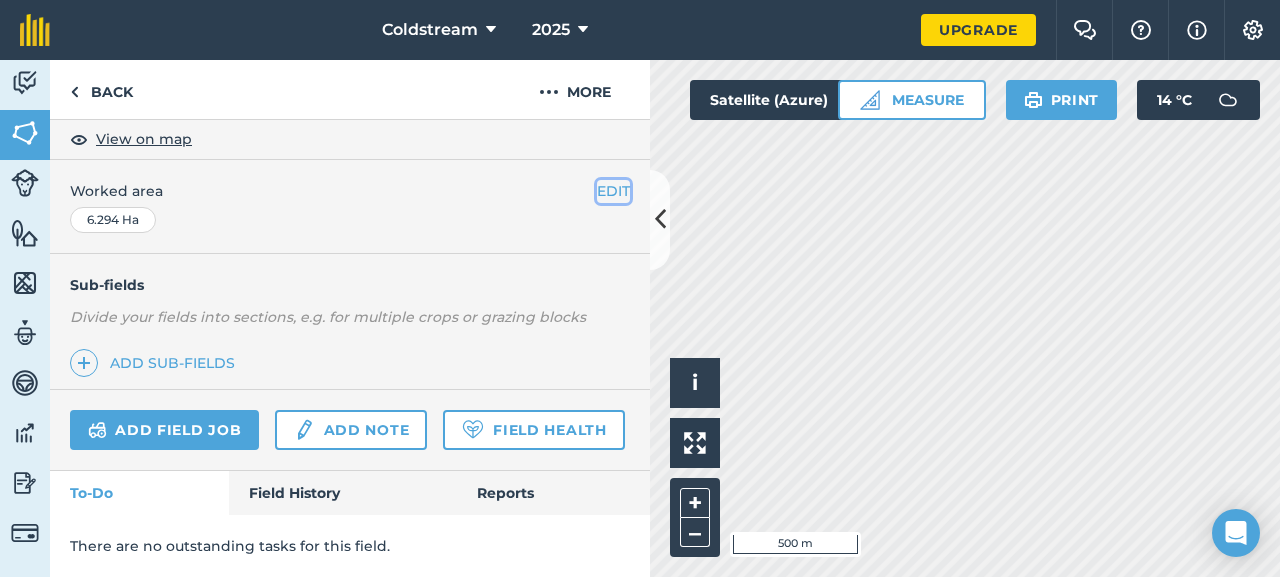 click on "EDIT" at bounding box center (613, 191) 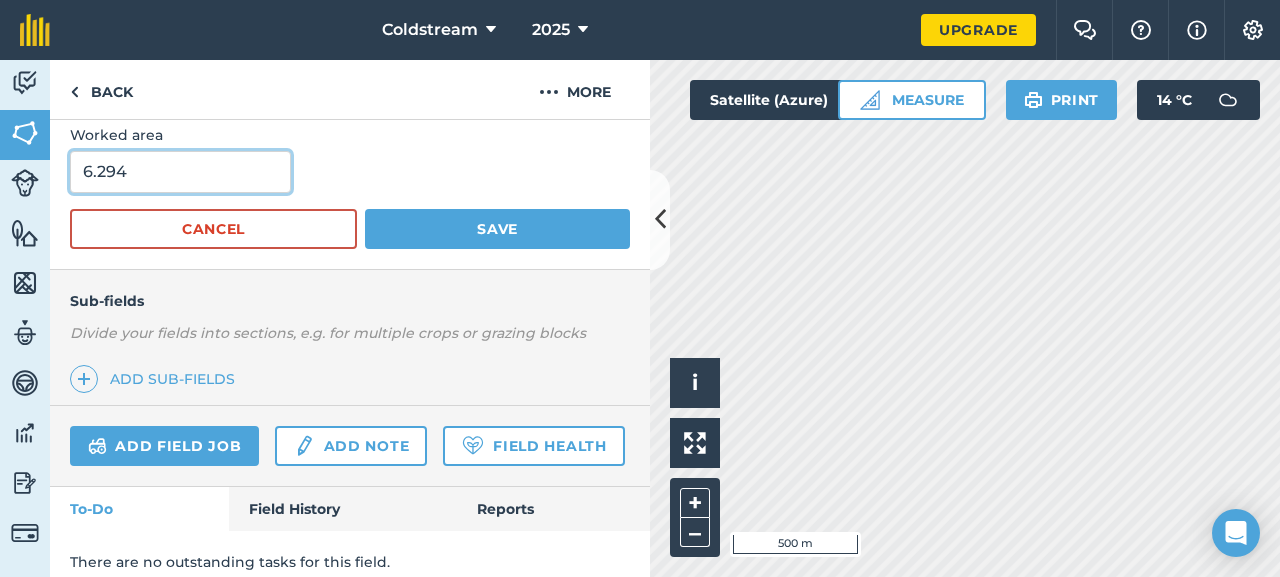 drag, startPoint x: 160, startPoint y: 184, endPoint x: 13, endPoint y: 167, distance: 147.97972 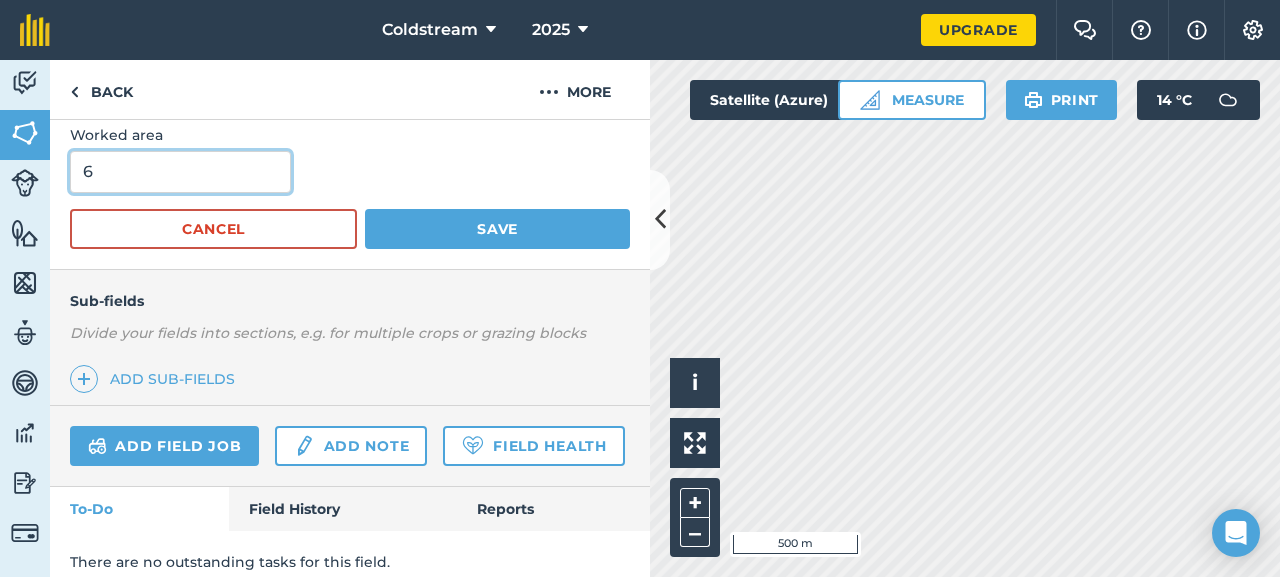 type on "6" 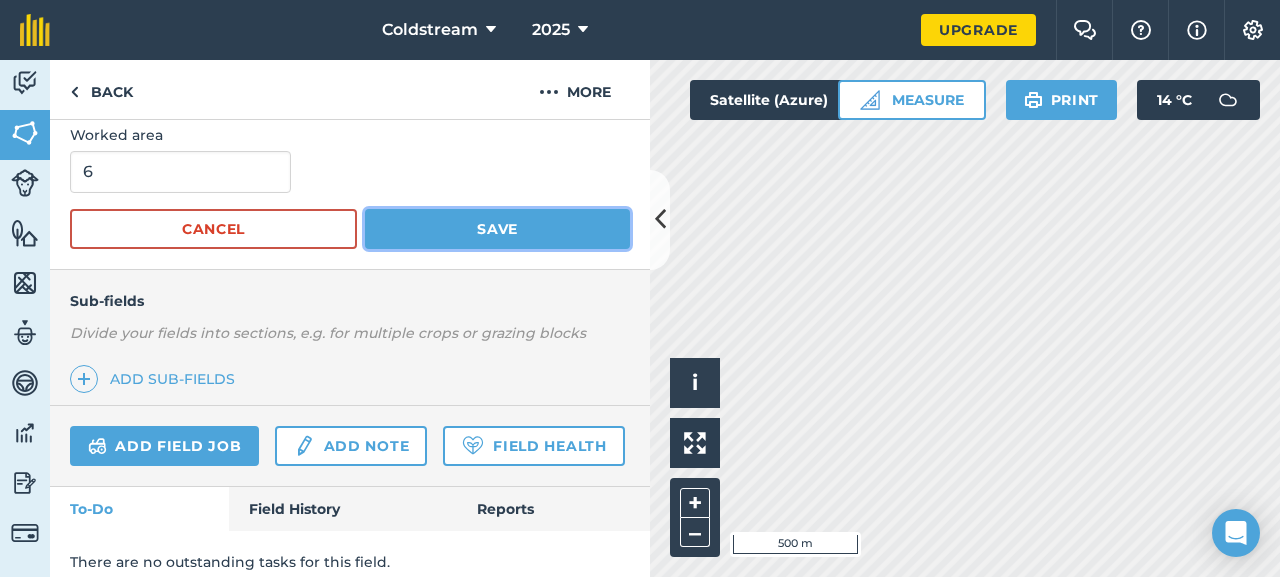 click on "Save" at bounding box center (497, 229) 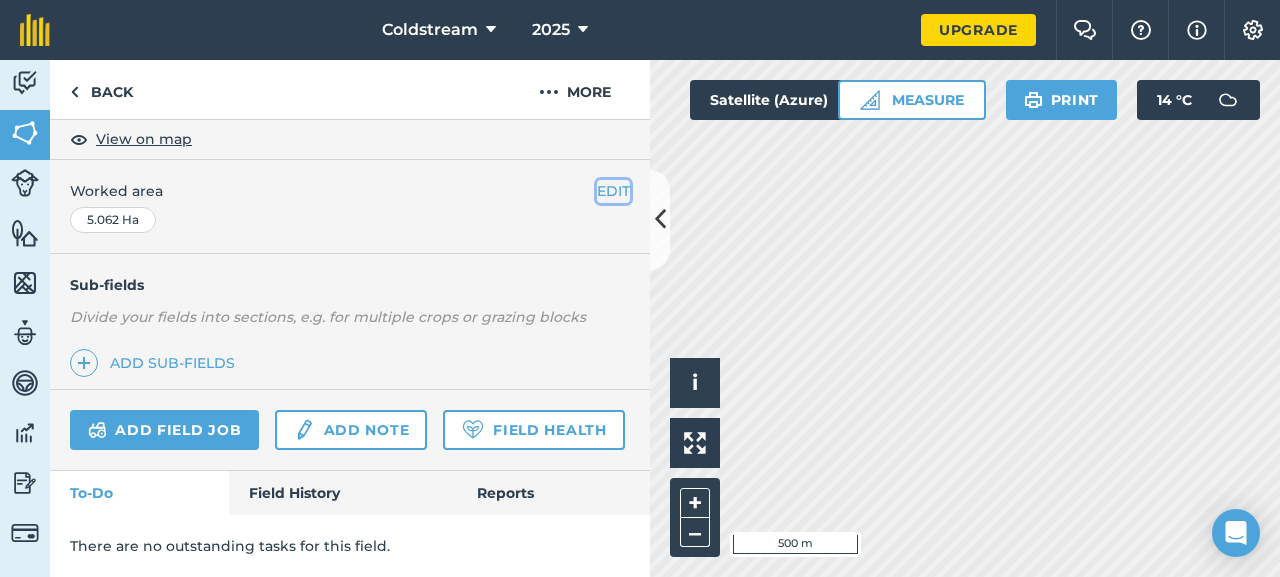 click on "EDIT" at bounding box center (613, 191) 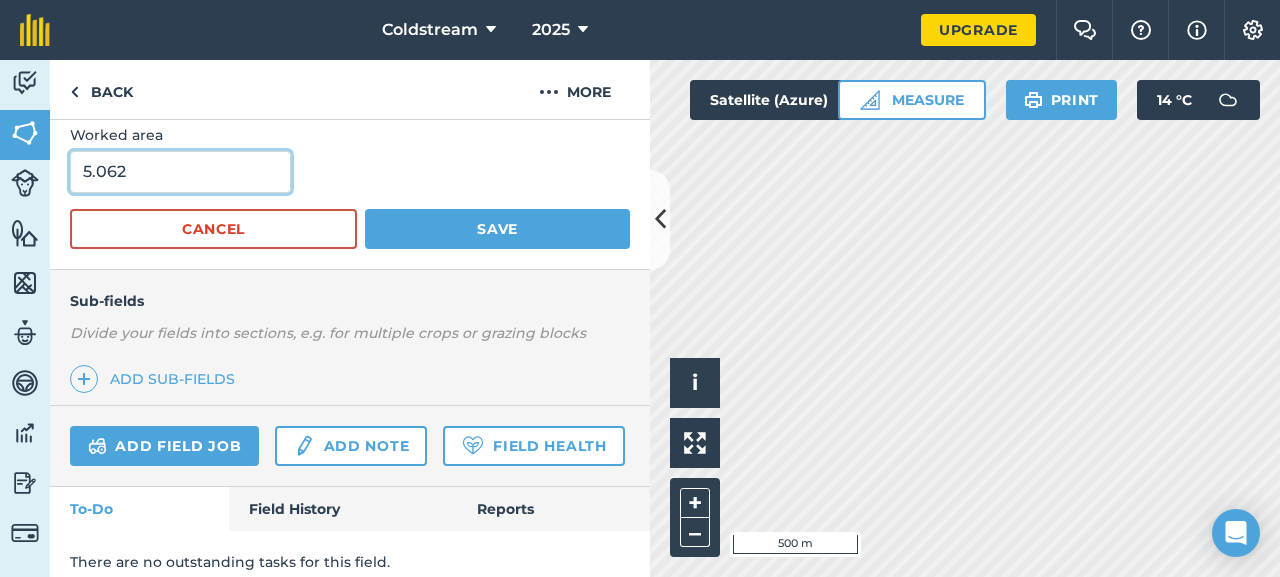 drag, startPoint x: 142, startPoint y: 173, endPoint x: 64, endPoint y: 182, distance: 78.51752 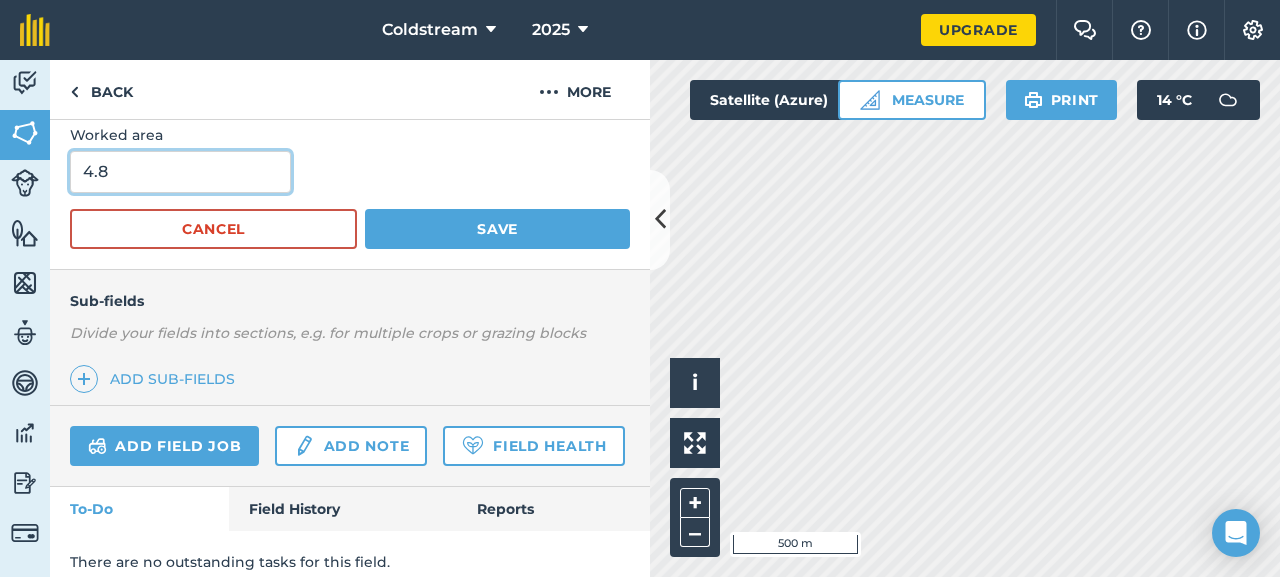 type on "4.8" 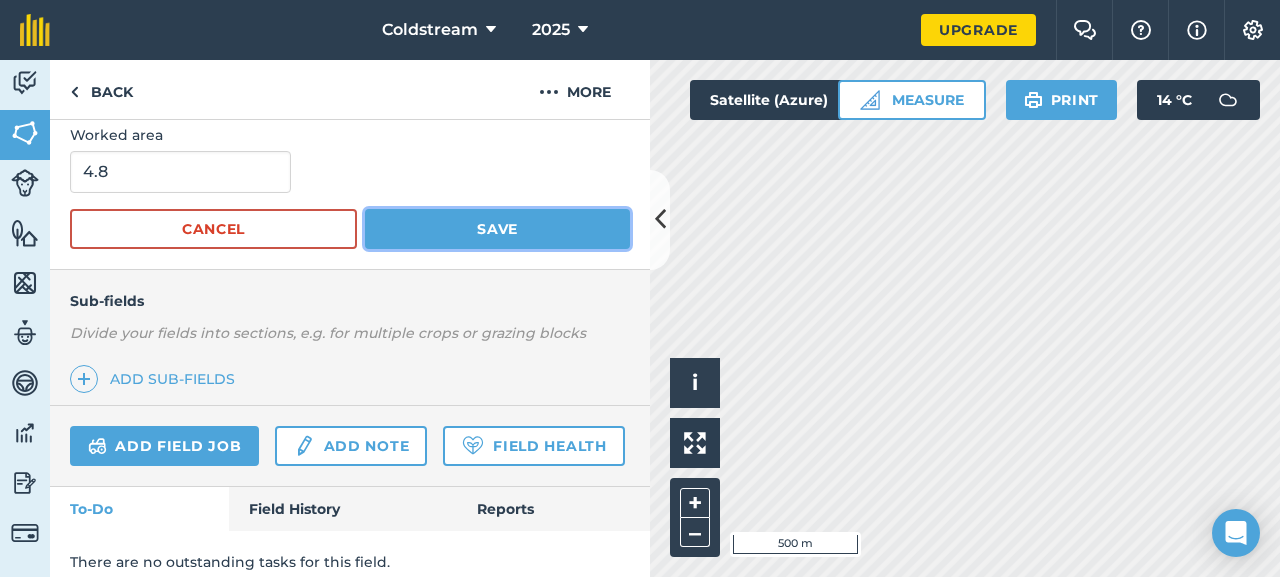 click on "Save" at bounding box center [497, 229] 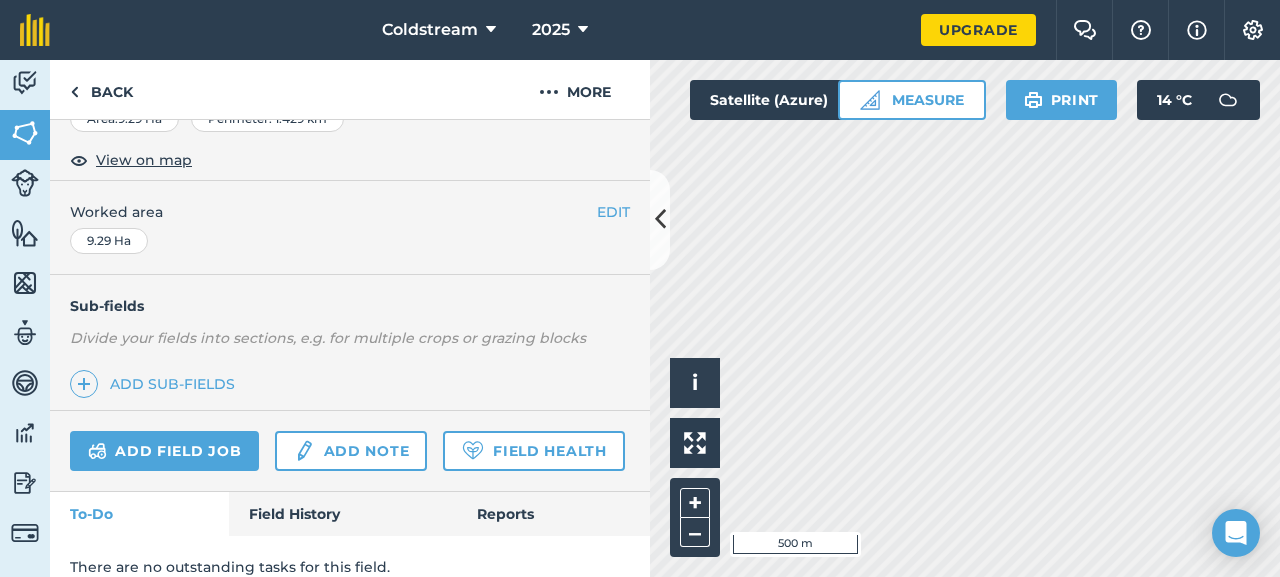 scroll, scrollTop: 320, scrollLeft: 0, axis: vertical 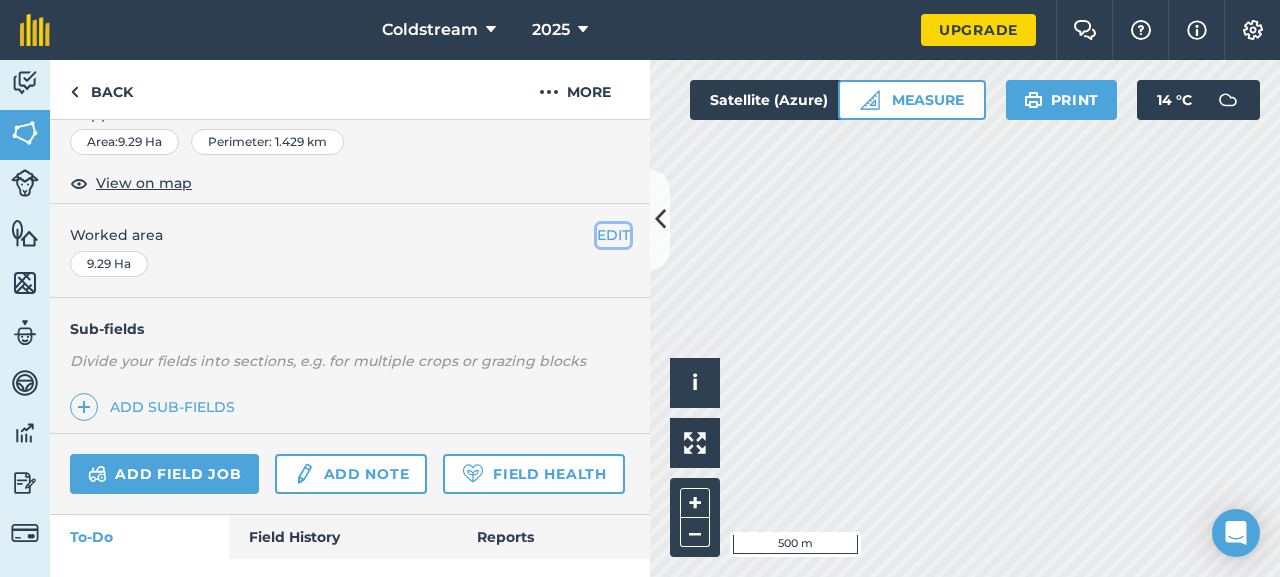 click on "EDIT" at bounding box center [613, 235] 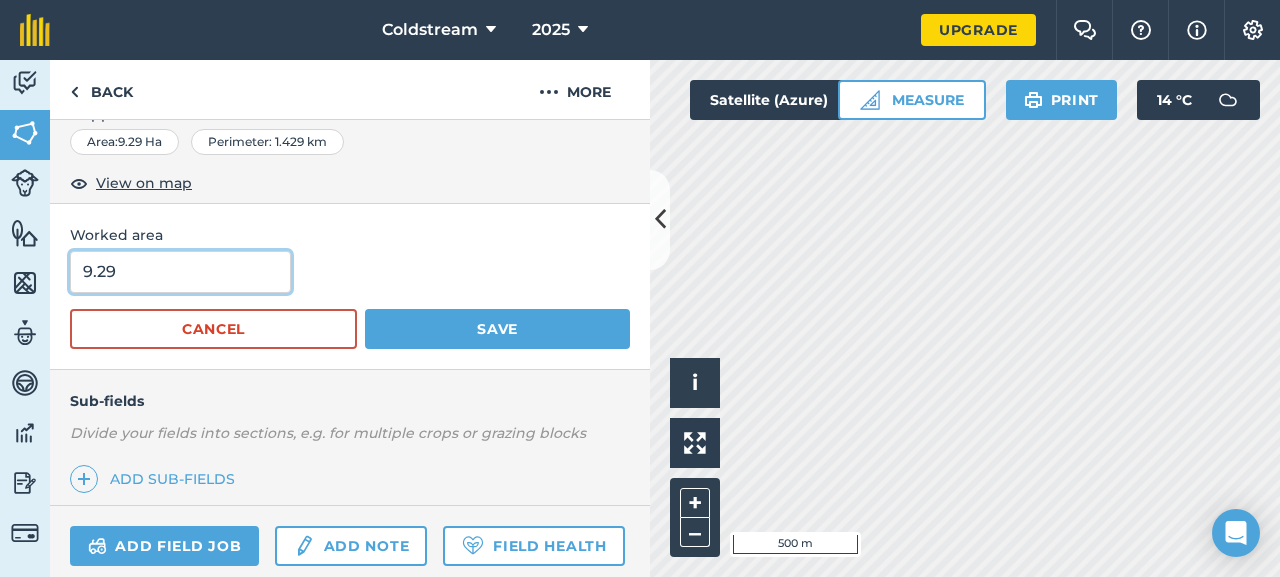 drag, startPoint x: 165, startPoint y: 268, endPoint x: 45, endPoint y: 282, distance: 120.8139 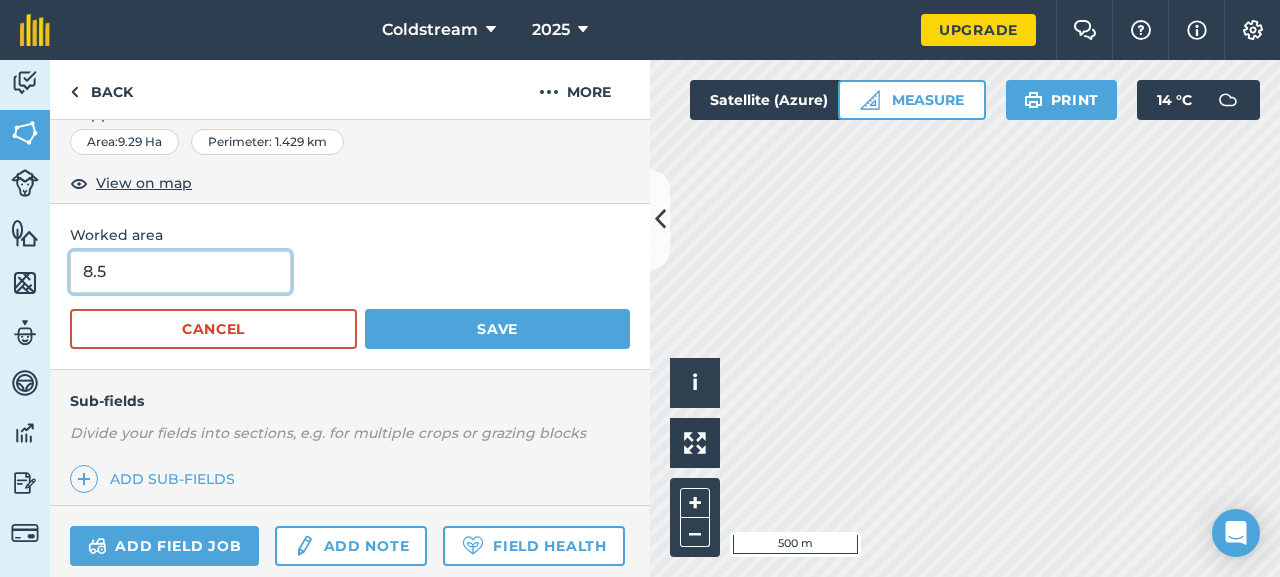 type on "8.5" 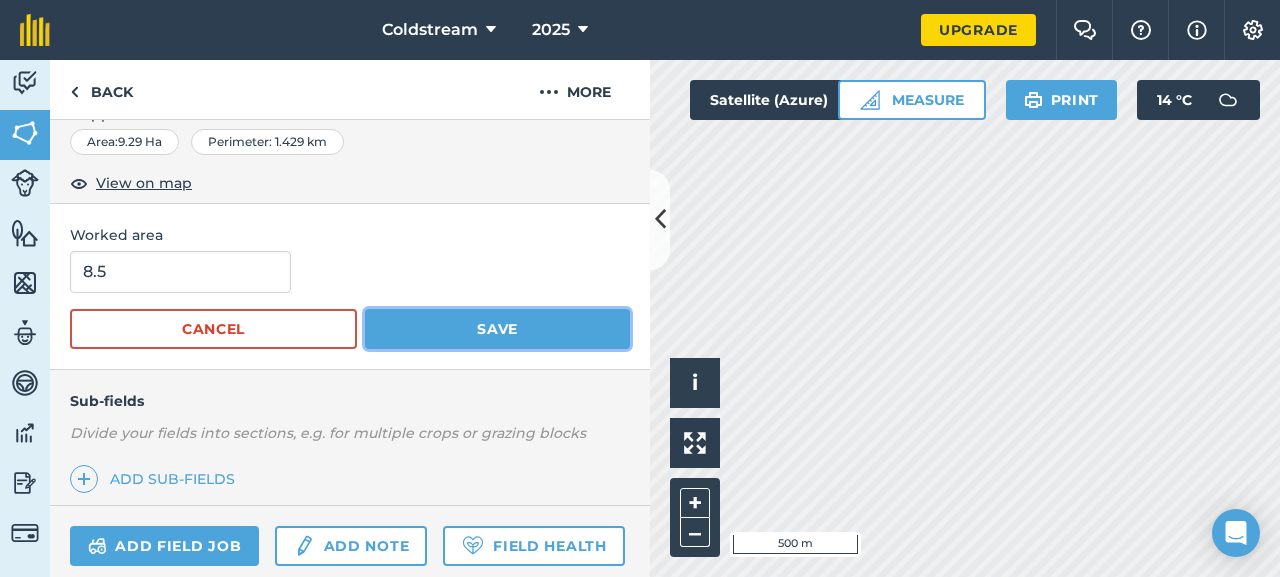 click on "Save" at bounding box center (497, 329) 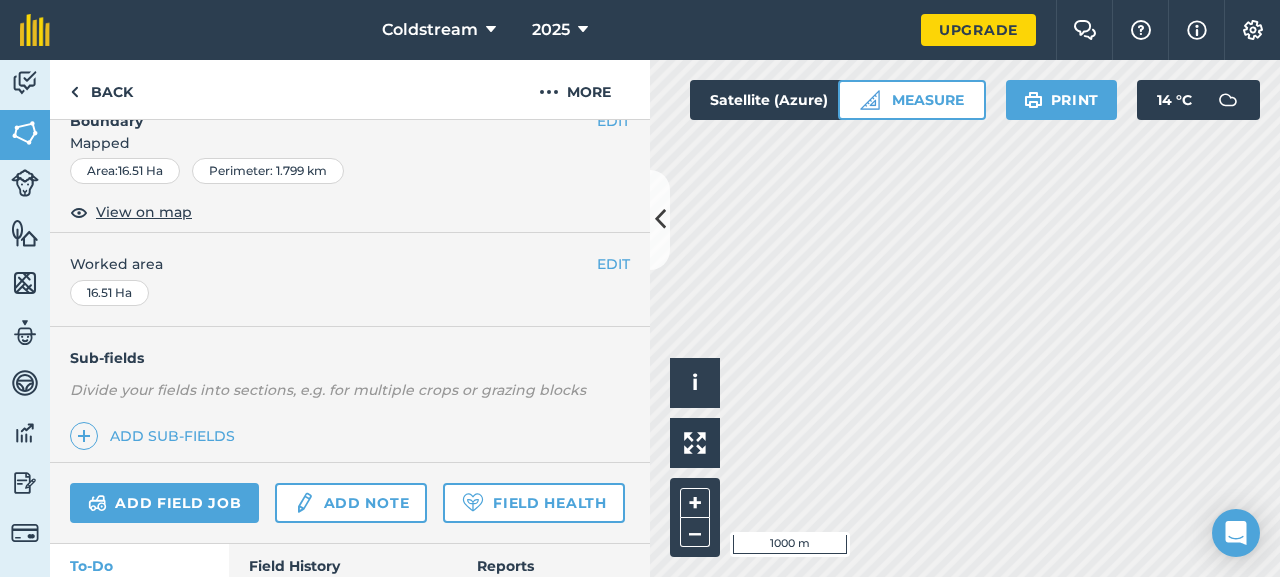 scroll, scrollTop: 300, scrollLeft: 0, axis: vertical 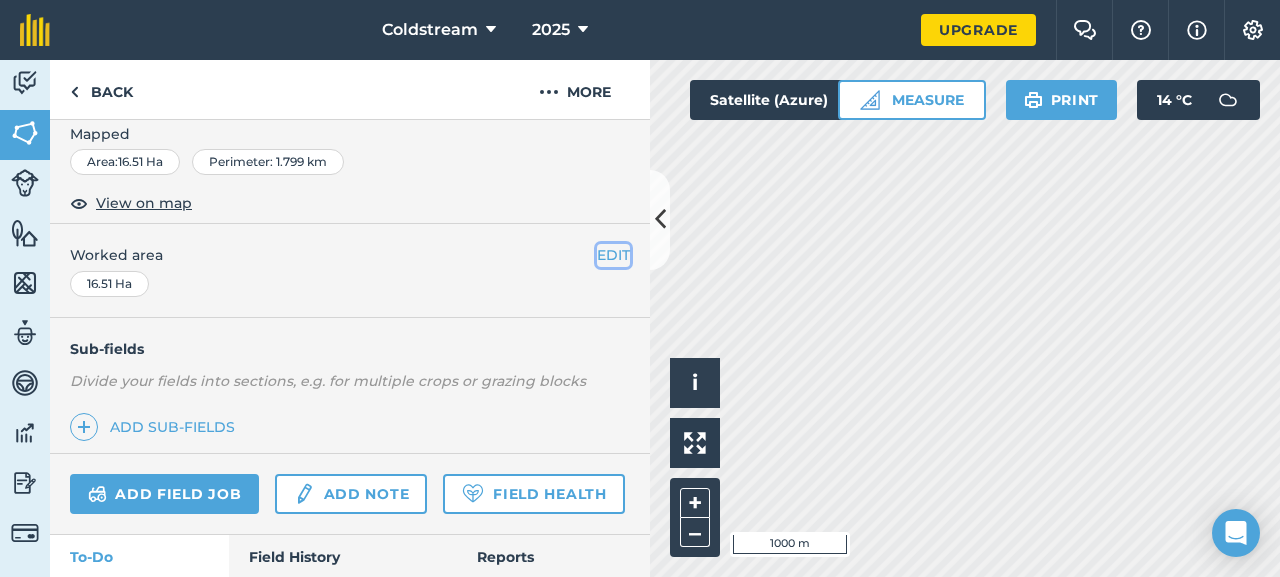 click on "EDIT" at bounding box center [613, 255] 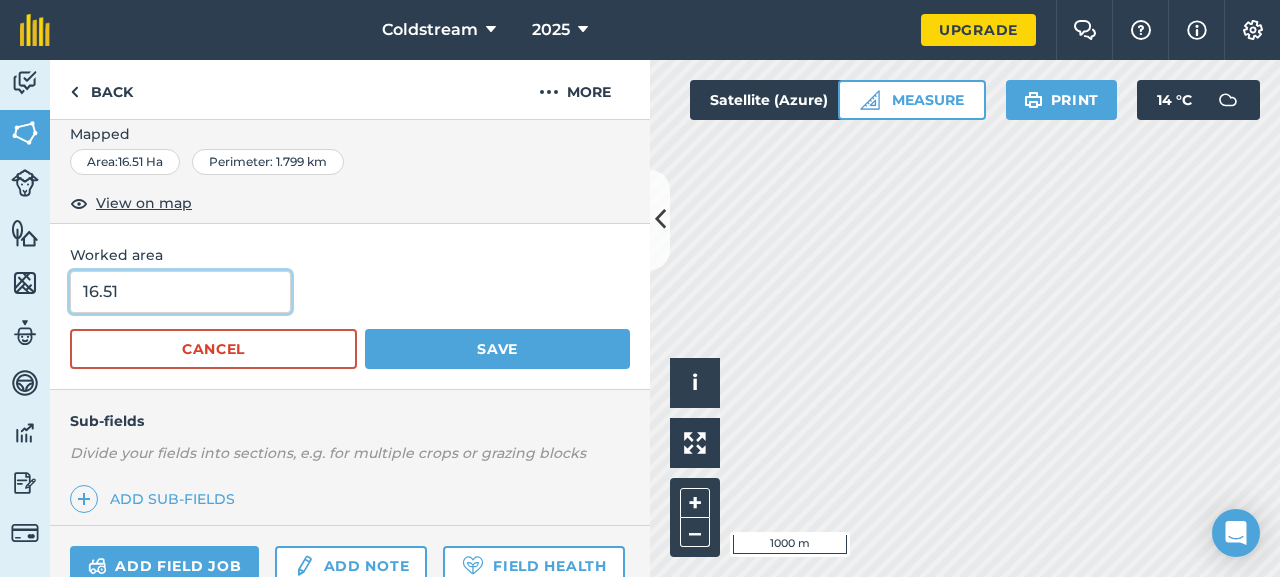 drag, startPoint x: 35, startPoint y: 298, endPoint x: 0, endPoint y: 306, distance: 35.902645 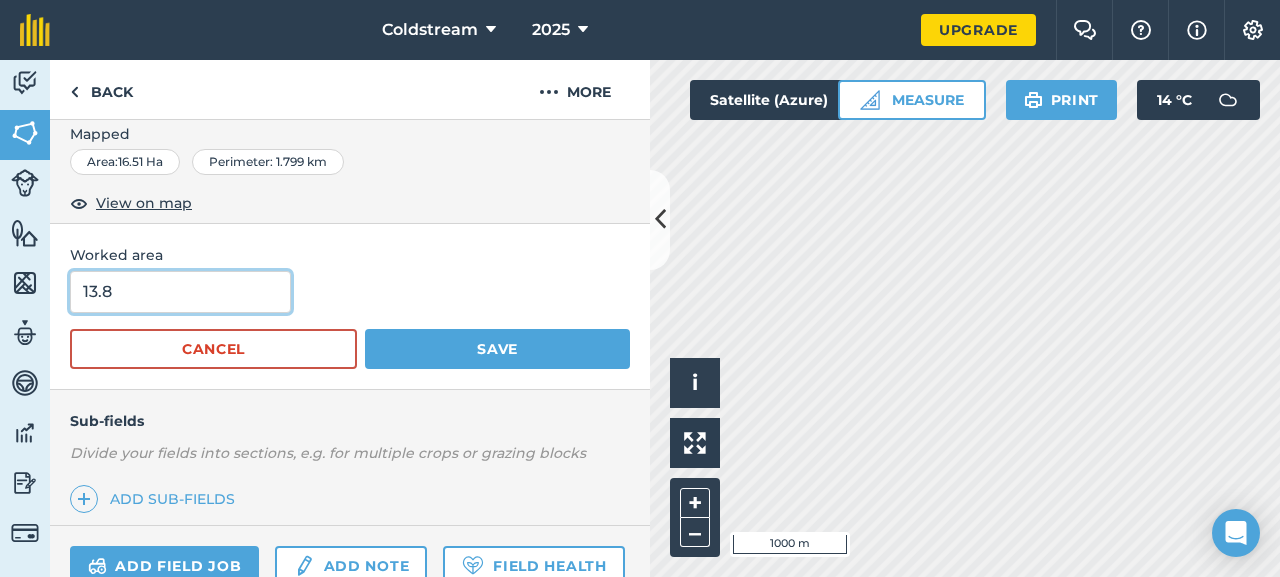 type on "13.8" 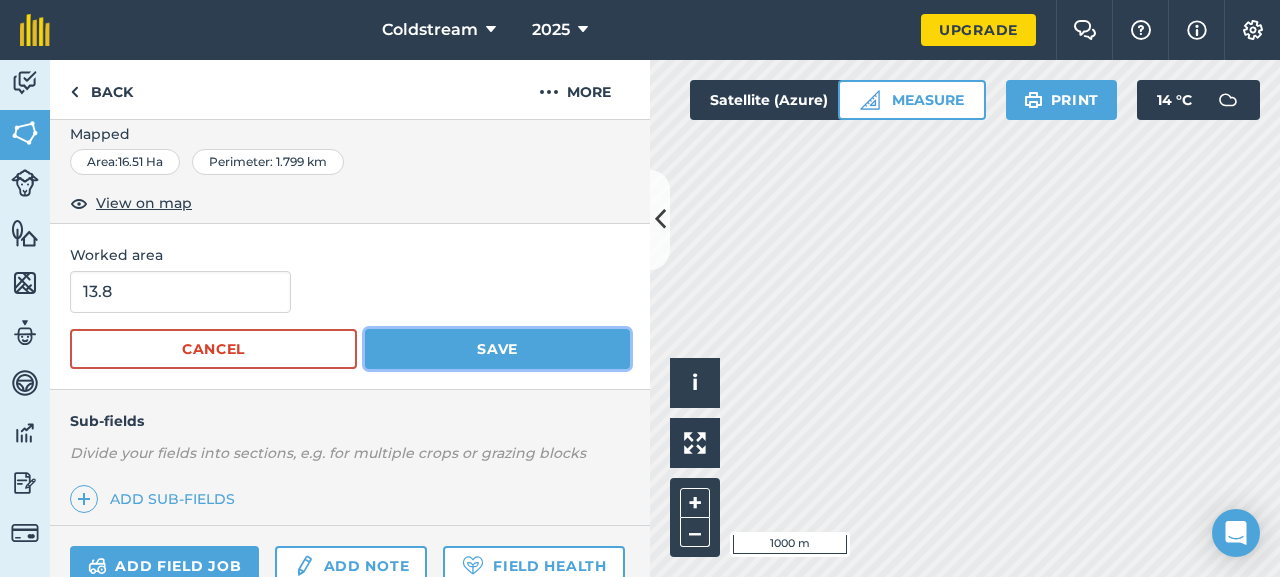 click on "Save" at bounding box center [497, 349] 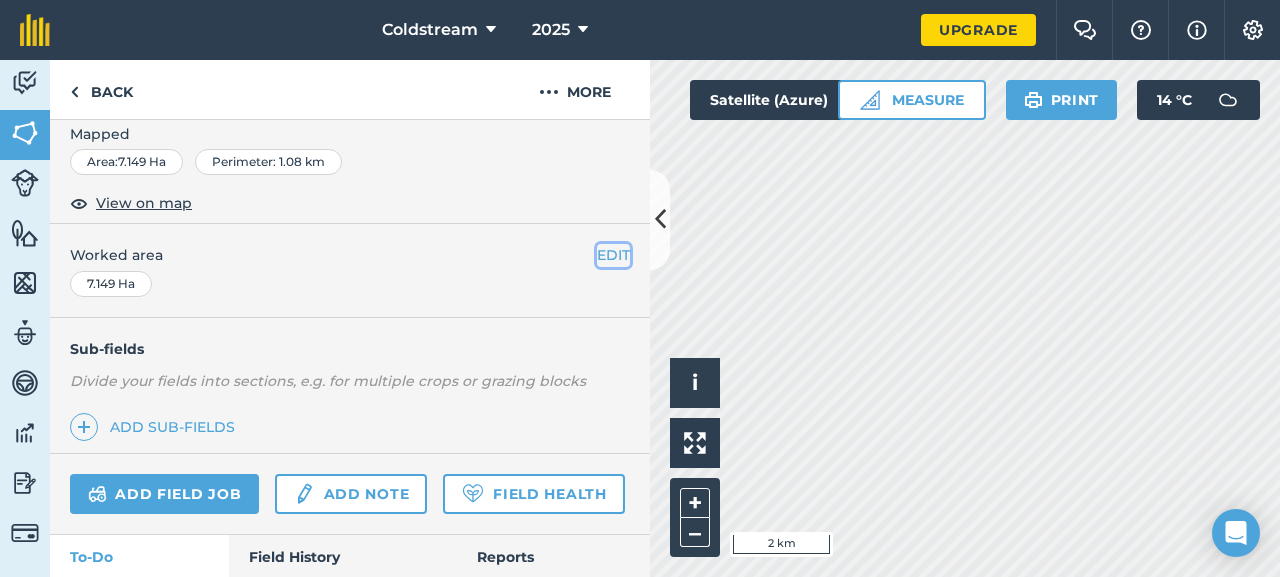 click on "EDIT" at bounding box center [613, 255] 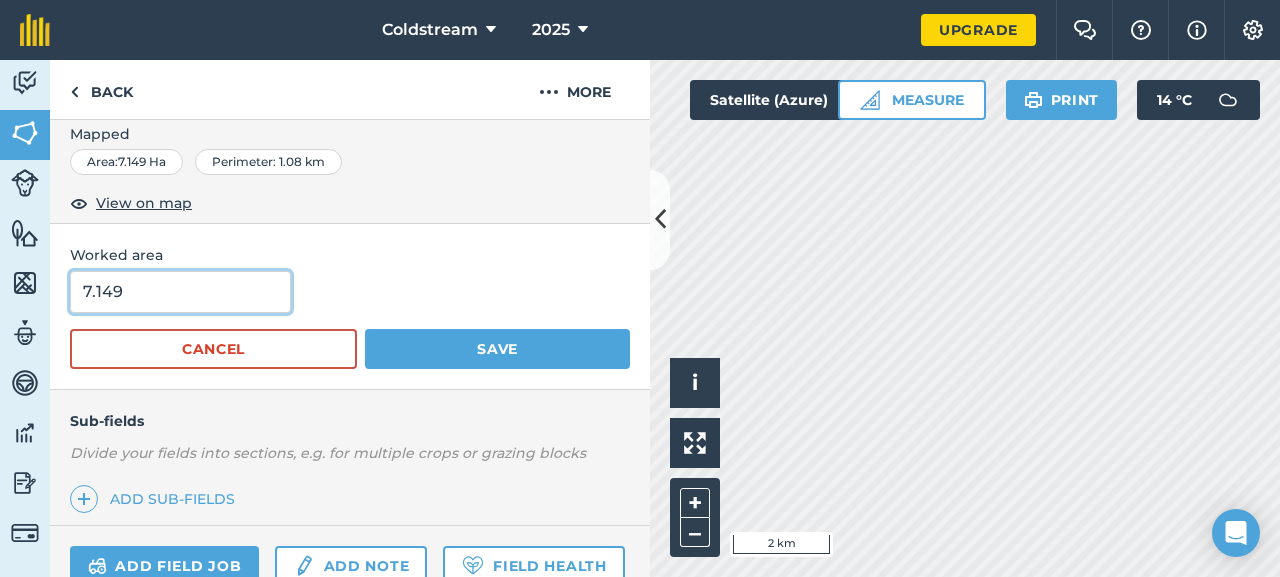 drag, startPoint x: 138, startPoint y: 292, endPoint x: 82, endPoint y: 307, distance: 57.974133 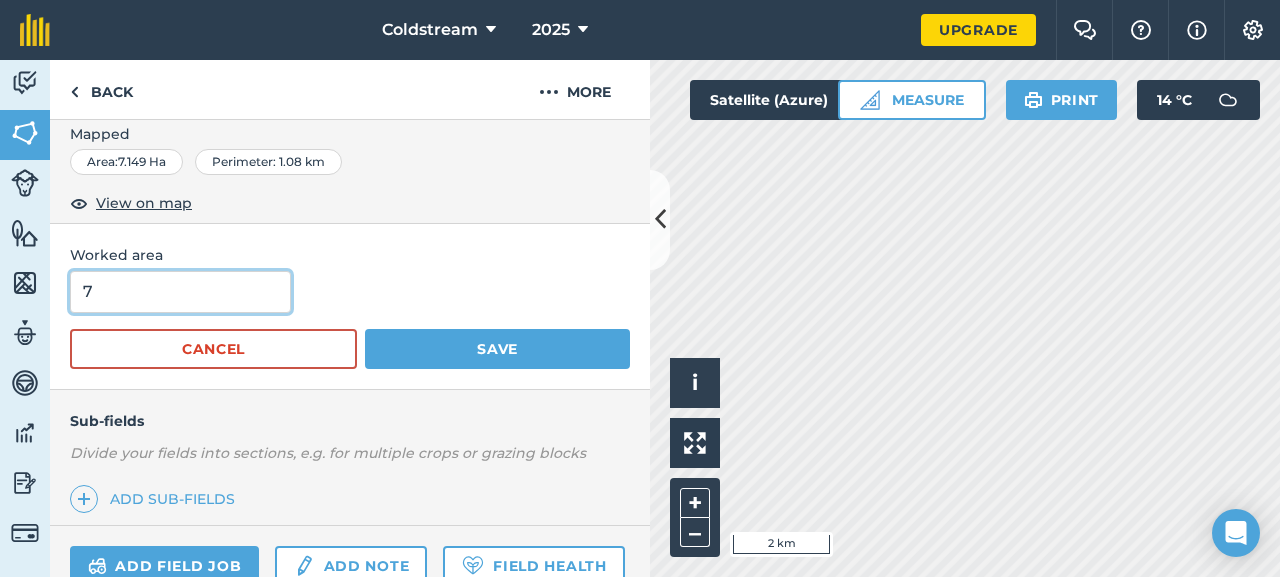 type on "7" 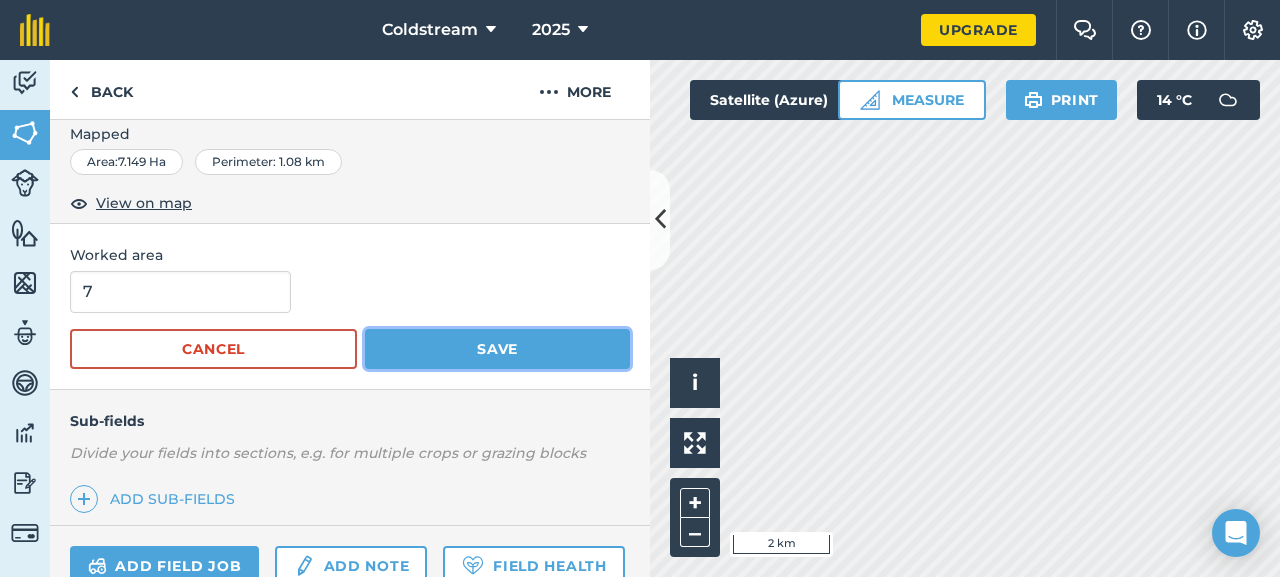 click on "Save" at bounding box center (497, 349) 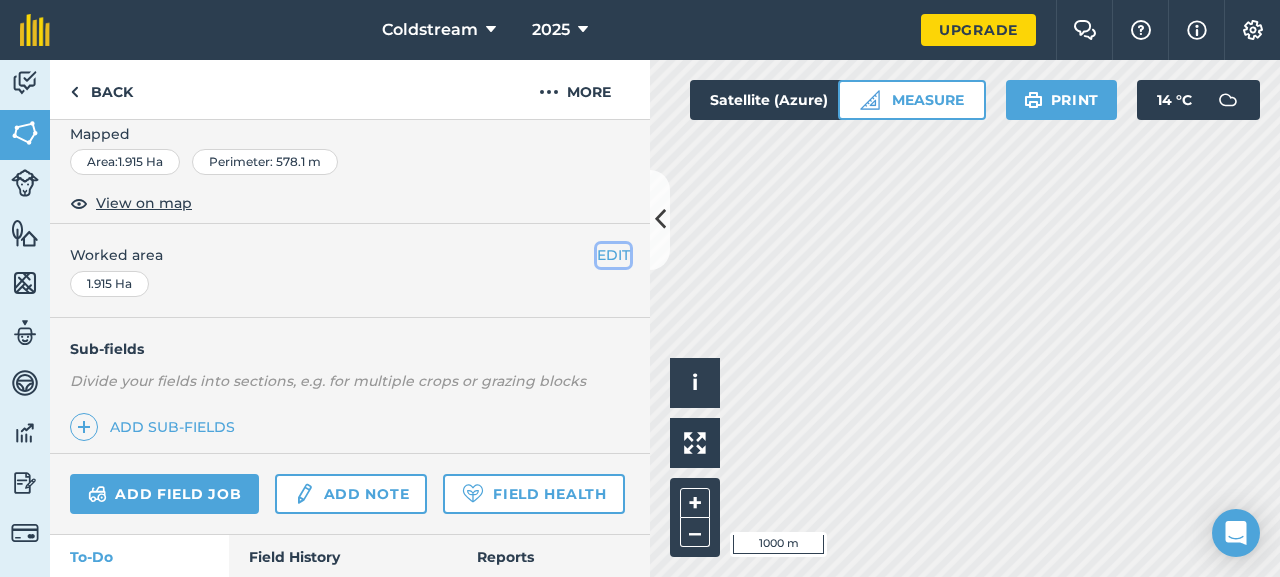 click on "EDIT" at bounding box center [613, 255] 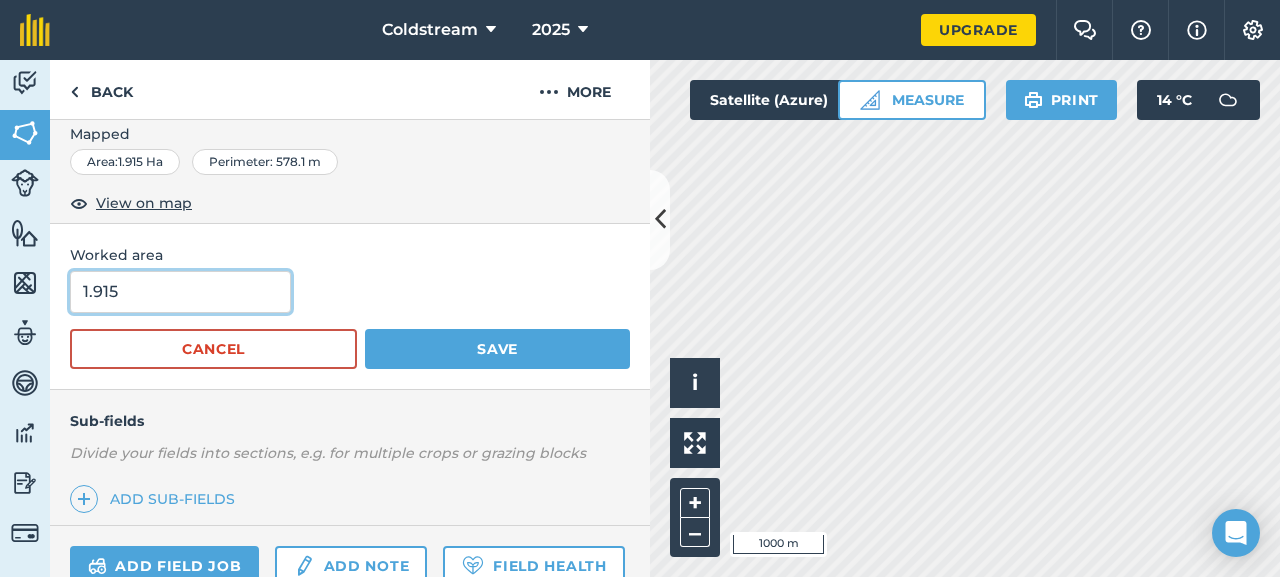 drag, startPoint x: 212, startPoint y: 292, endPoint x: 0, endPoint y: 307, distance: 212.53 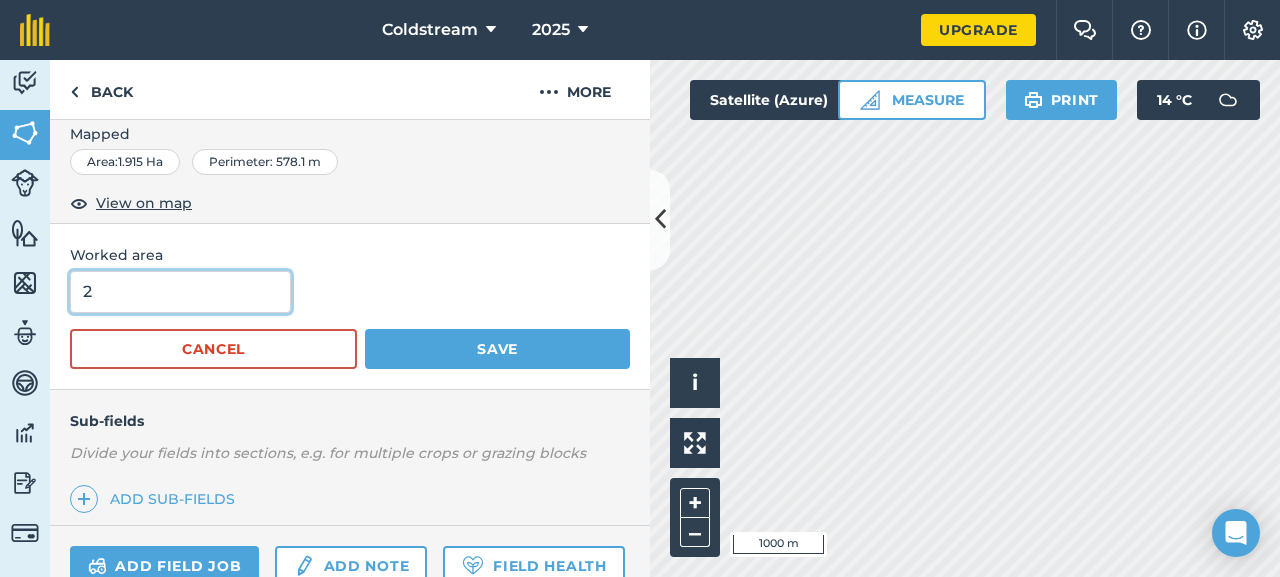 type on "2" 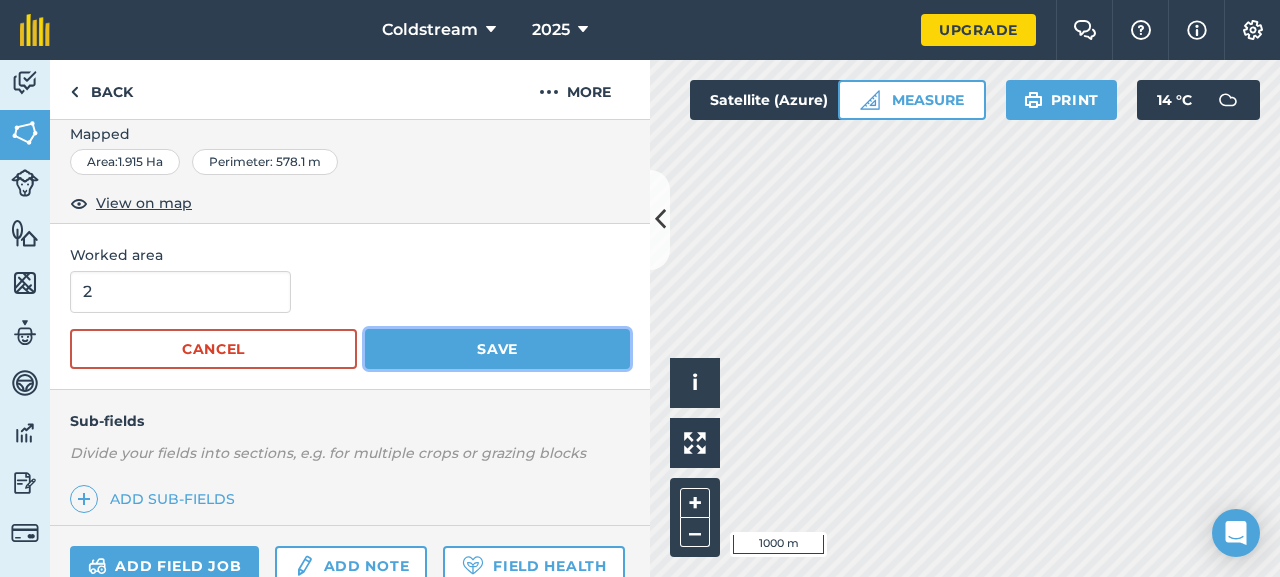 click on "Save" at bounding box center (497, 349) 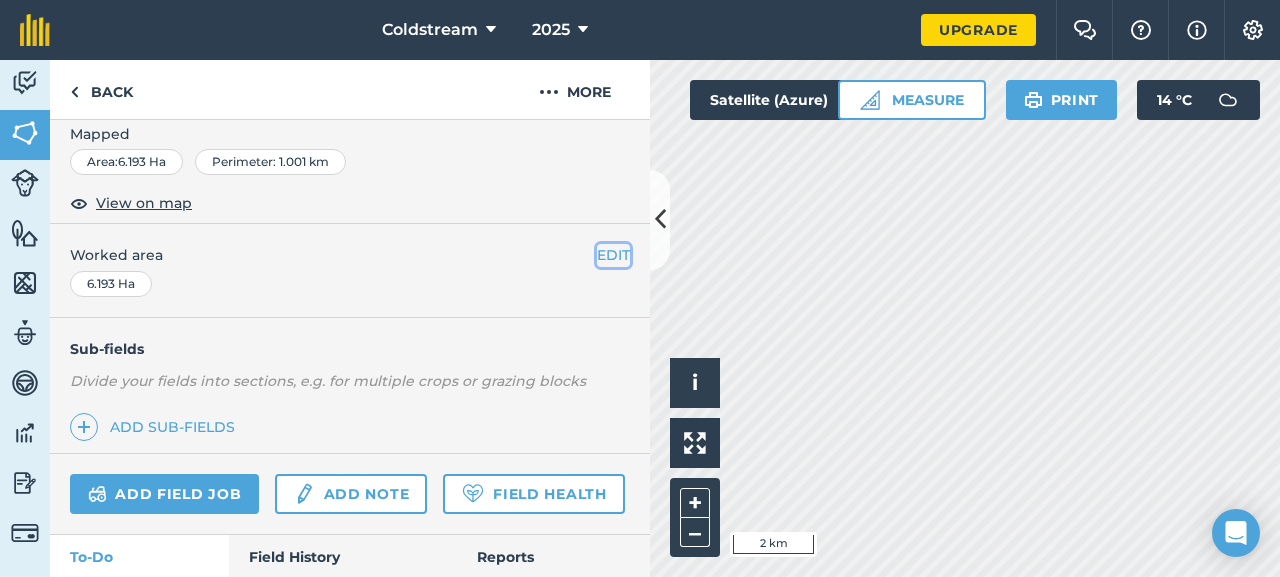 click on "EDIT" at bounding box center [613, 255] 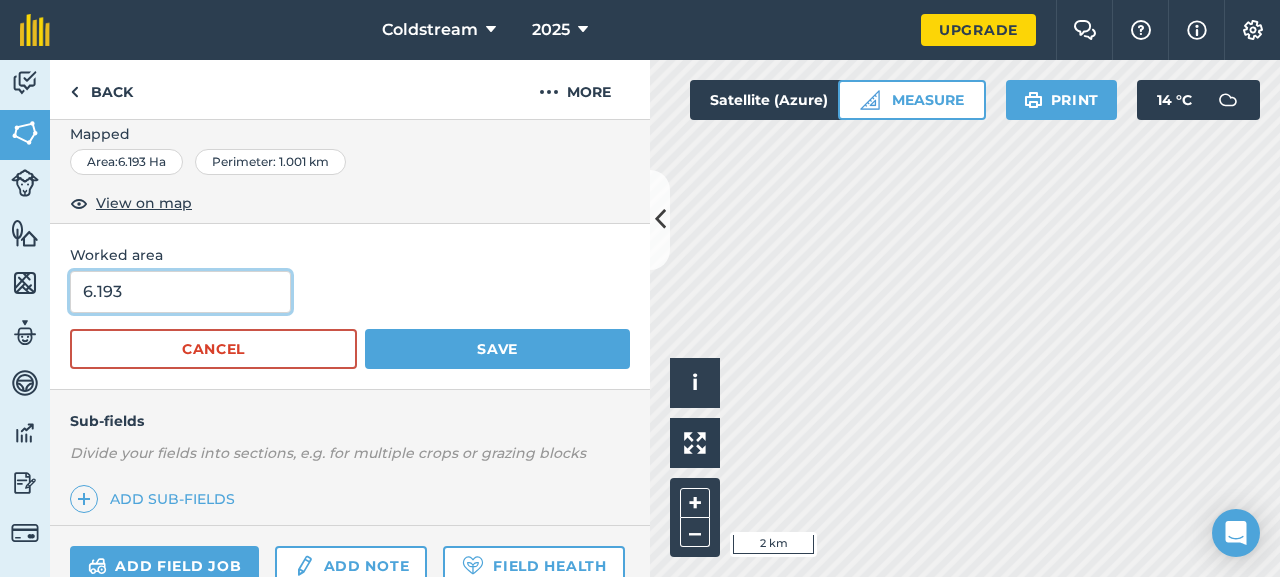 drag, startPoint x: 63, startPoint y: 295, endPoint x: 10, endPoint y: 299, distance: 53.15073 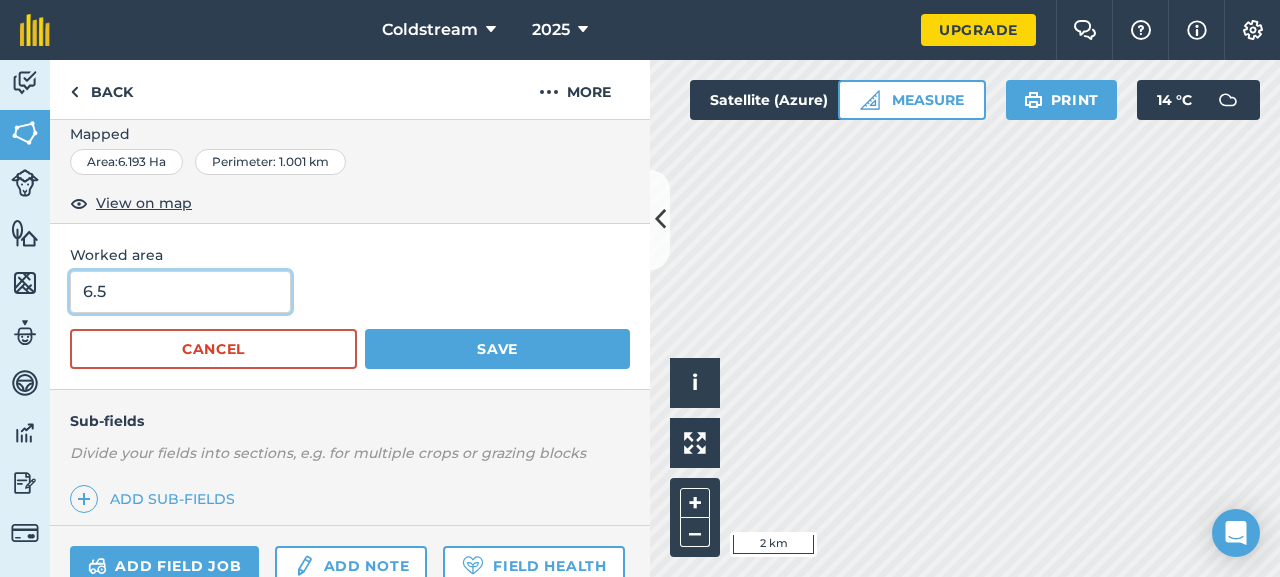 type on "6.5" 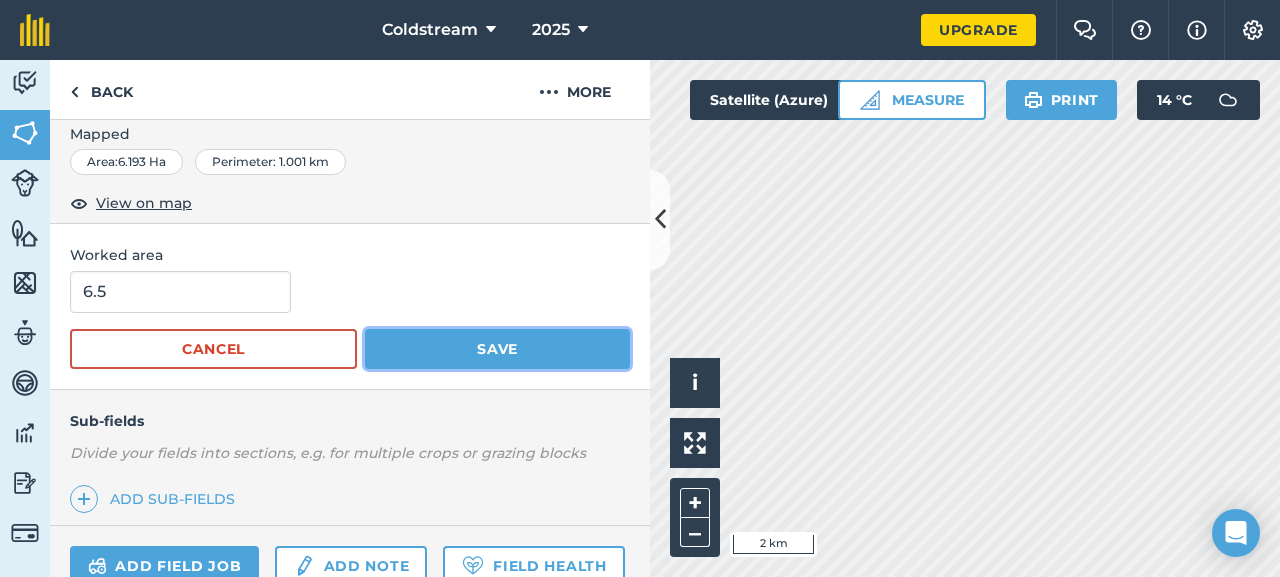 click on "Save" at bounding box center (497, 349) 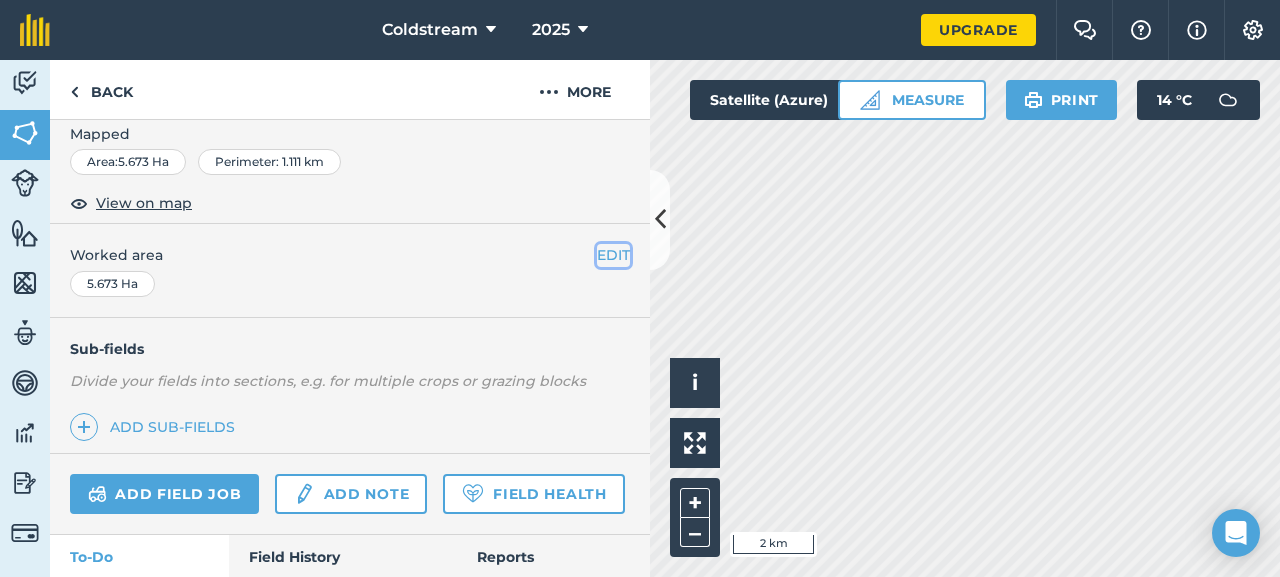 click on "EDIT" at bounding box center (613, 255) 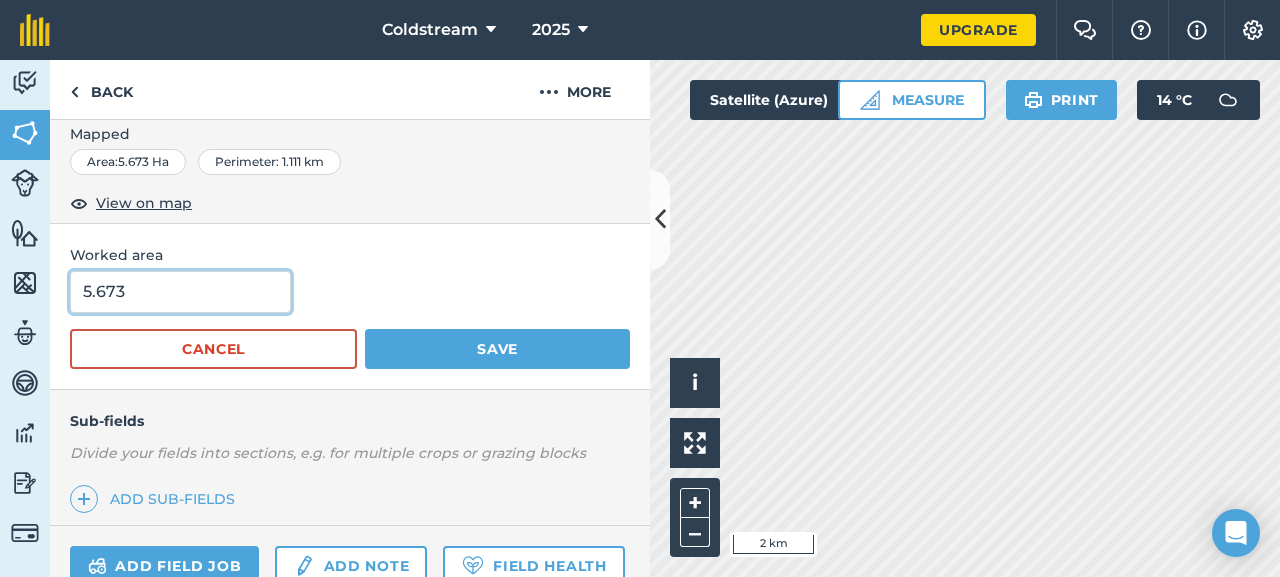 drag, startPoint x: 149, startPoint y: 286, endPoint x: 39, endPoint y: 296, distance: 110.45361 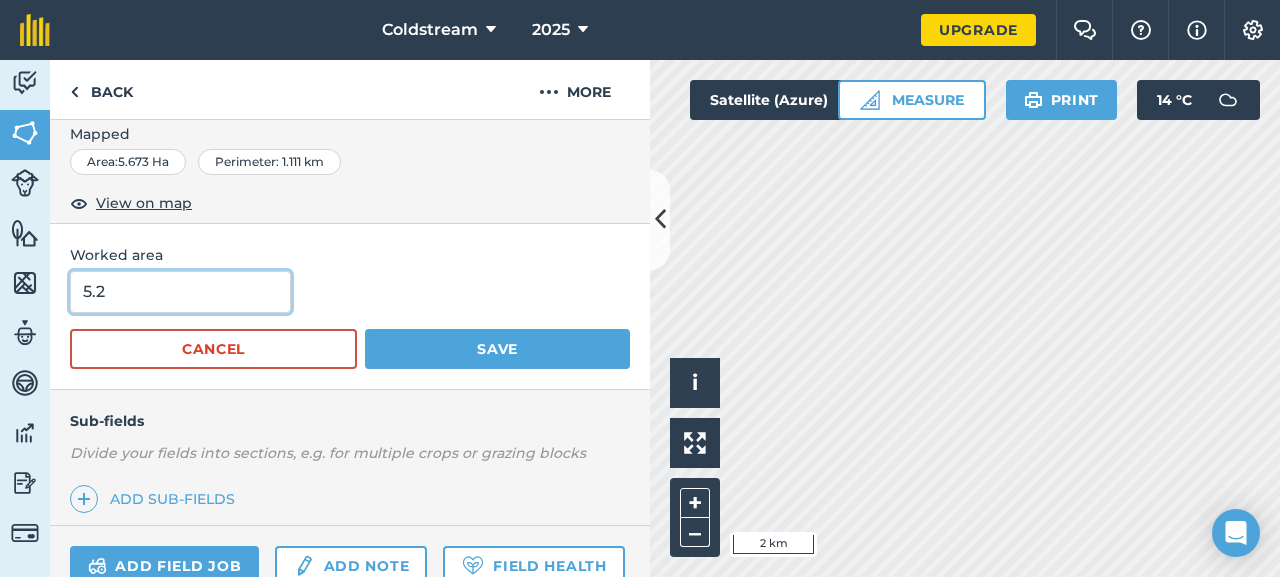 type on "5.2" 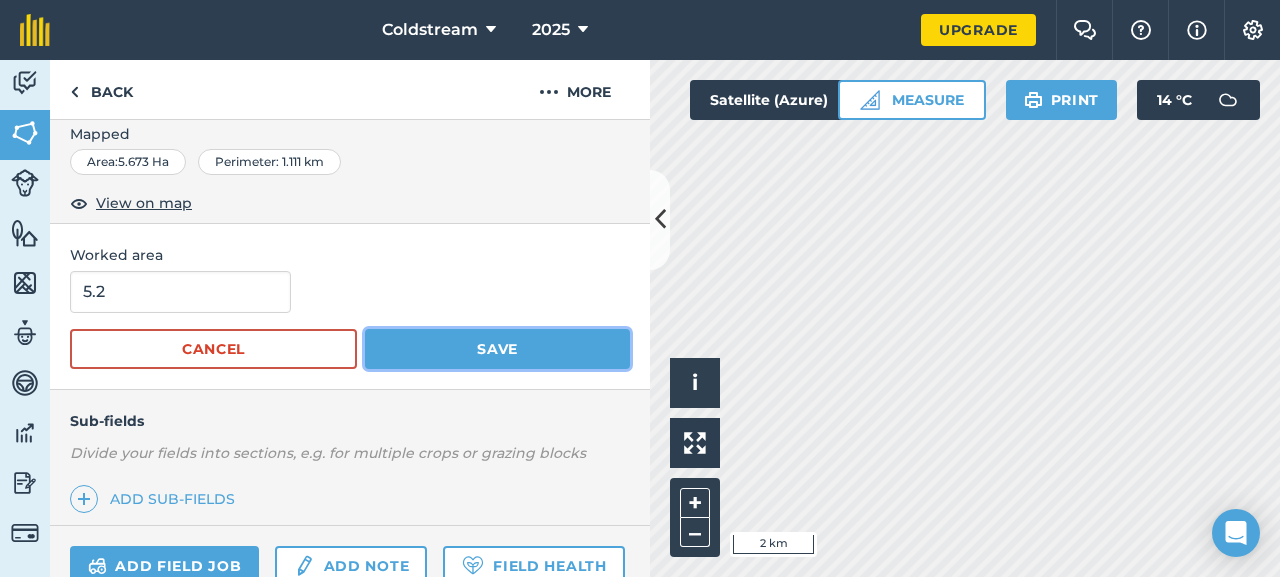 click on "Save" at bounding box center (497, 349) 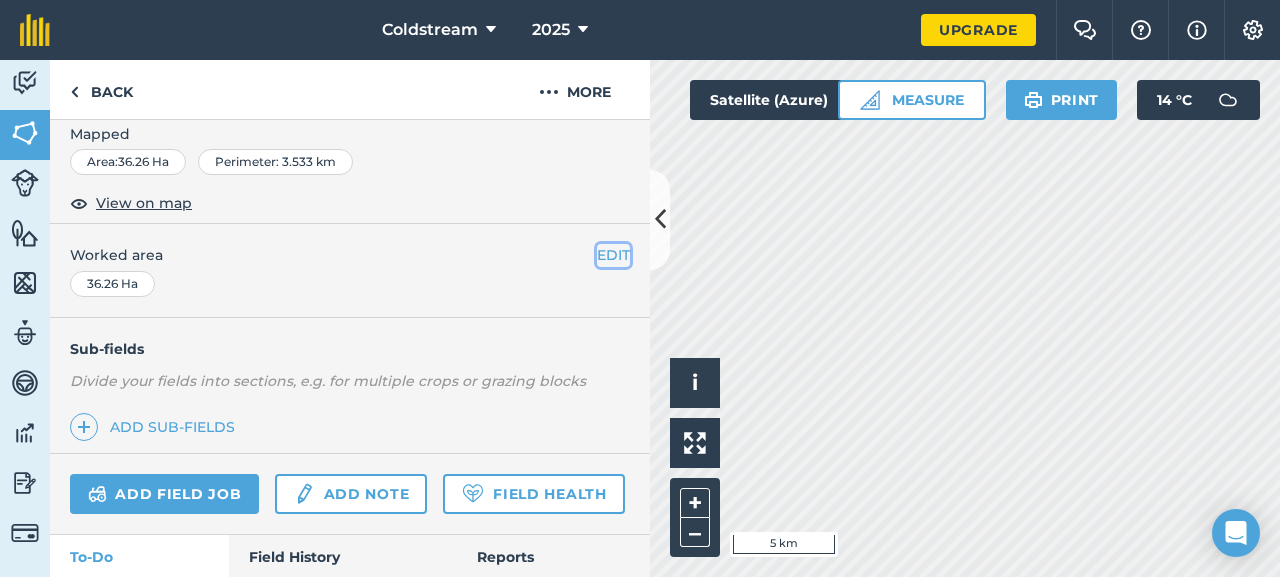 click on "EDIT" at bounding box center [613, 255] 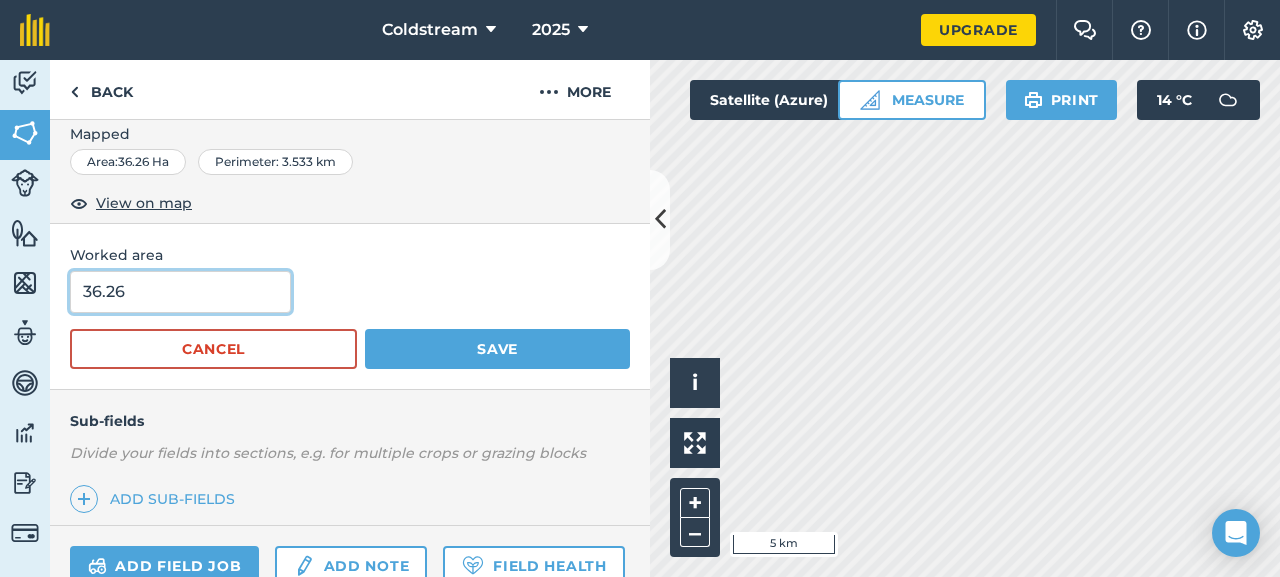 drag, startPoint x: 169, startPoint y: 277, endPoint x: 0, endPoint y: 310, distance: 172.19176 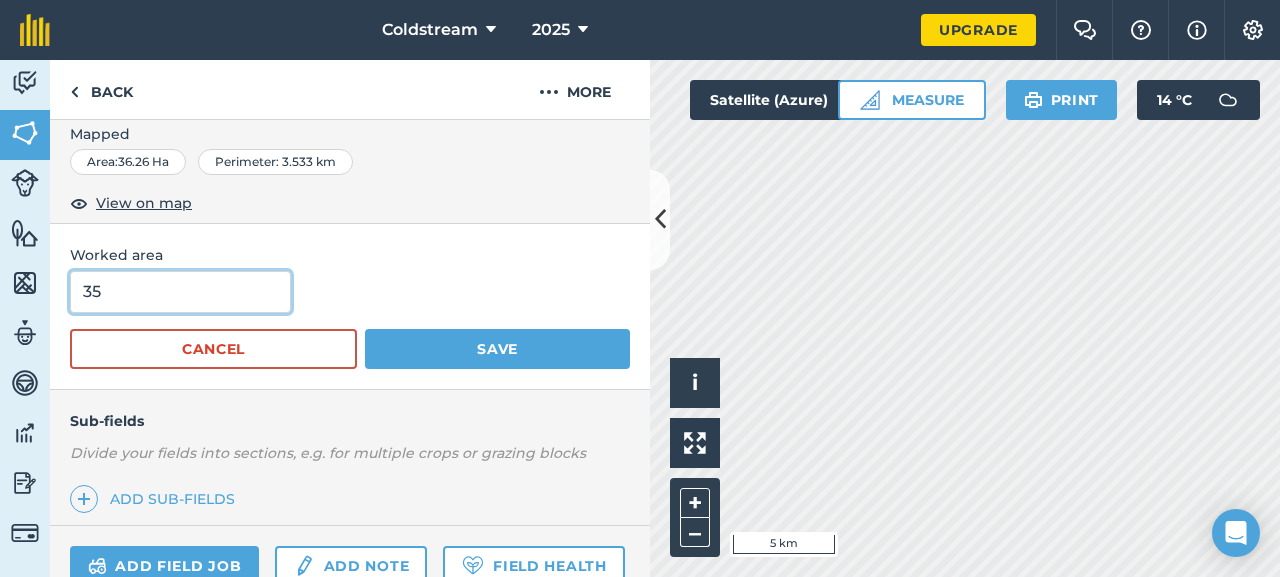 type on "35" 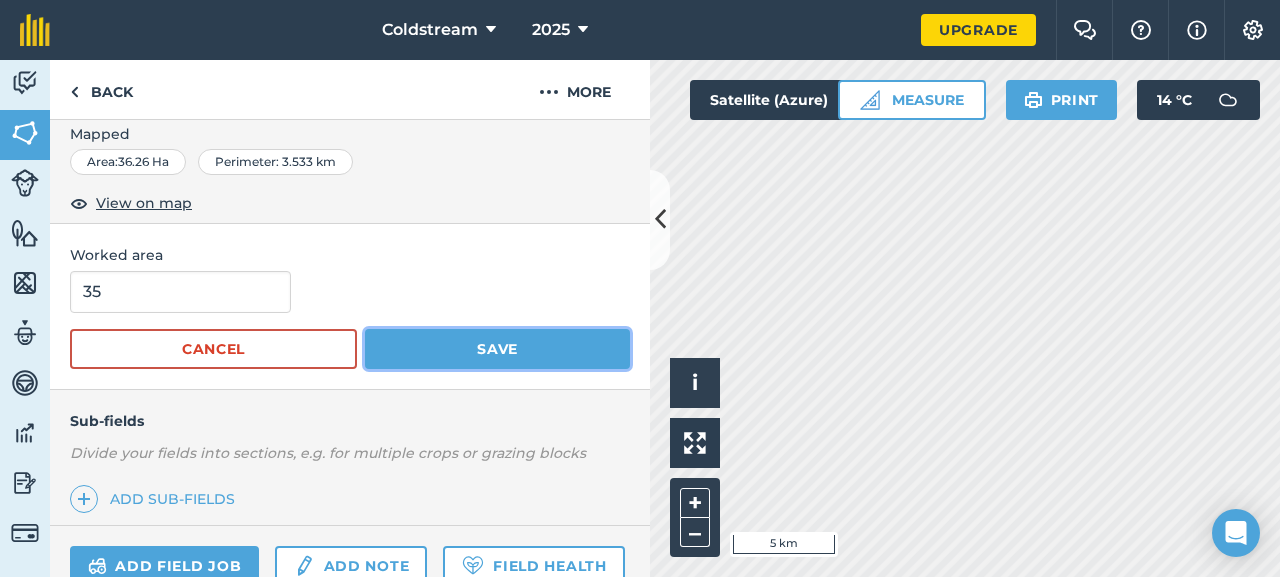 click on "Save" at bounding box center [497, 349] 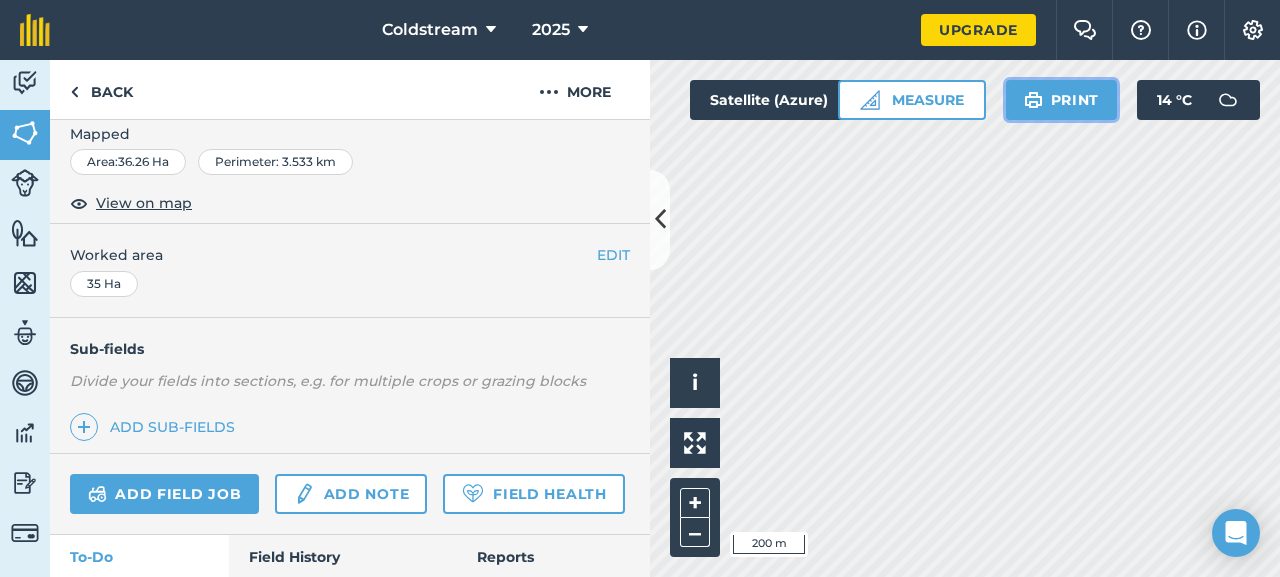 click on "Print" at bounding box center (1062, 100) 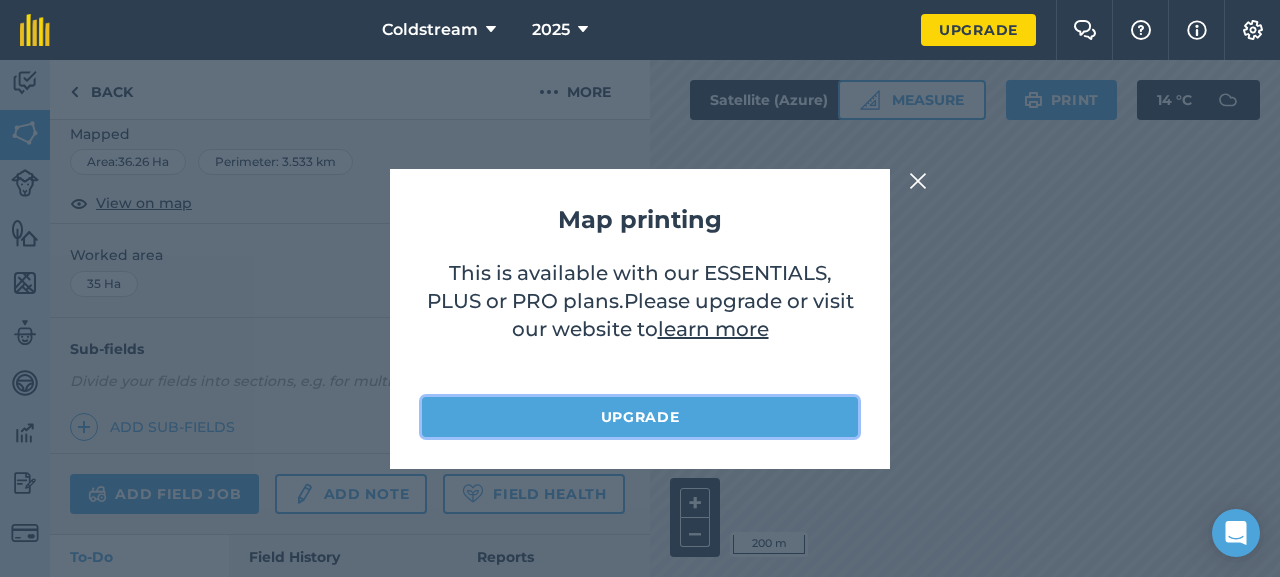 click on "Upgrade" at bounding box center [640, 417] 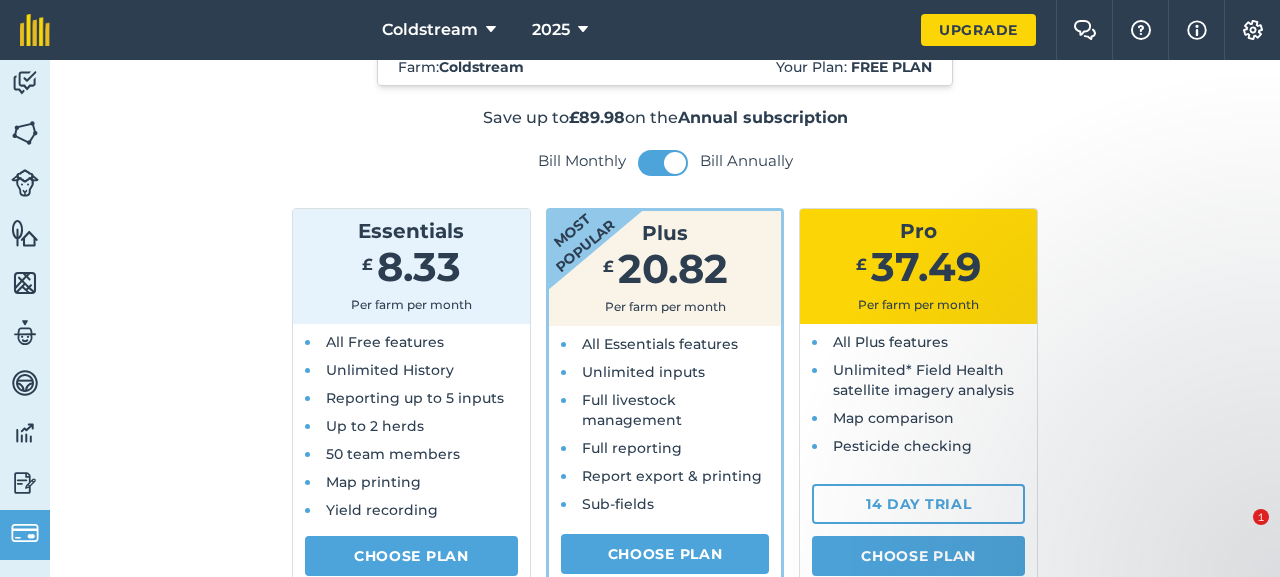 scroll, scrollTop: 200, scrollLeft: 0, axis: vertical 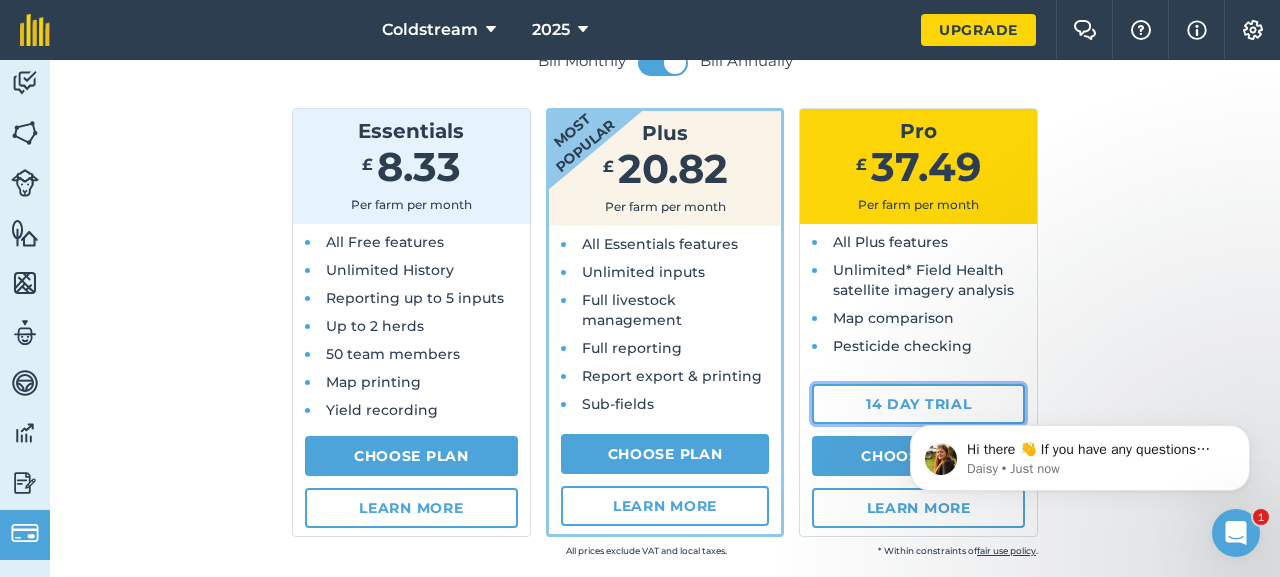 click on "14 day trial" at bounding box center (918, 404) 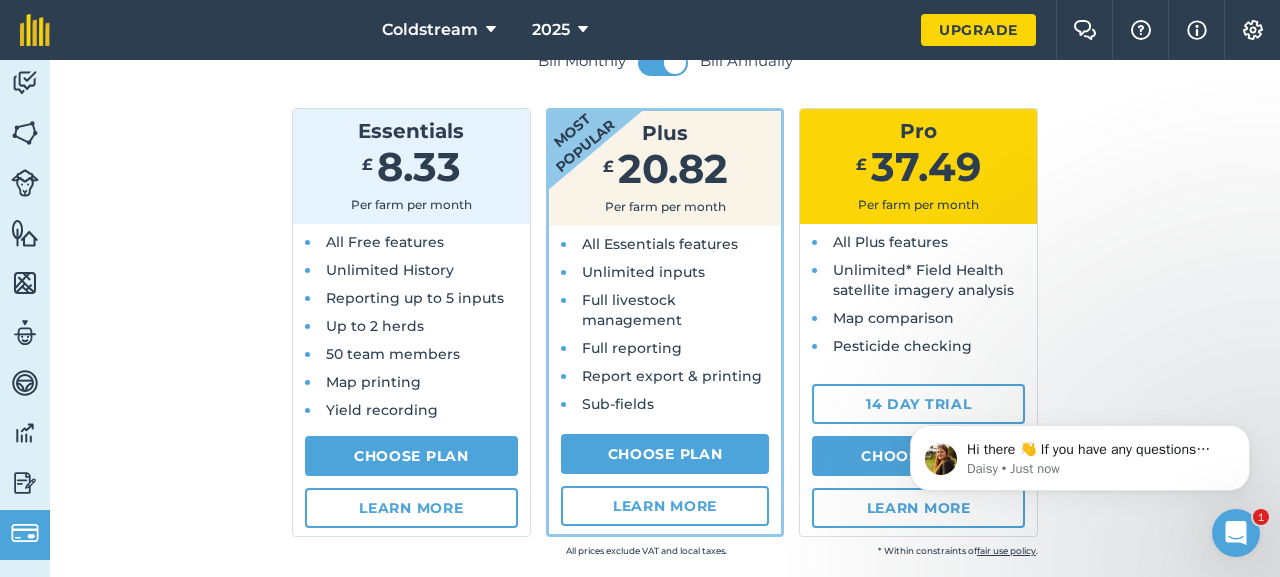 select on "GB" 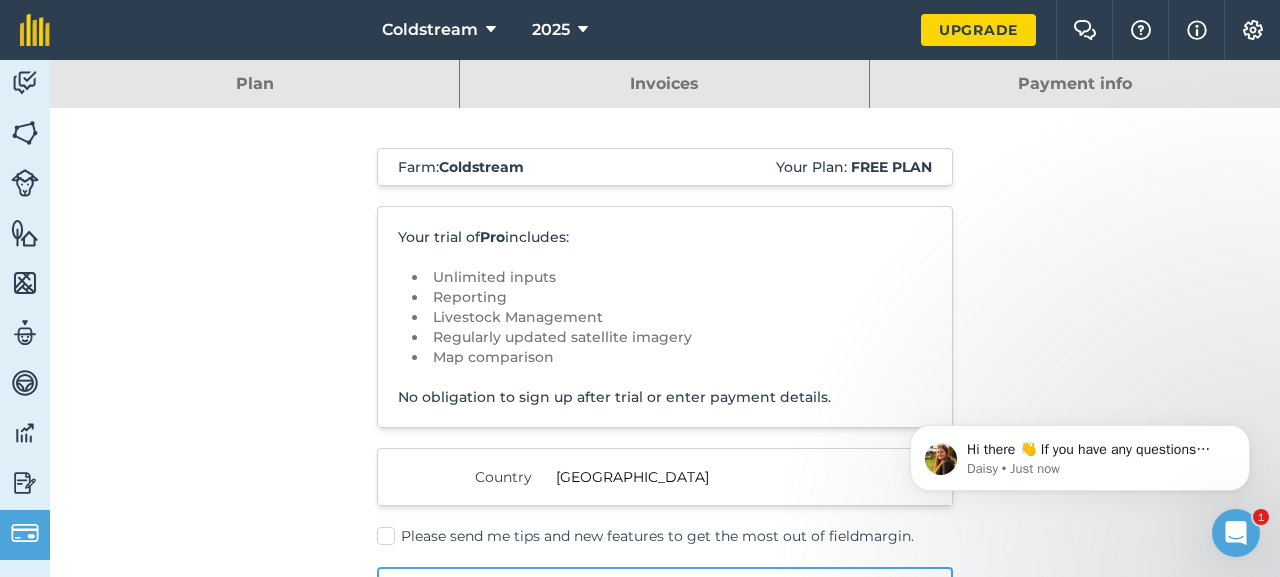 scroll, scrollTop: 100, scrollLeft: 0, axis: vertical 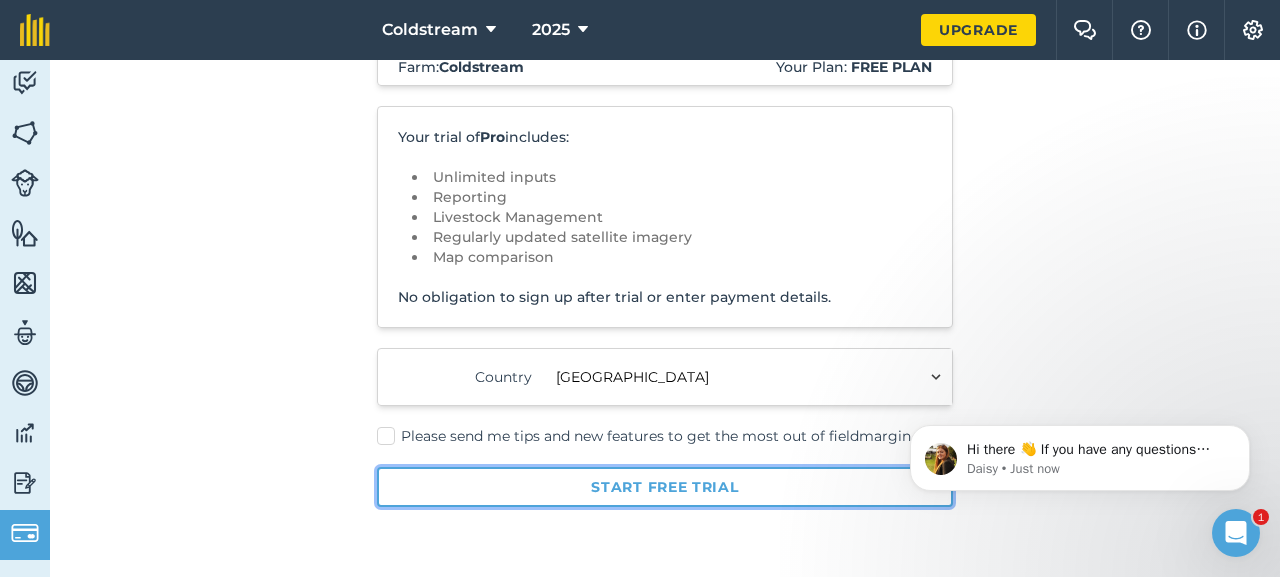 click on "Start free trial" at bounding box center [665, 487] 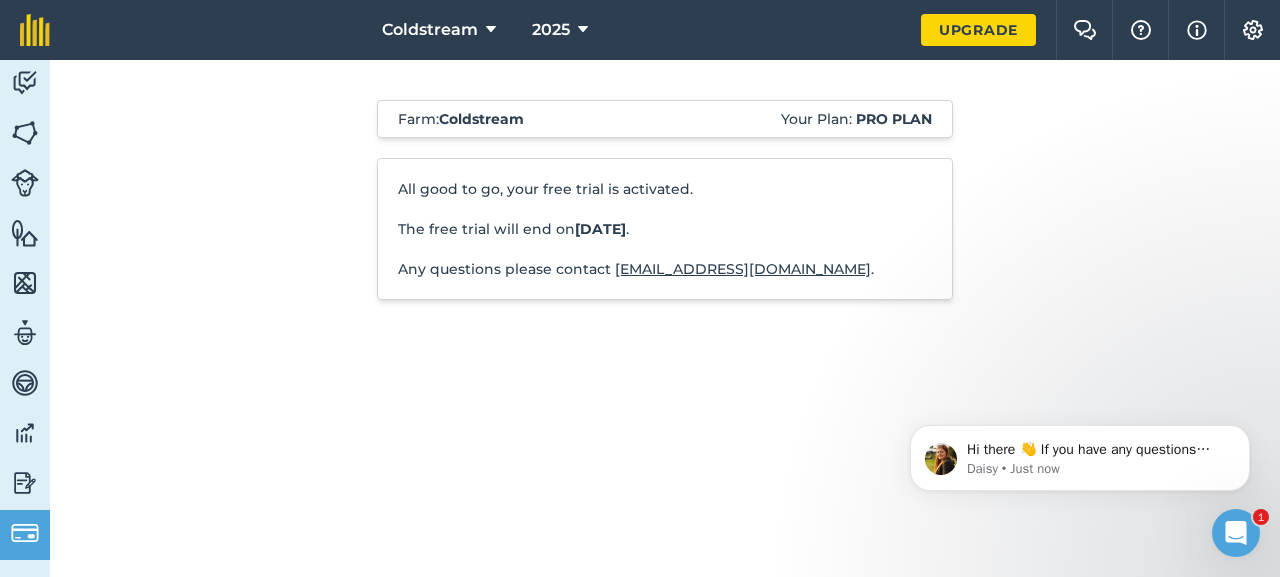 scroll, scrollTop: 0, scrollLeft: 0, axis: both 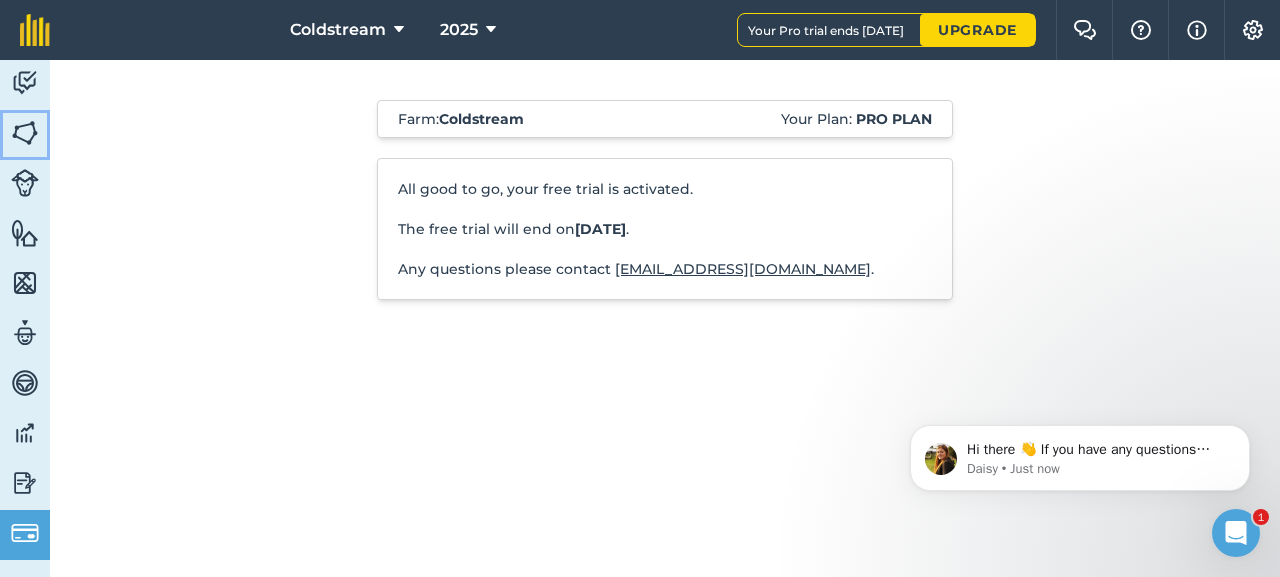 click at bounding box center [25, 133] 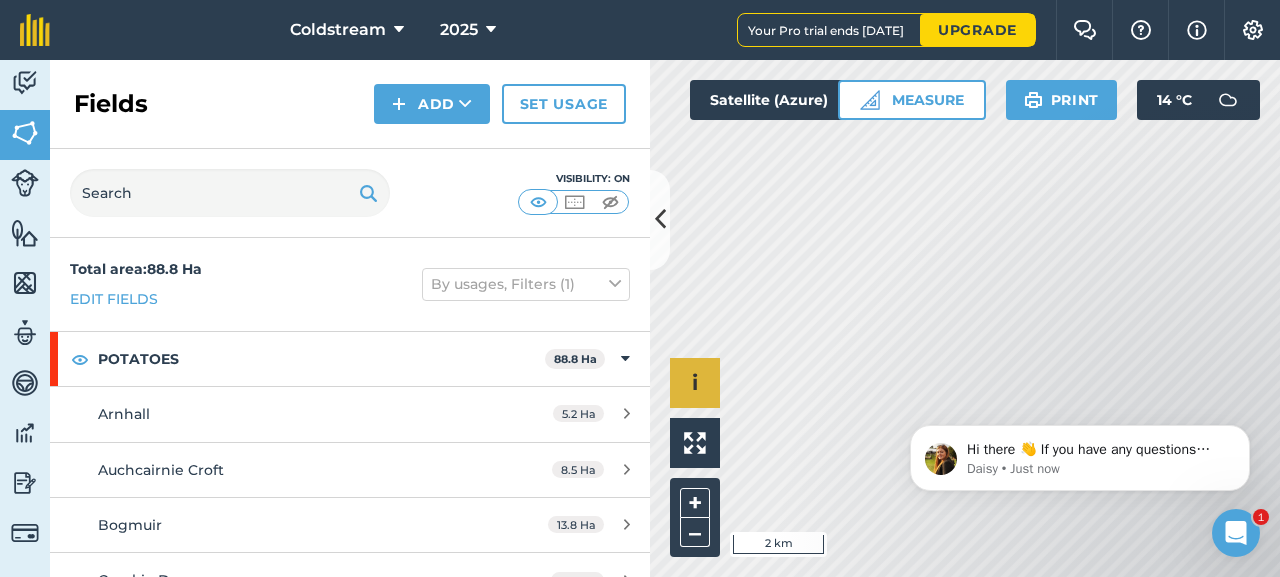 click on "Hello i © 2025 TomTom, Microsoft 2 km + –" at bounding box center (965, 318) 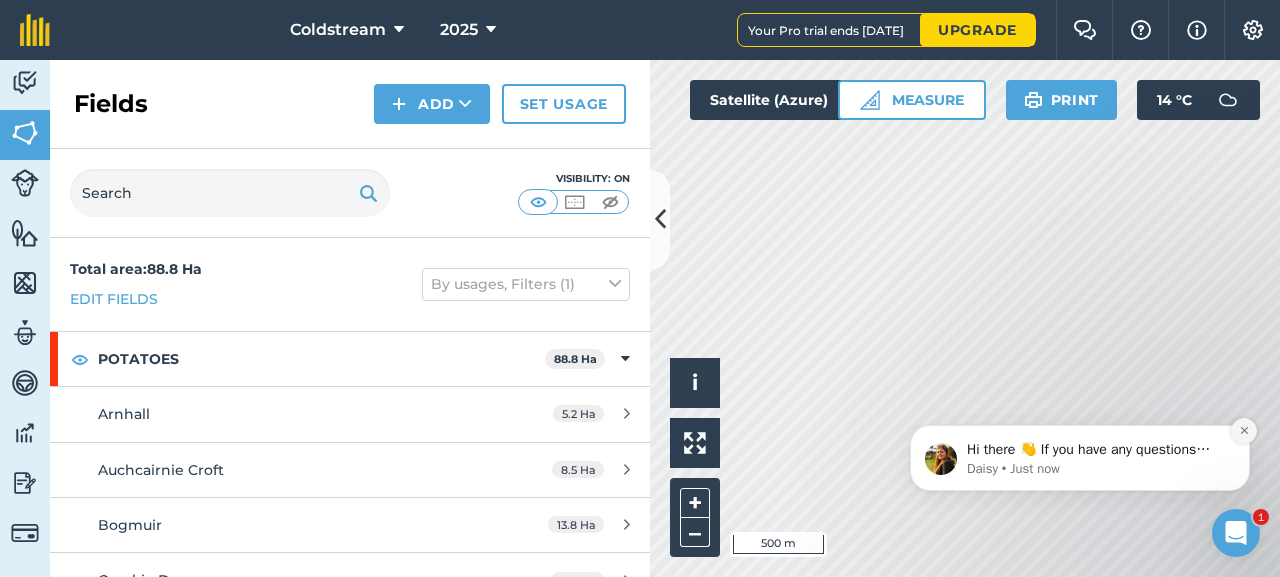 click 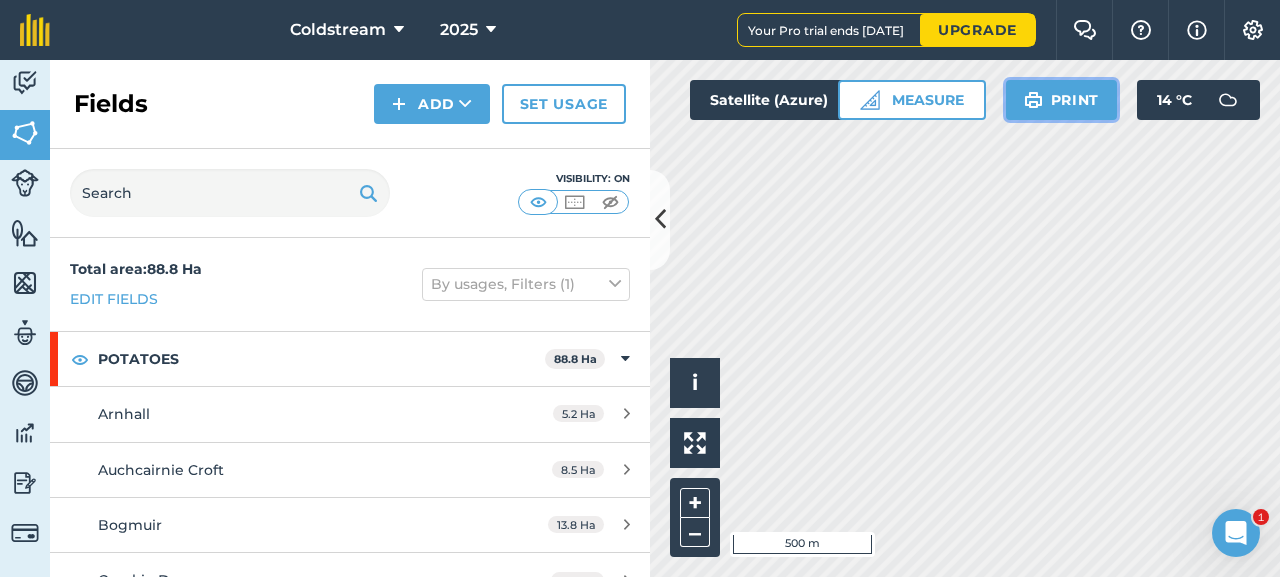 click on "Print" at bounding box center [1062, 100] 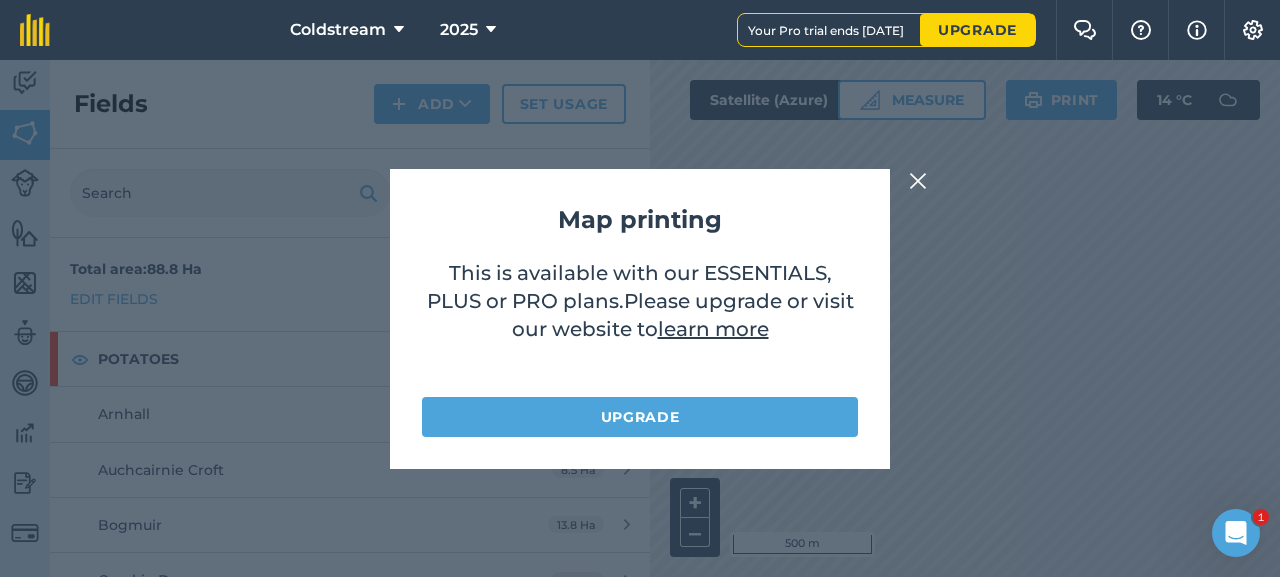 click at bounding box center (918, 181) 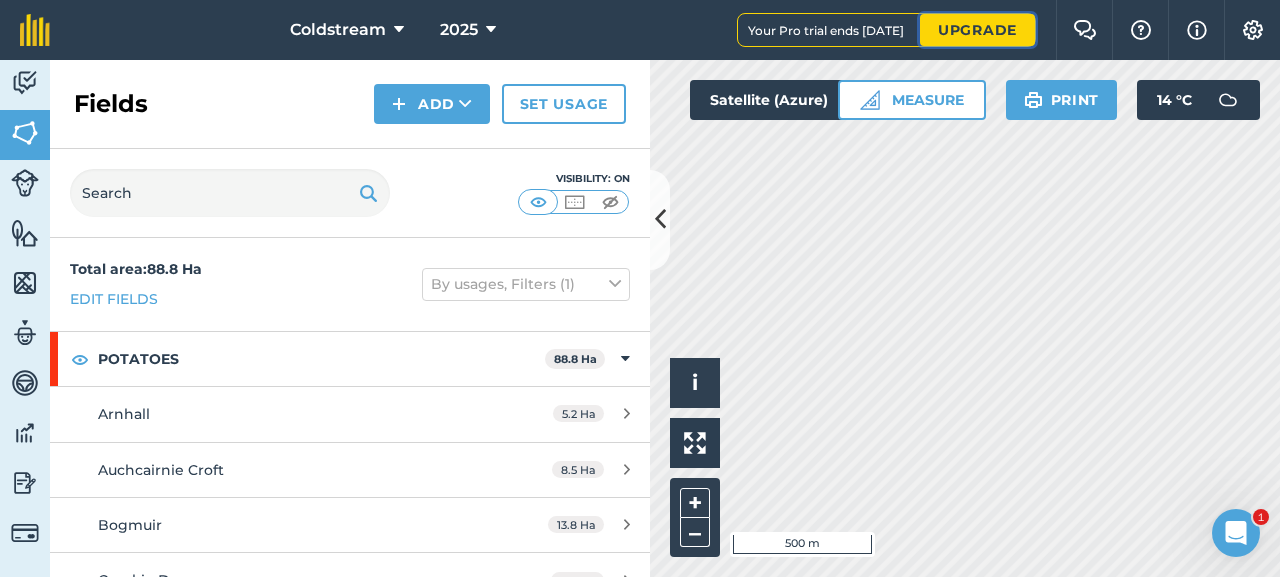 click on "Upgrade" at bounding box center [977, 30] 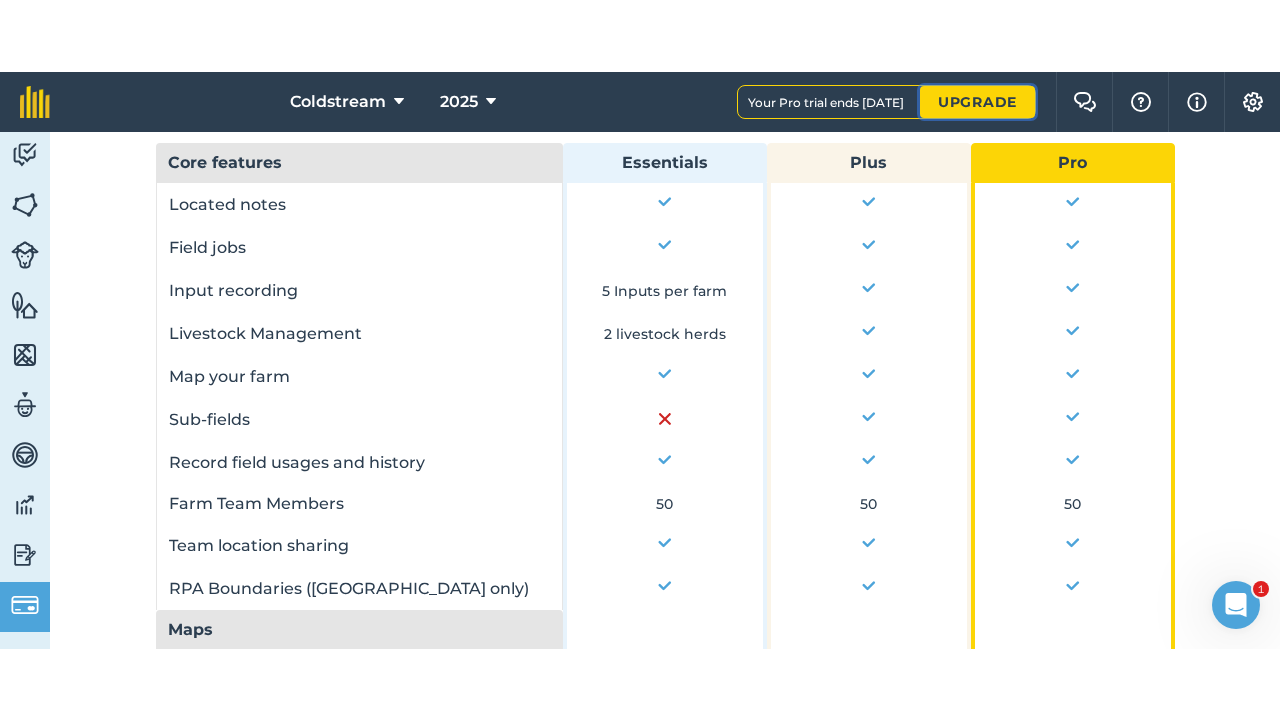 scroll, scrollTop: 735, scrollLeft: 0, axis: vertical 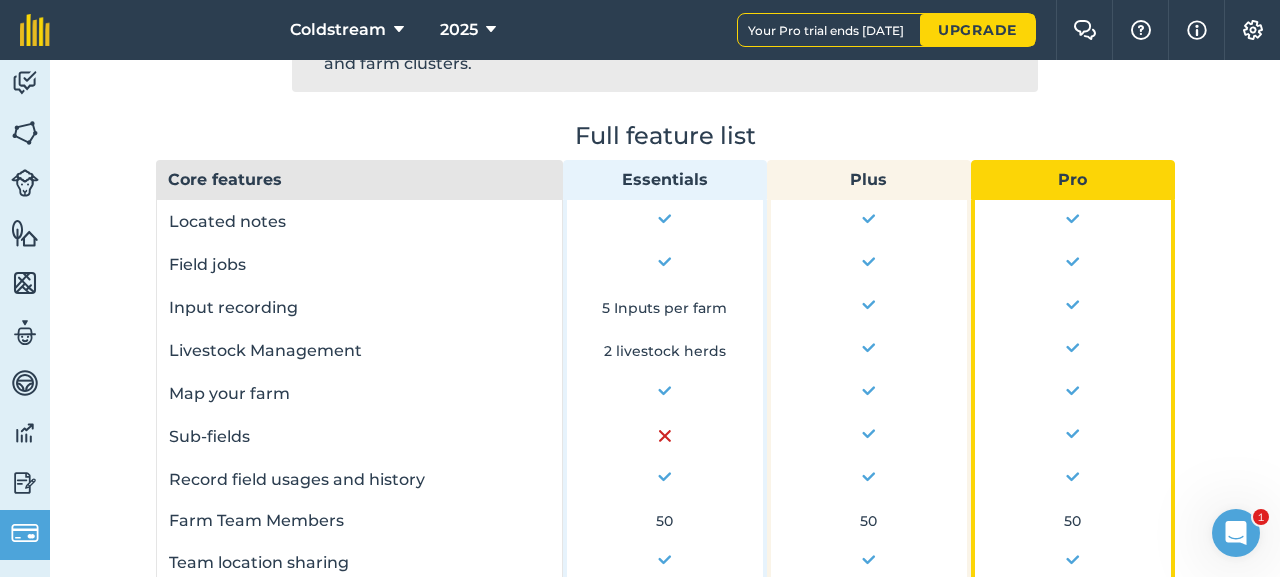 drag, startPoint x: 825, startPoint y: 30, endPoint x: 900, endPoint y: 29, distance: 75.00667 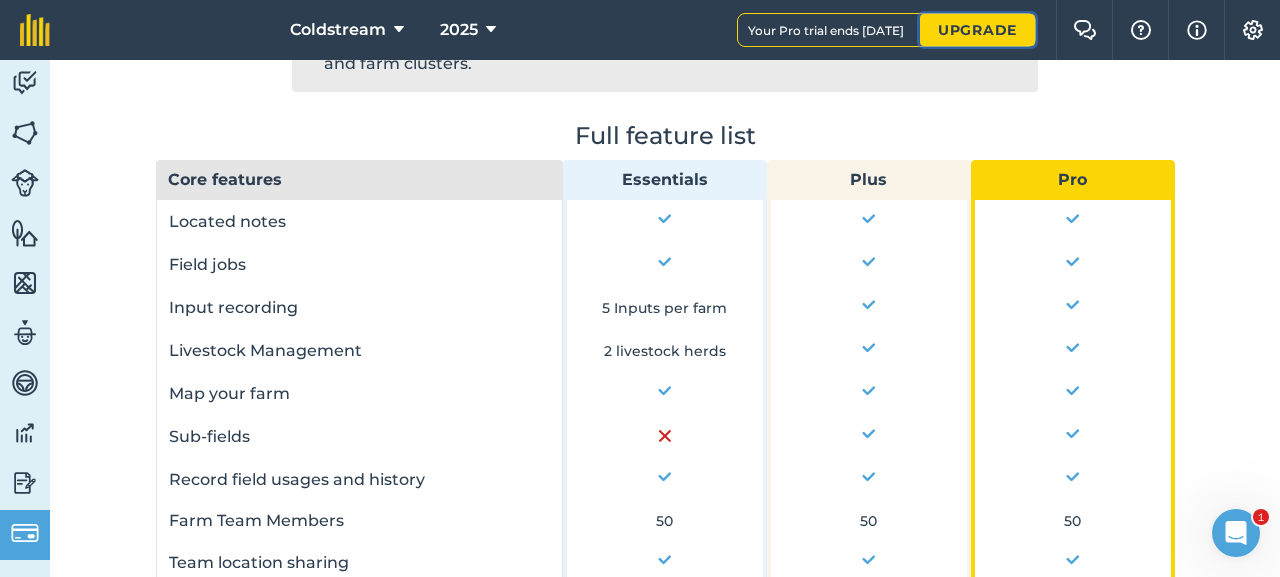 click on "Upgrade" at bounding box center [977, 30] 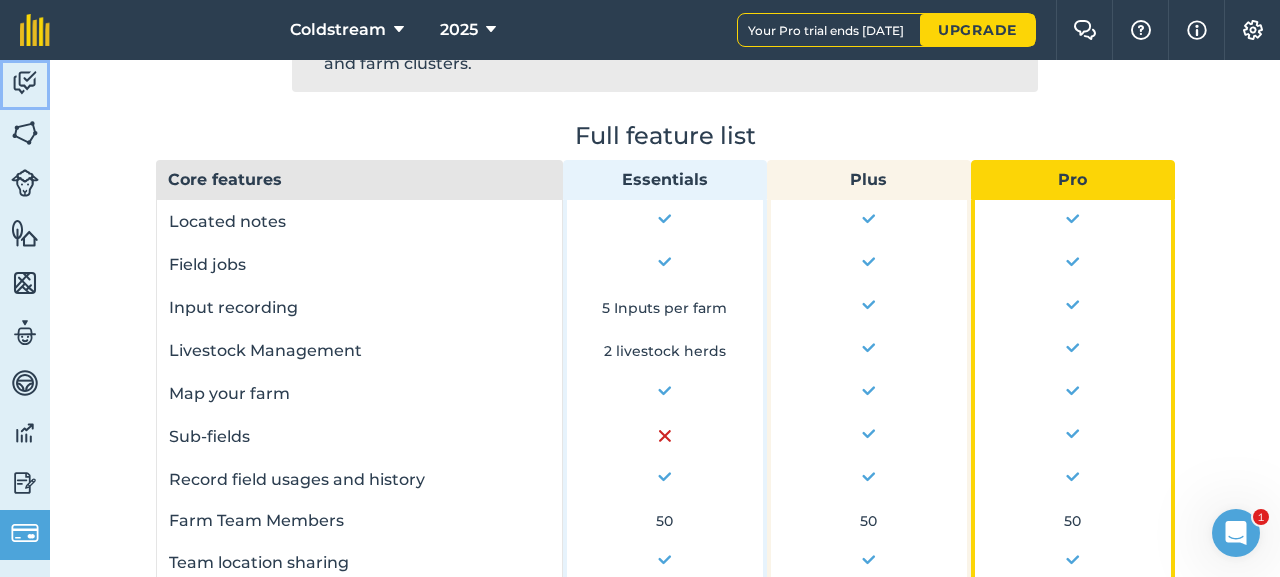 click at bounding box center (25, 83) 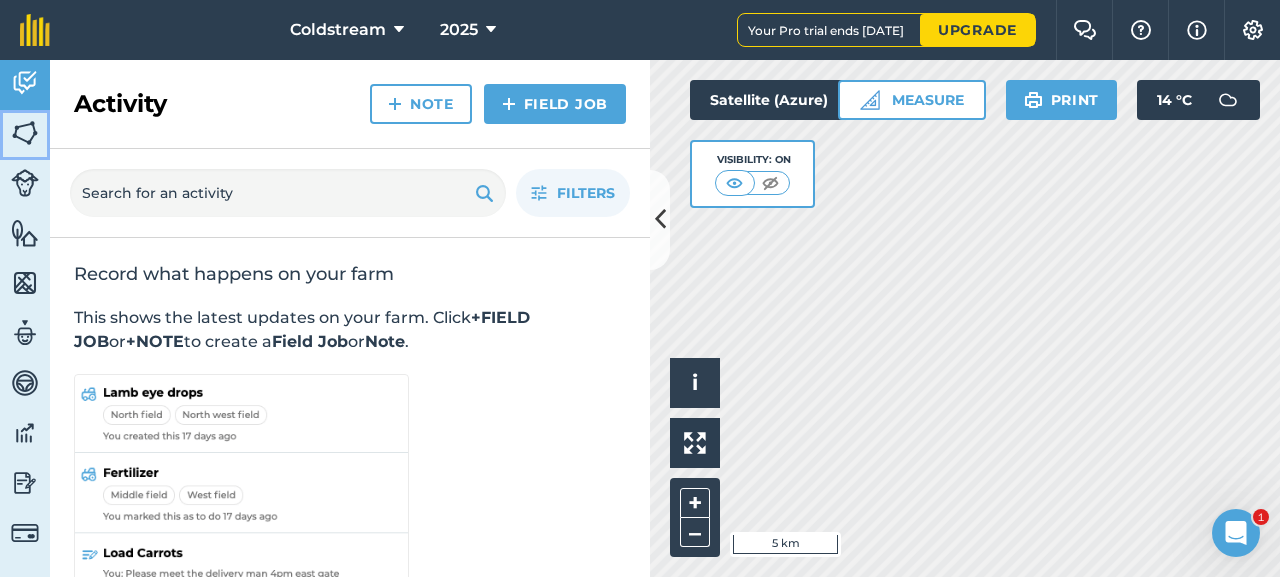 click at bounding box center (25, 133) 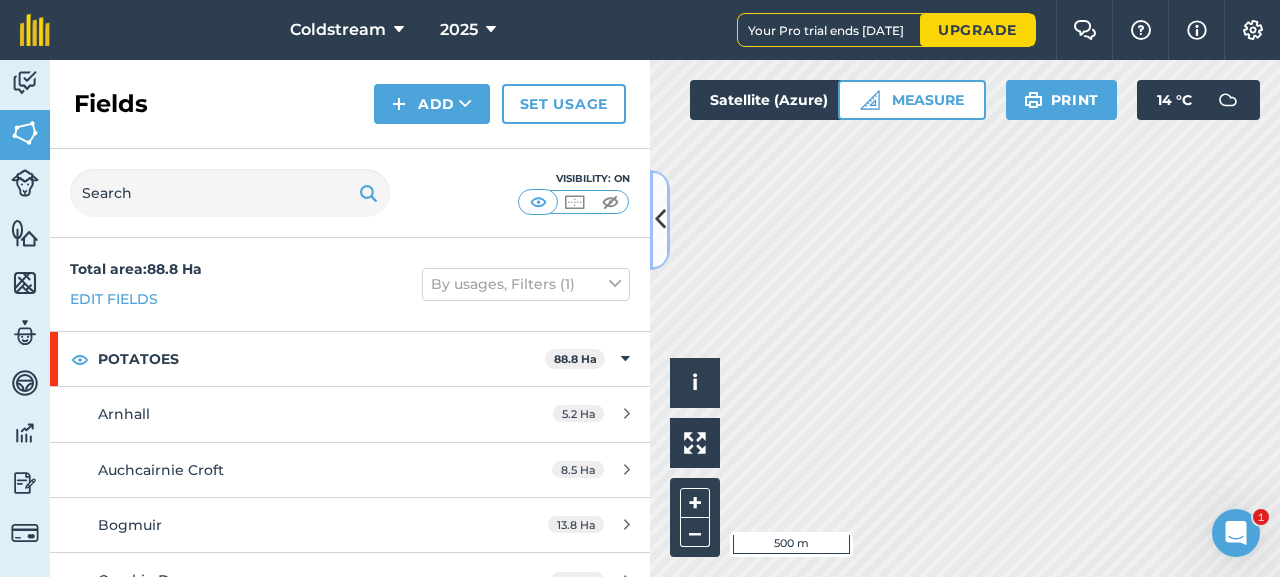 click at bounding box center (660, 219) 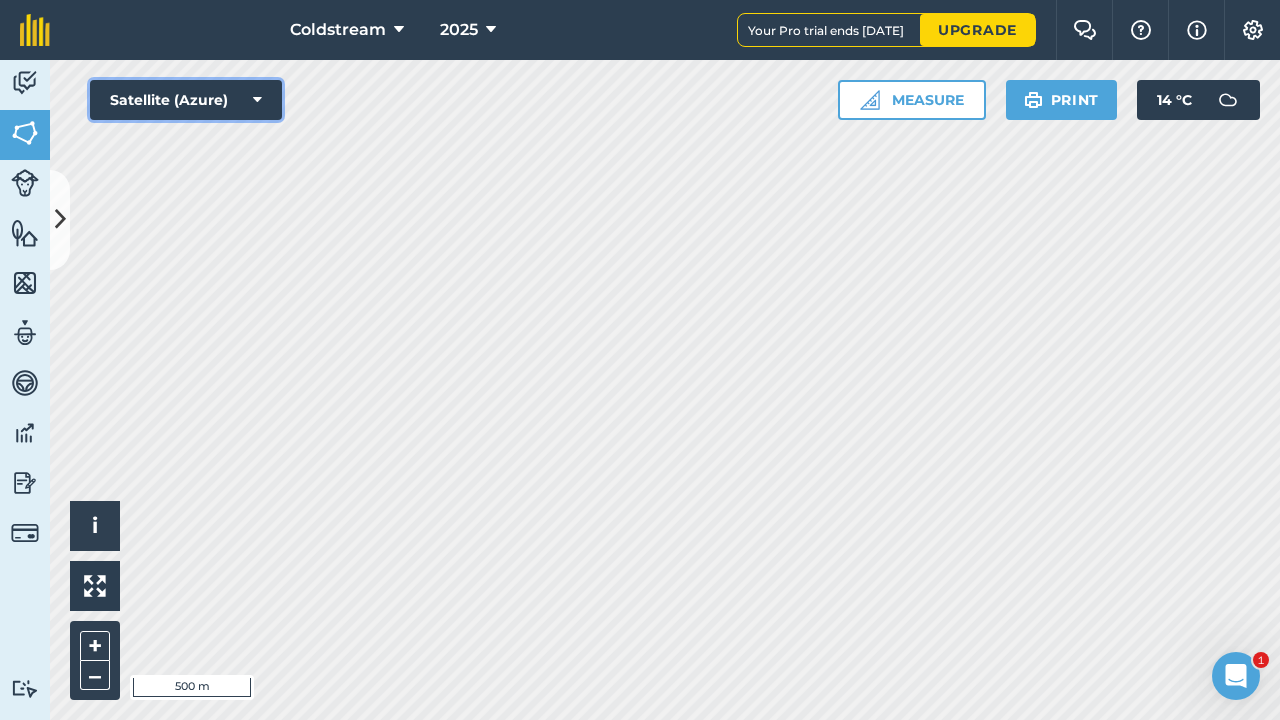 click on "Satellite (Azure)" at bounding box center [186, 100] 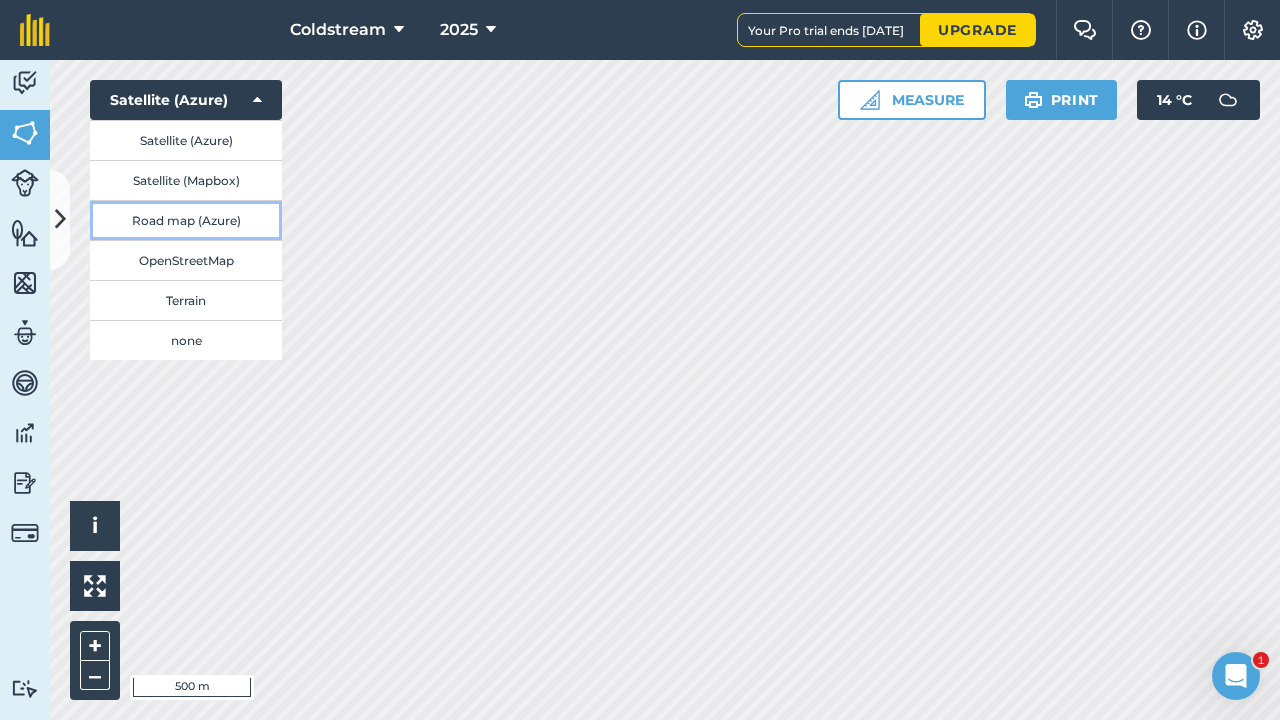 click on "Road map (Azure)" at bounding box center (186, 220) 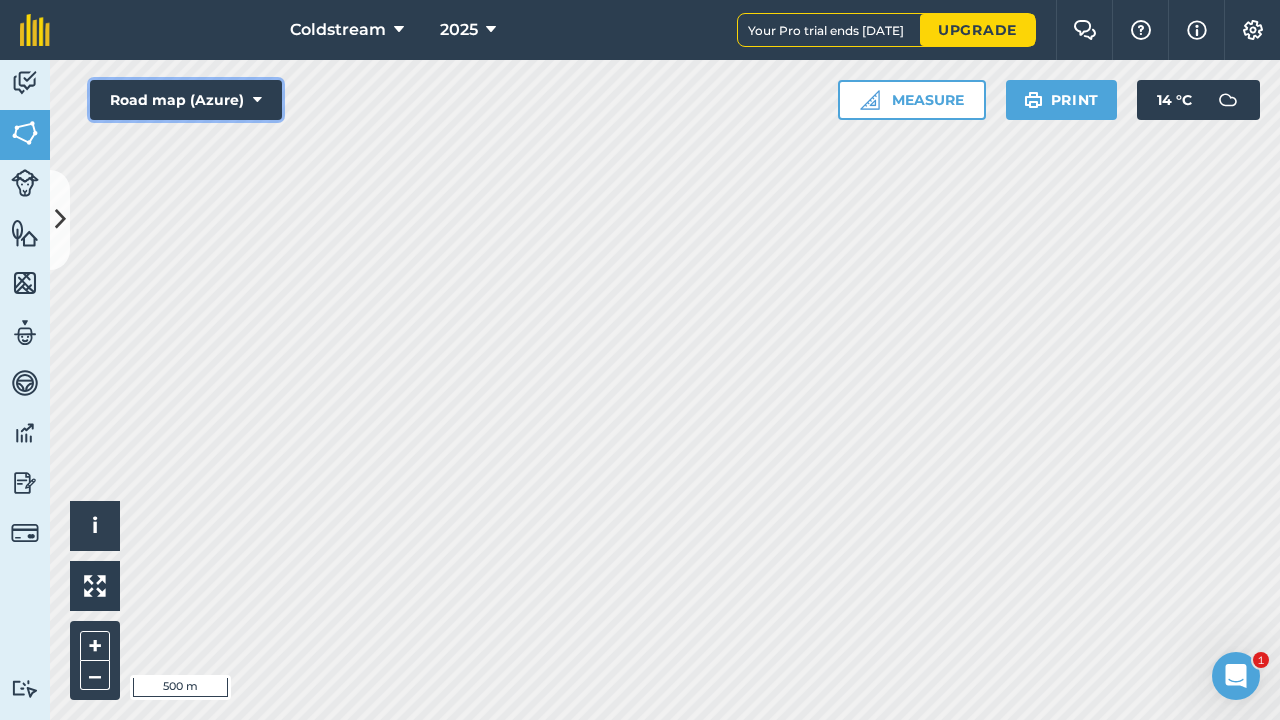 click on "Road map (Azure)" at bounding box center (186, 100) 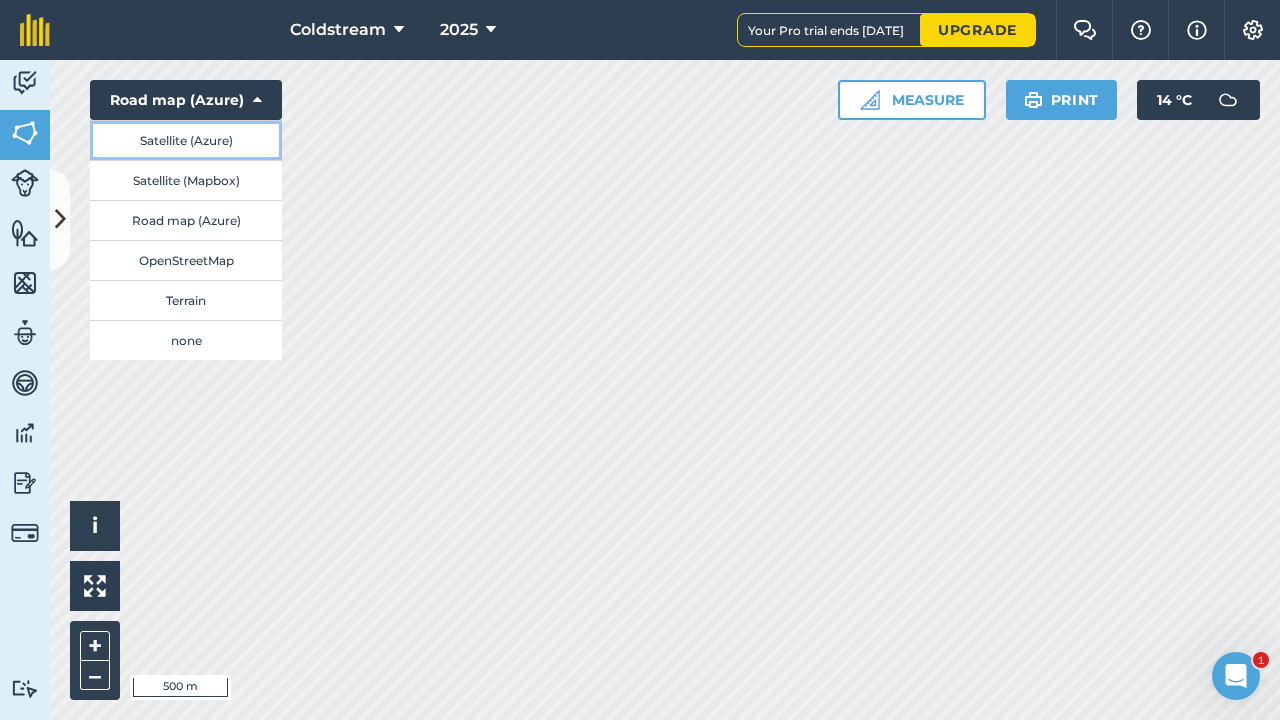click on "Satellite (Azure)" at bounding box center [186, 140] 